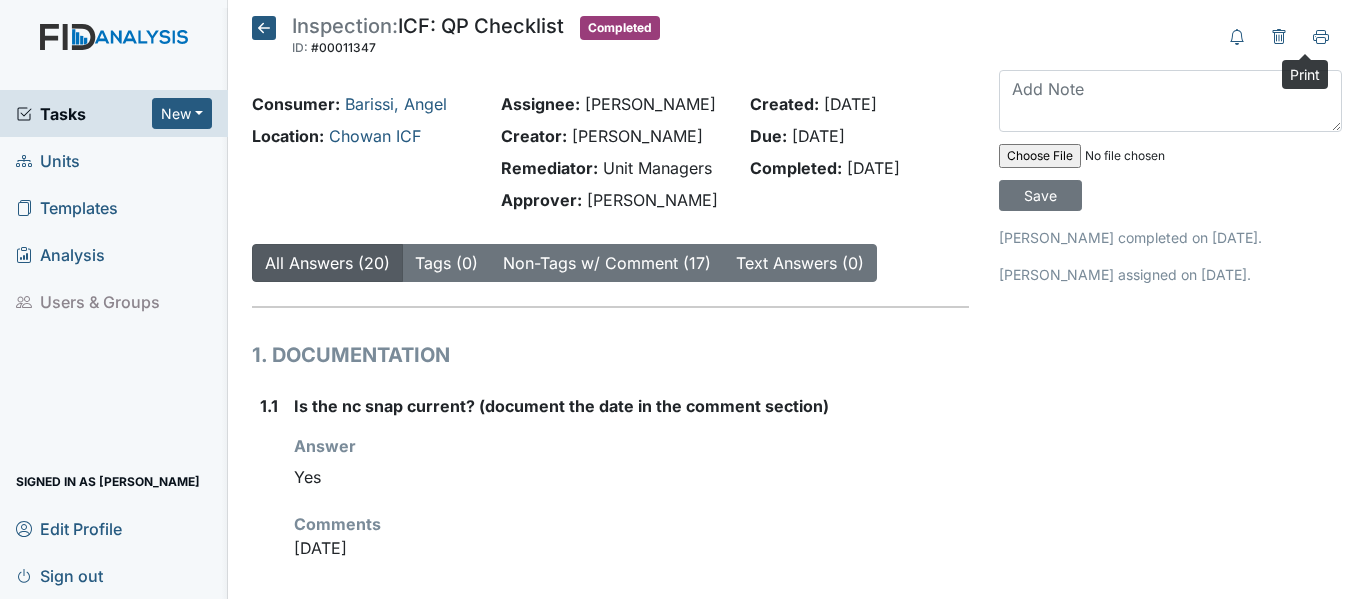 scroll, scrollTop: 0, scrollLeft: 0, axis: both 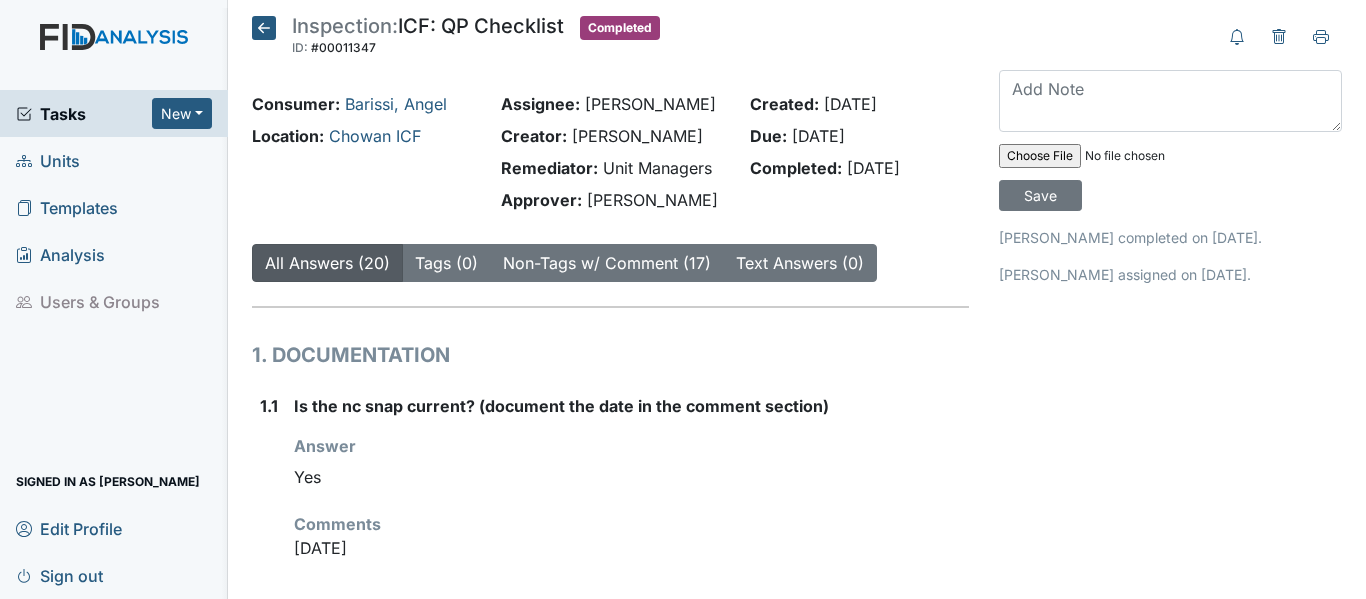 click 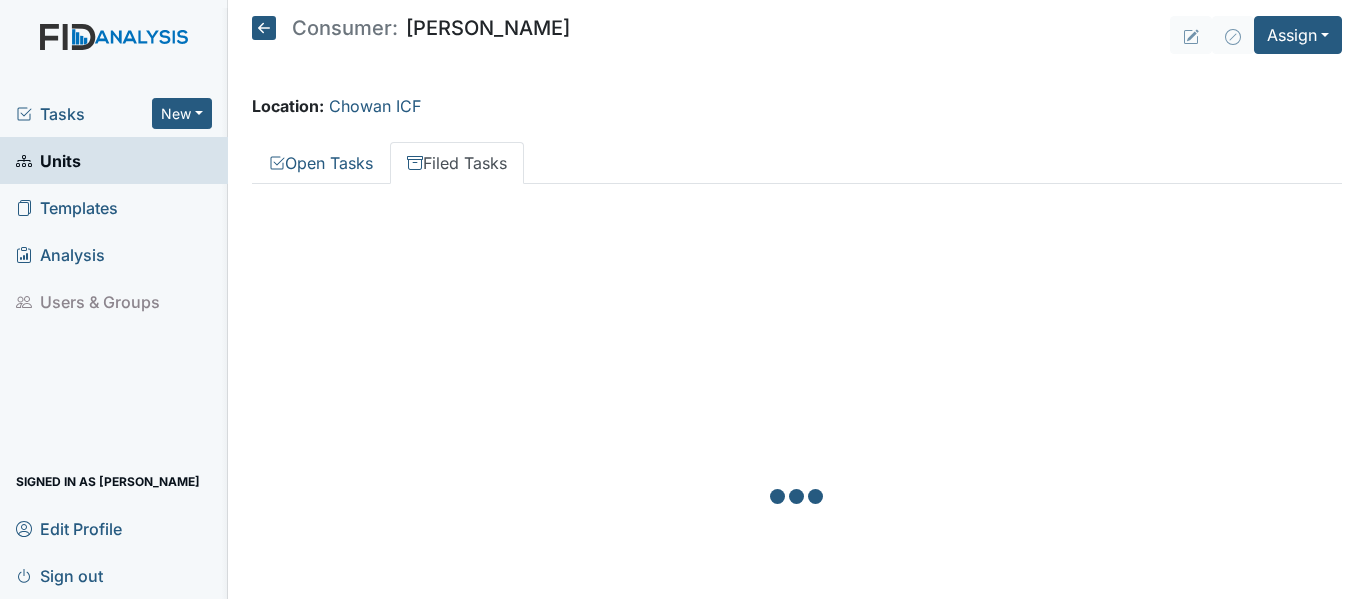 scroll, scrollTop: 0, scrollLeft: 0, axis: both 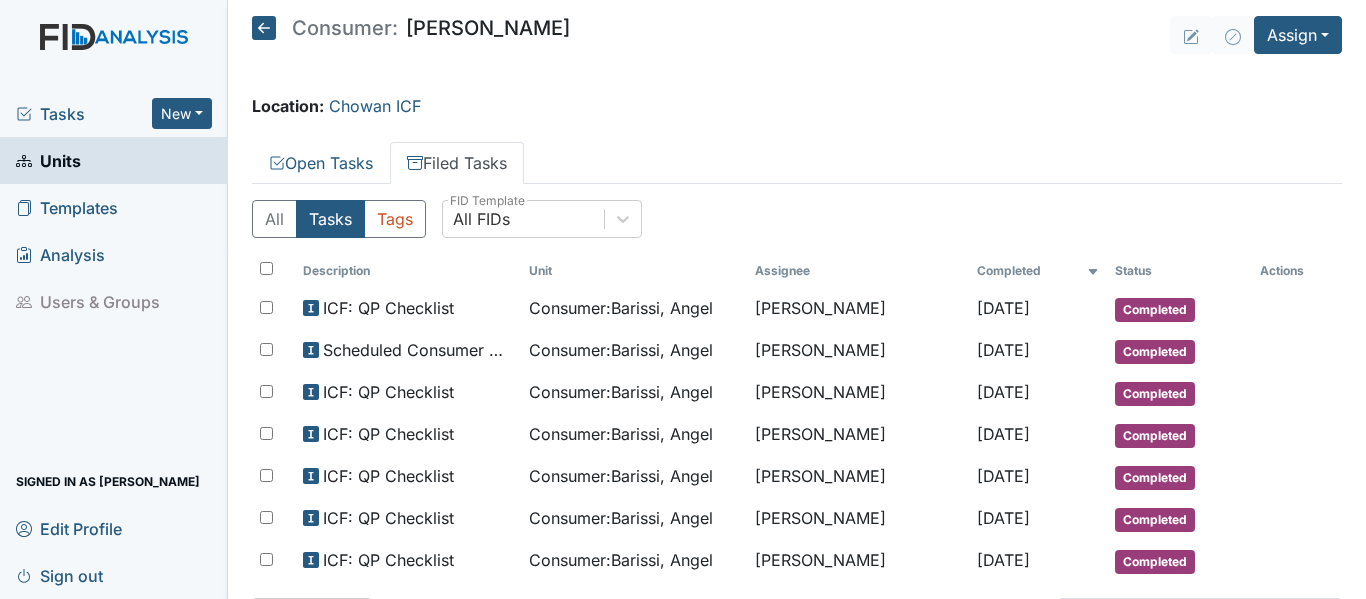 click 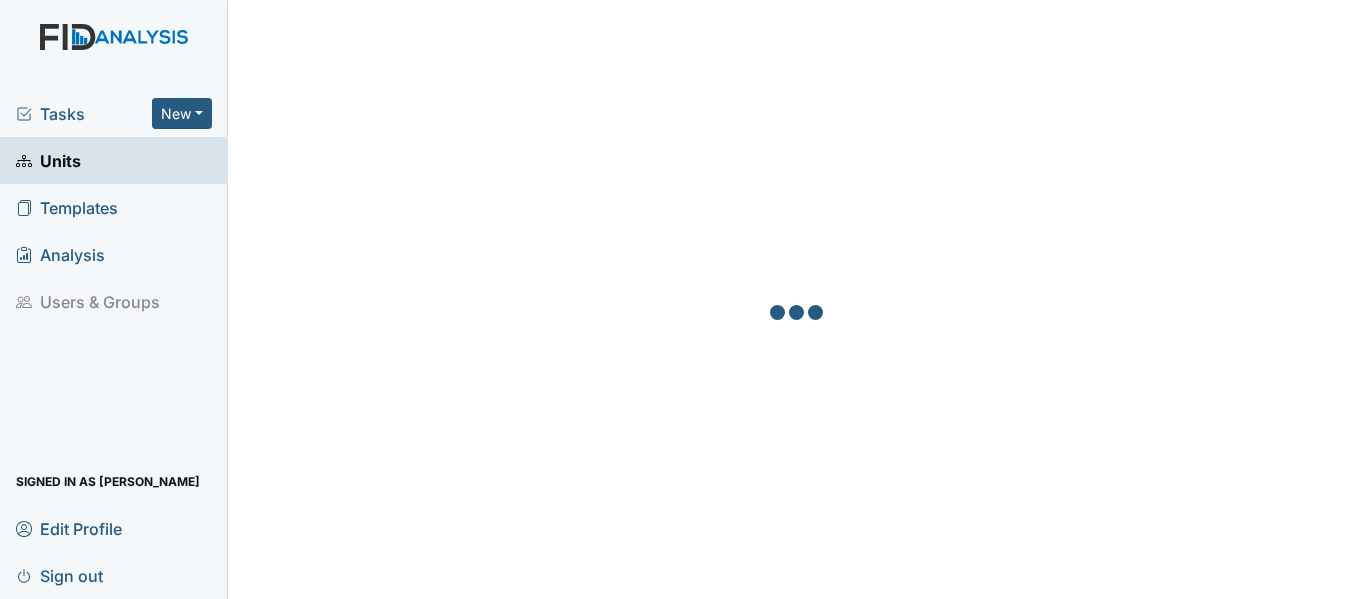 scroll, scrollTop: 0, scrollLeft: 0, axis: both 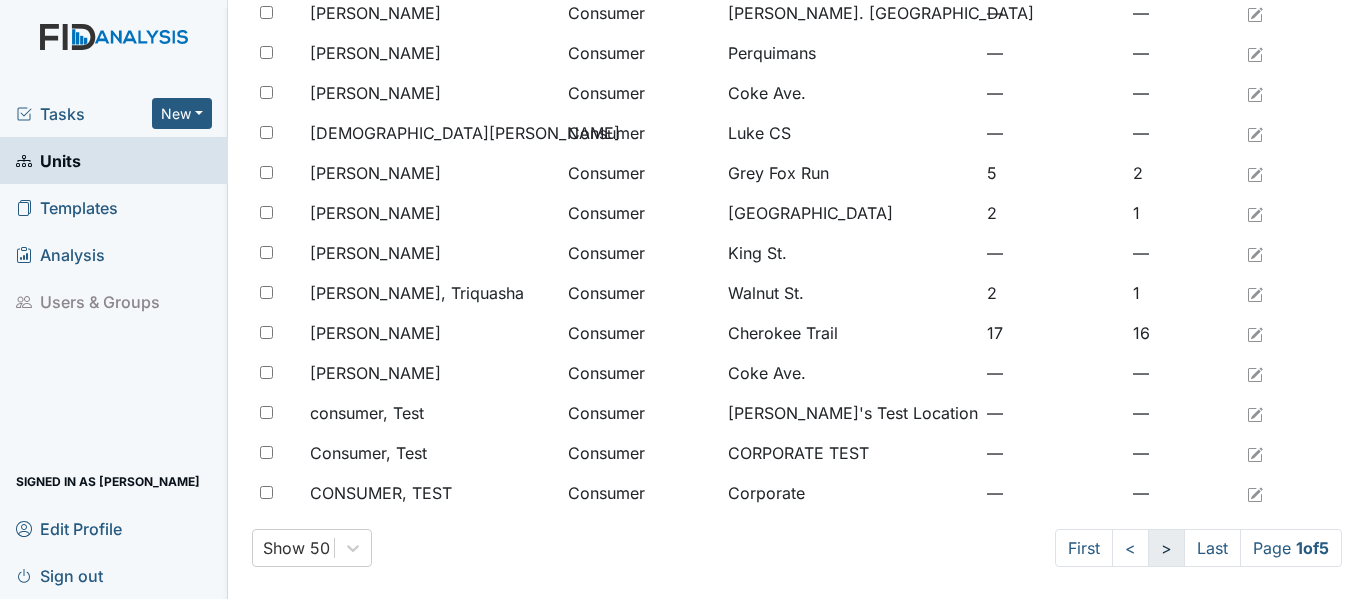 click on ">" at bounding box center (1166, 548) 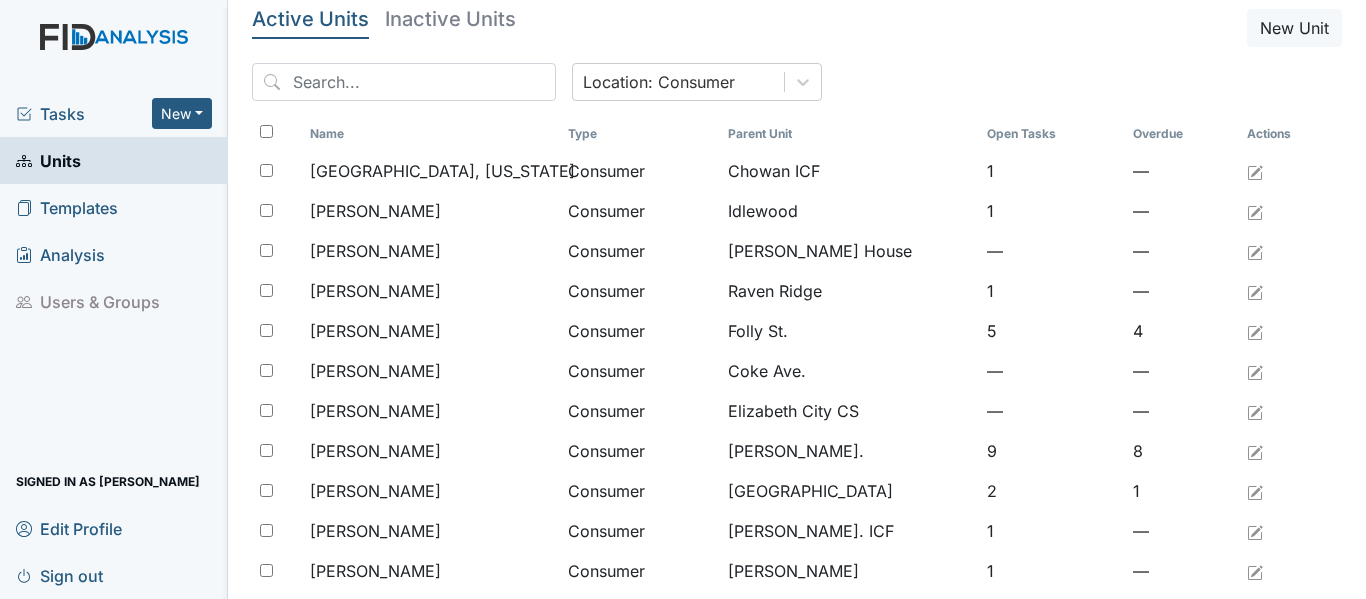 scroll, scrollTop: 0, scrollLeft: 0, axis: both 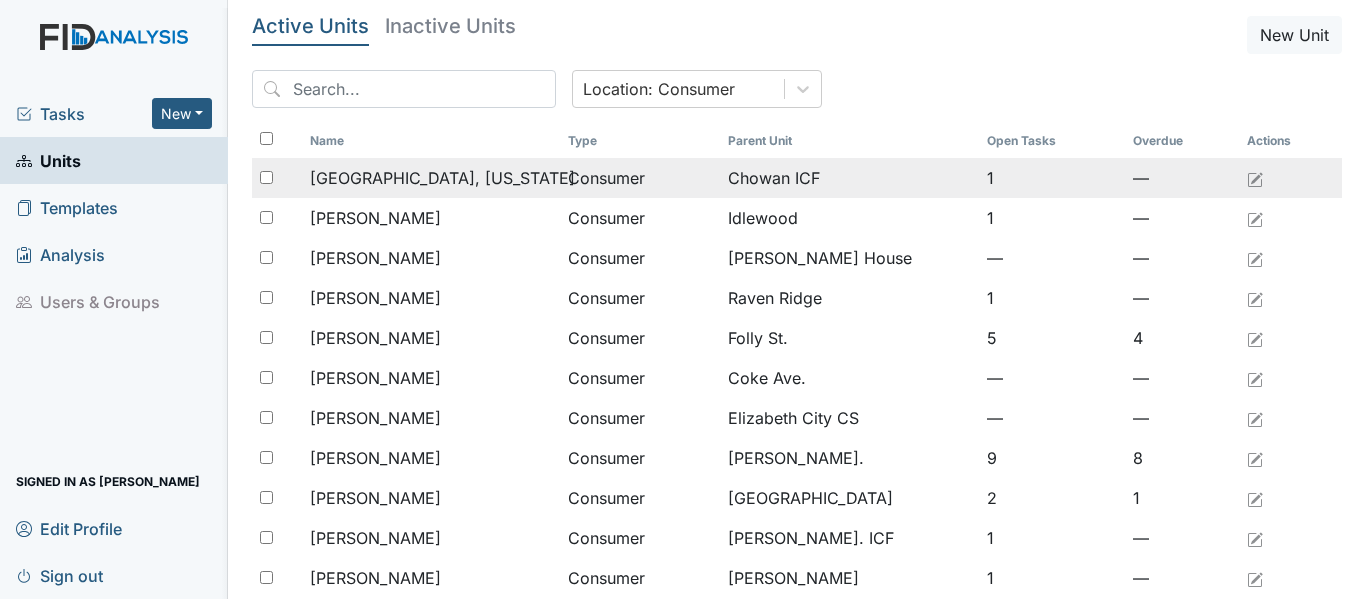 click on "Copeland, Virginia" at bounding box center [442, 178] 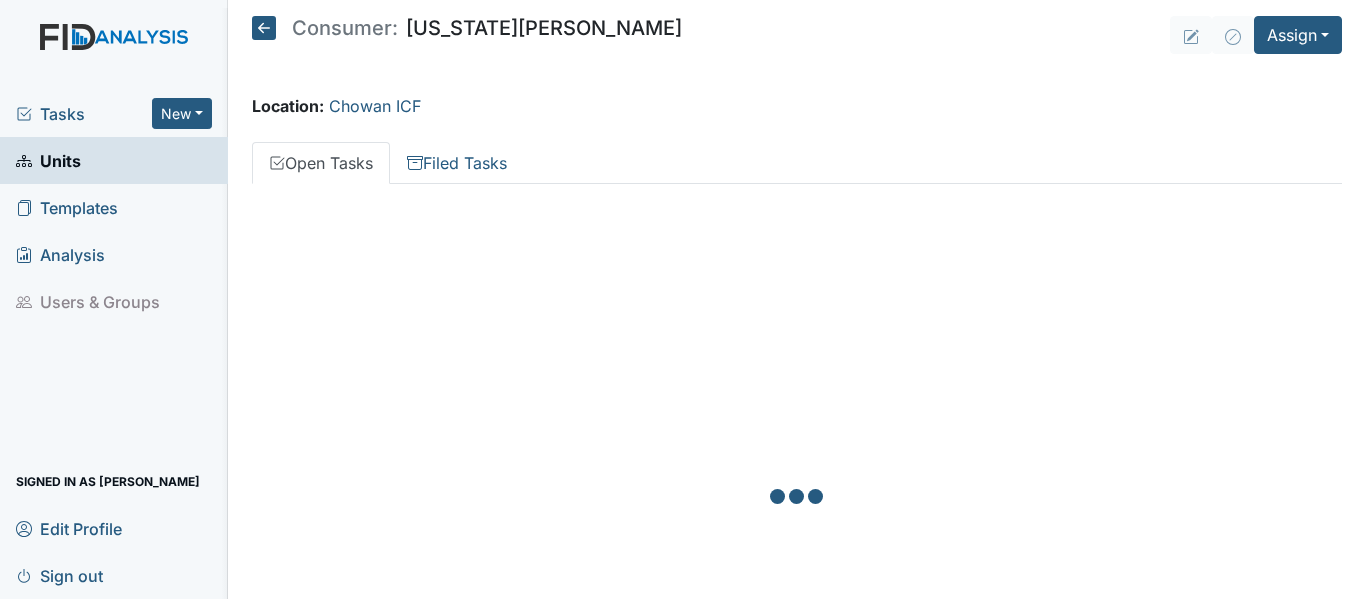 scroll, scrollTop: 0, scrollLeft: 0, axis: both 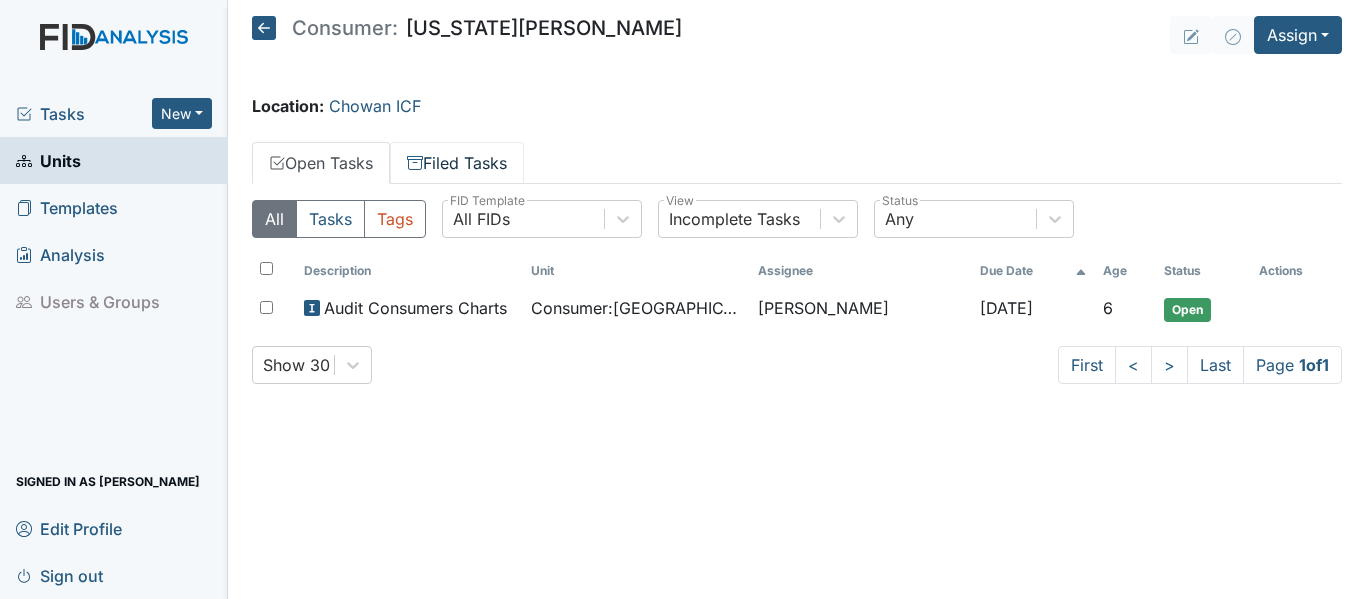 click on "Filed Tasks" at bounding box center (457, 163) 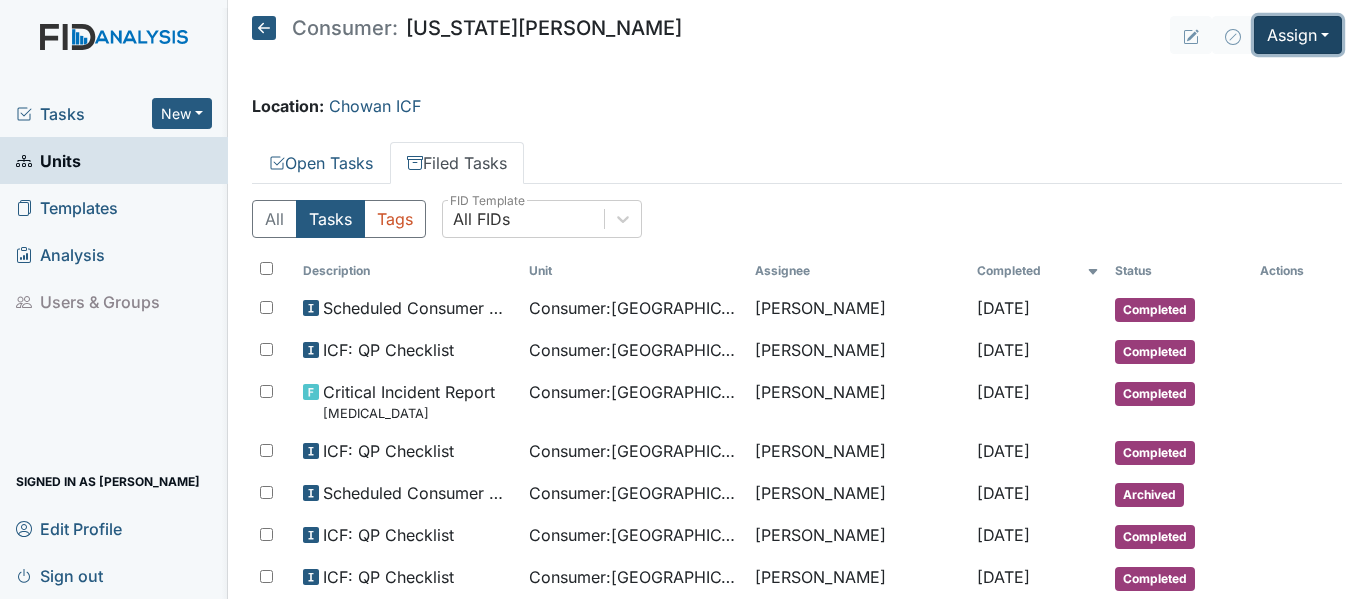 click on "Assign" at bounding box center (1298, 35) 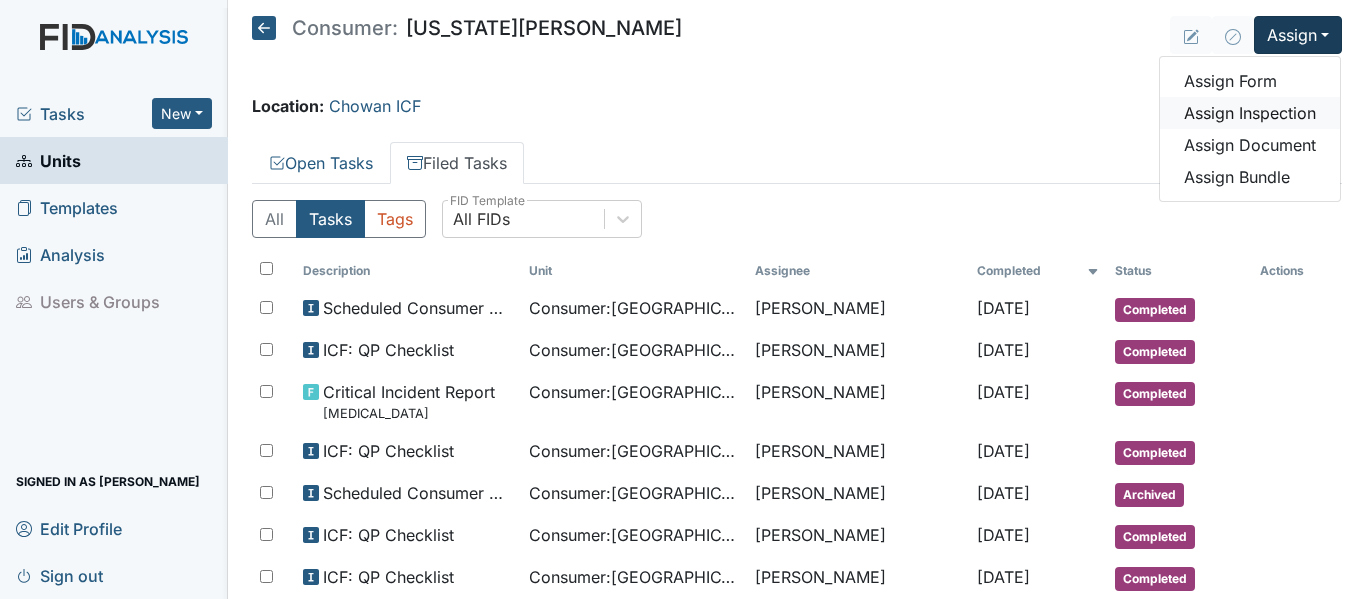 click on "Assign Inspection" at bounding box center (1250, 113) 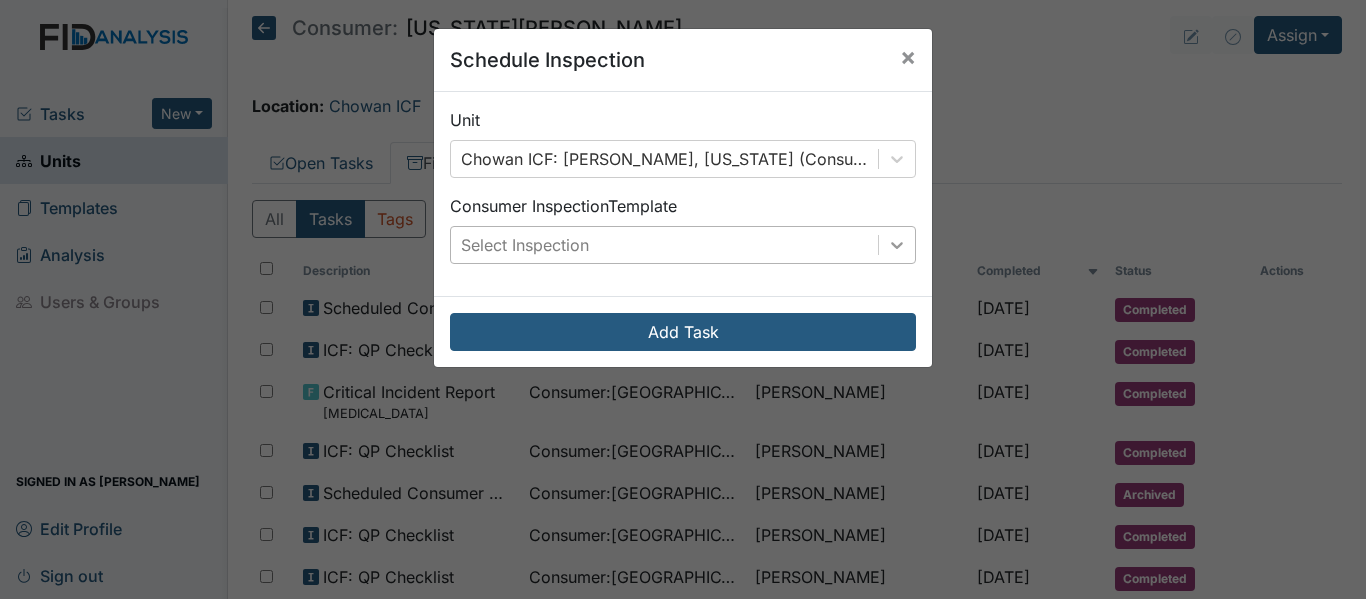 click 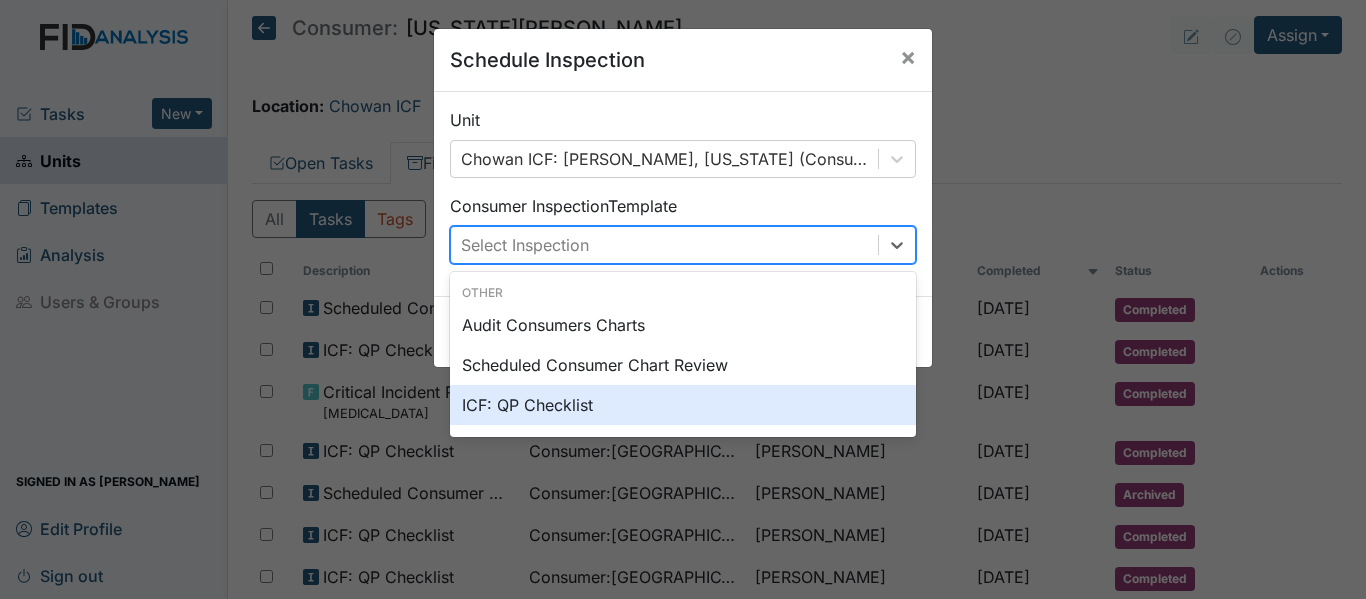 click on "ICF: QP Checklist" at bounding box center [683, 405] 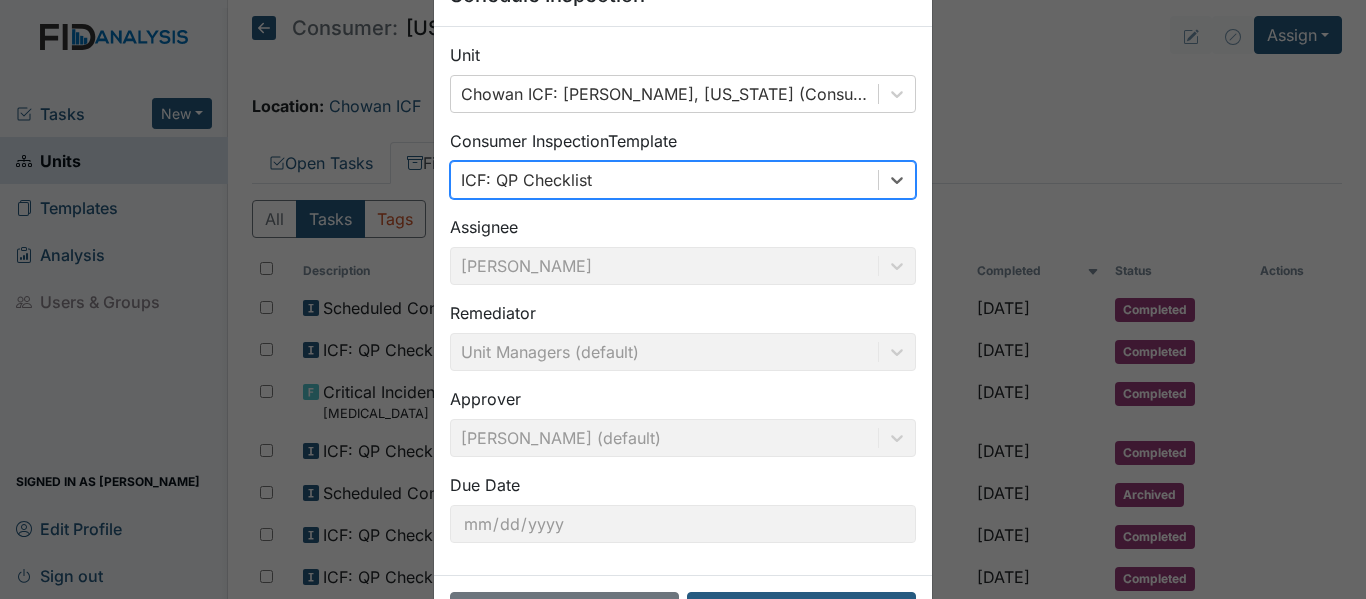 scroll, scrollTop: 141, scrollLeft: 0, axis: vertical 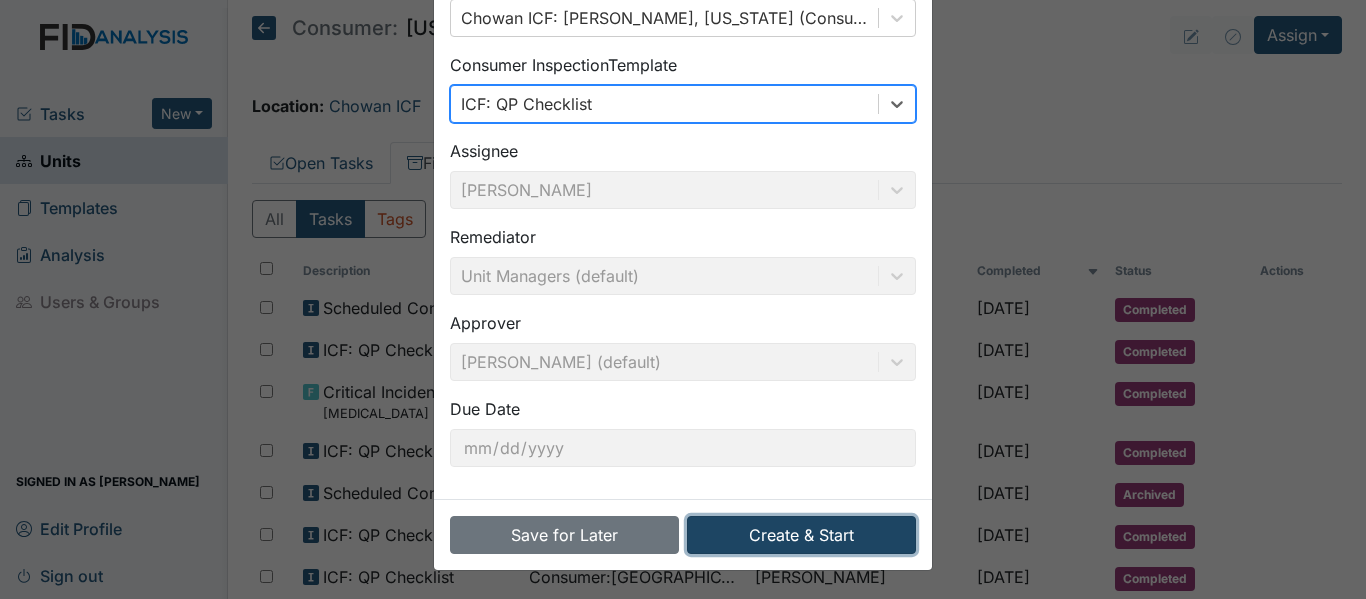 click on "Create & Start" at bounding box center [801, 535] 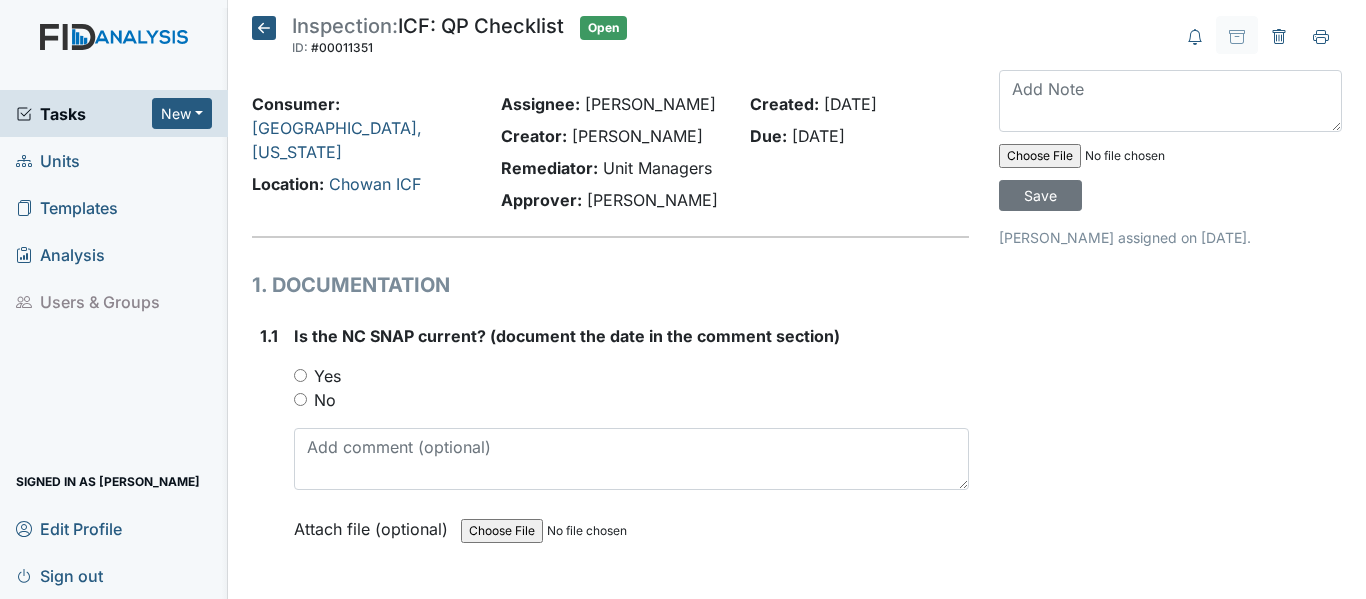 scroll, scrollTop: 0, scrollLeft: 0, axis: both 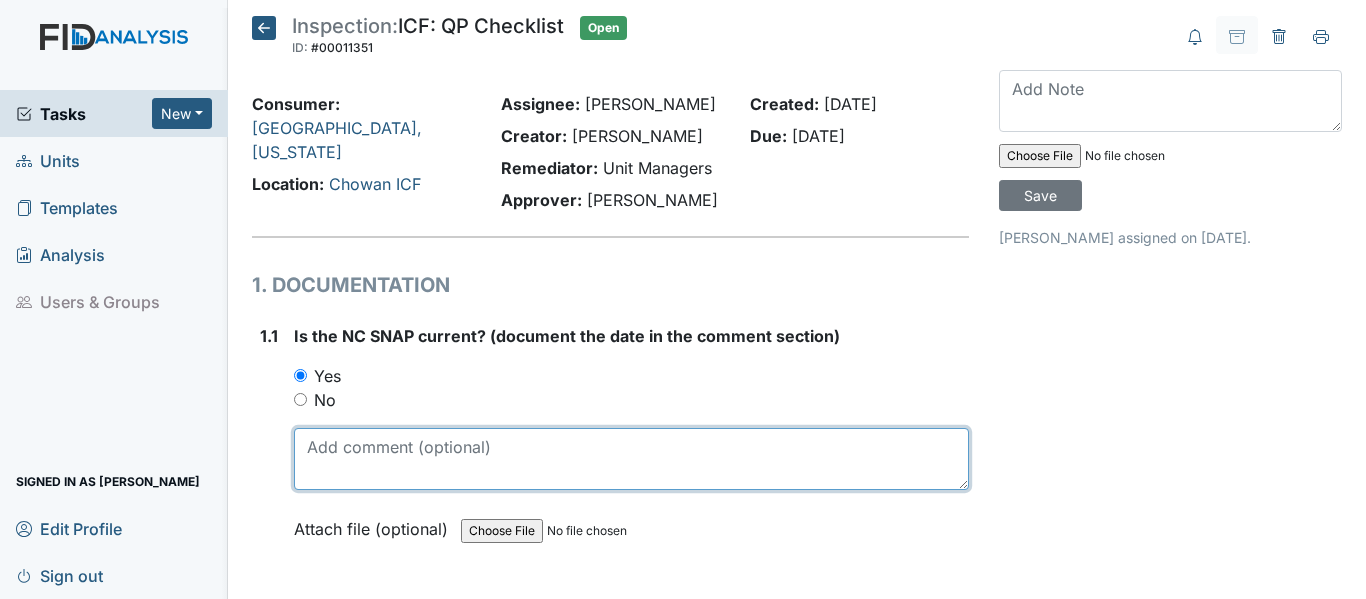 click at bounding box center (631, 459) 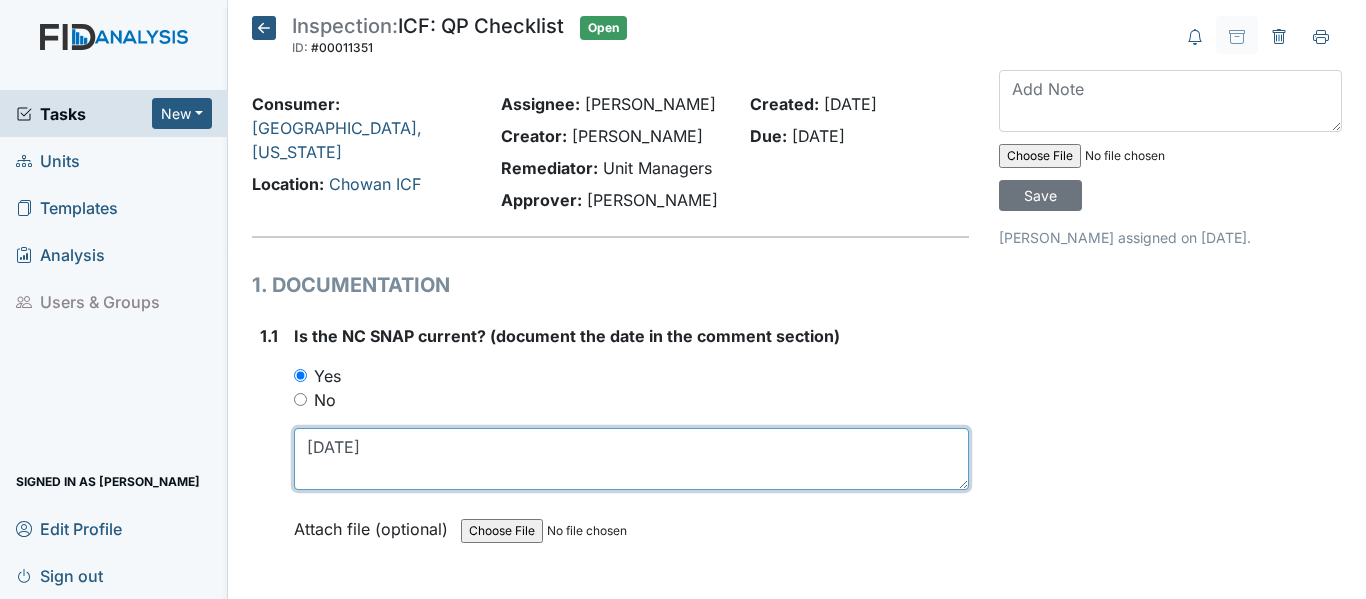 drag, startPoint x: 309, startPoint y: 449, endPoint x: 402, endPoint y: 452, distance: 93.04838 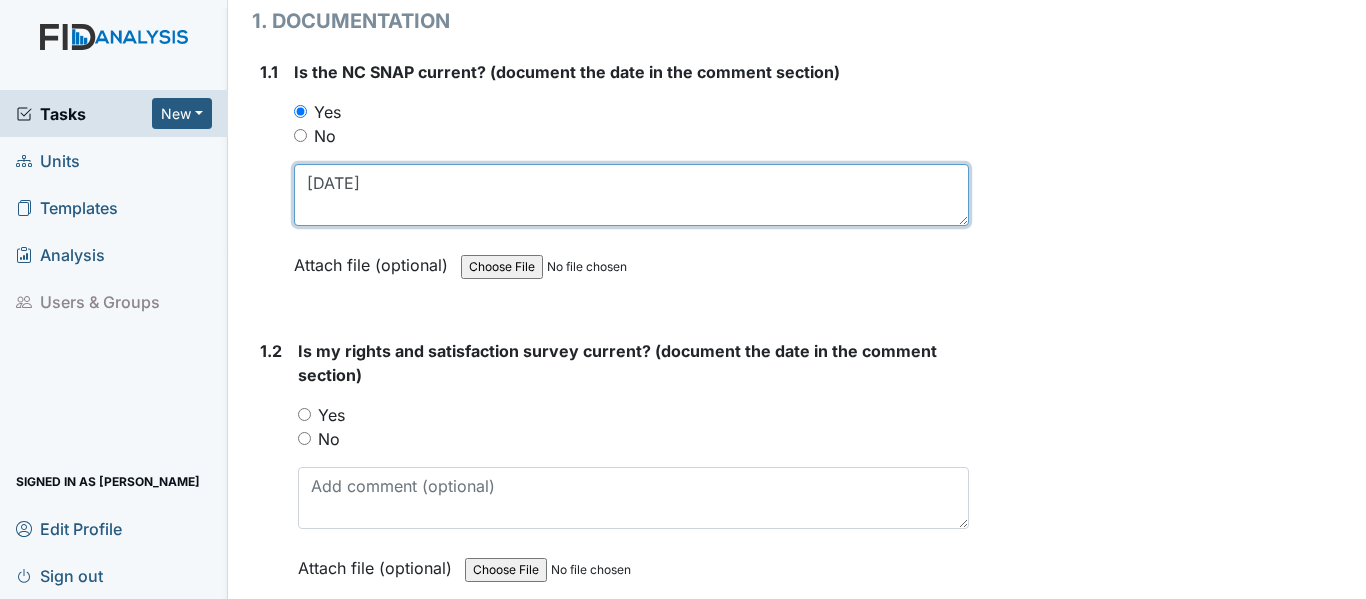 scroll, scrollTop: 300, scrollLeft: 0, axis: vertical 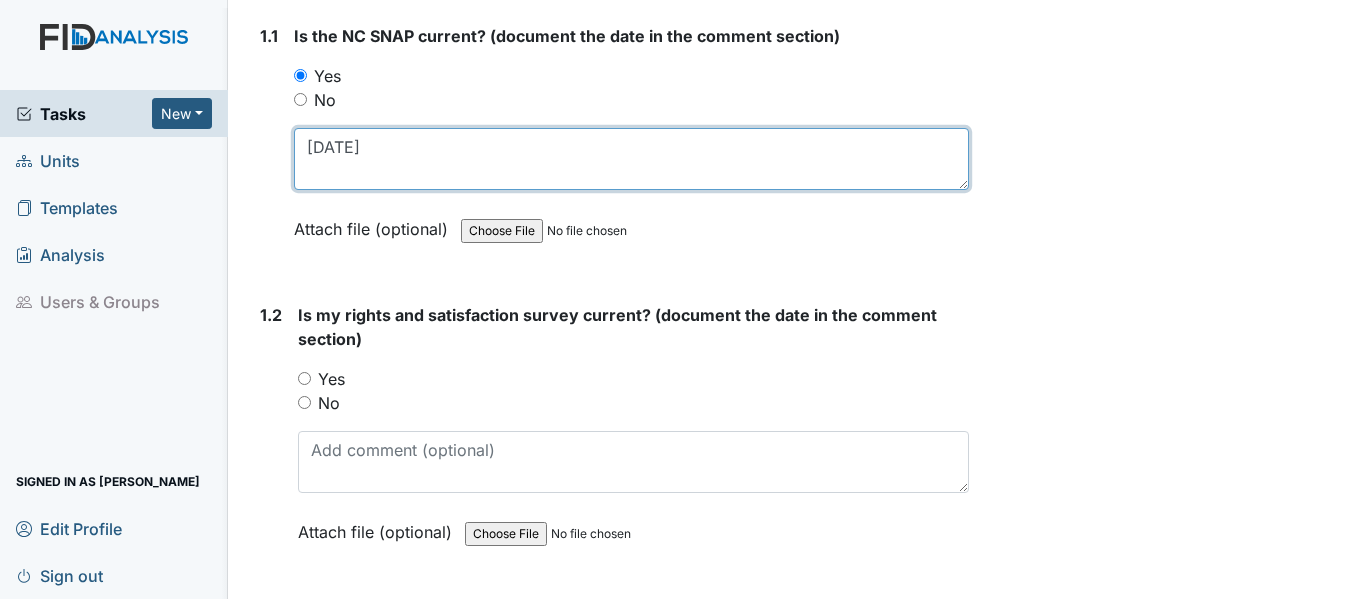 type on "9/17/24" 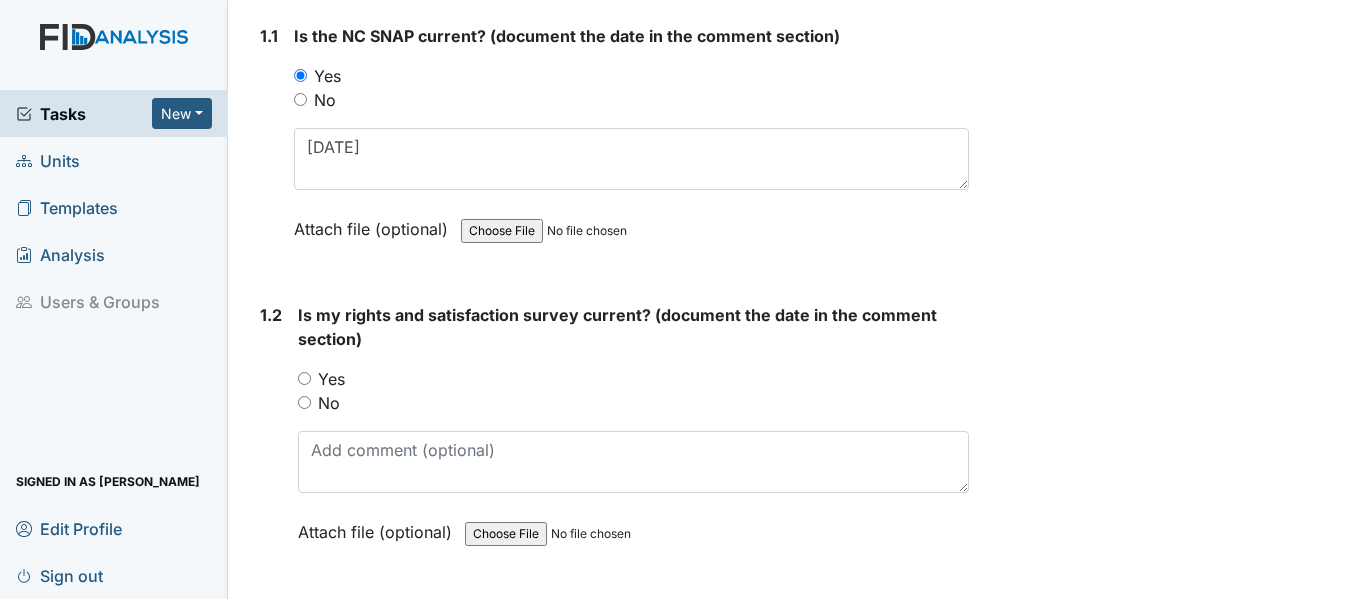 click on "Yes" at bounding box center [304, 378] 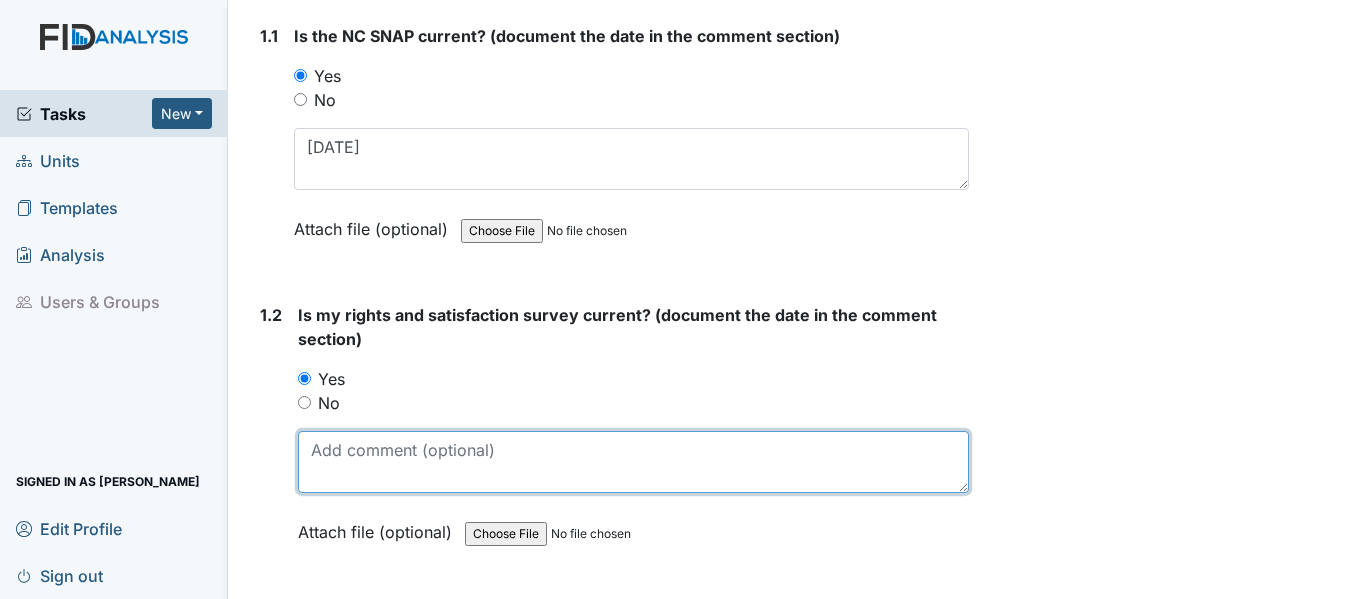 click at bounding box center [633, 462] 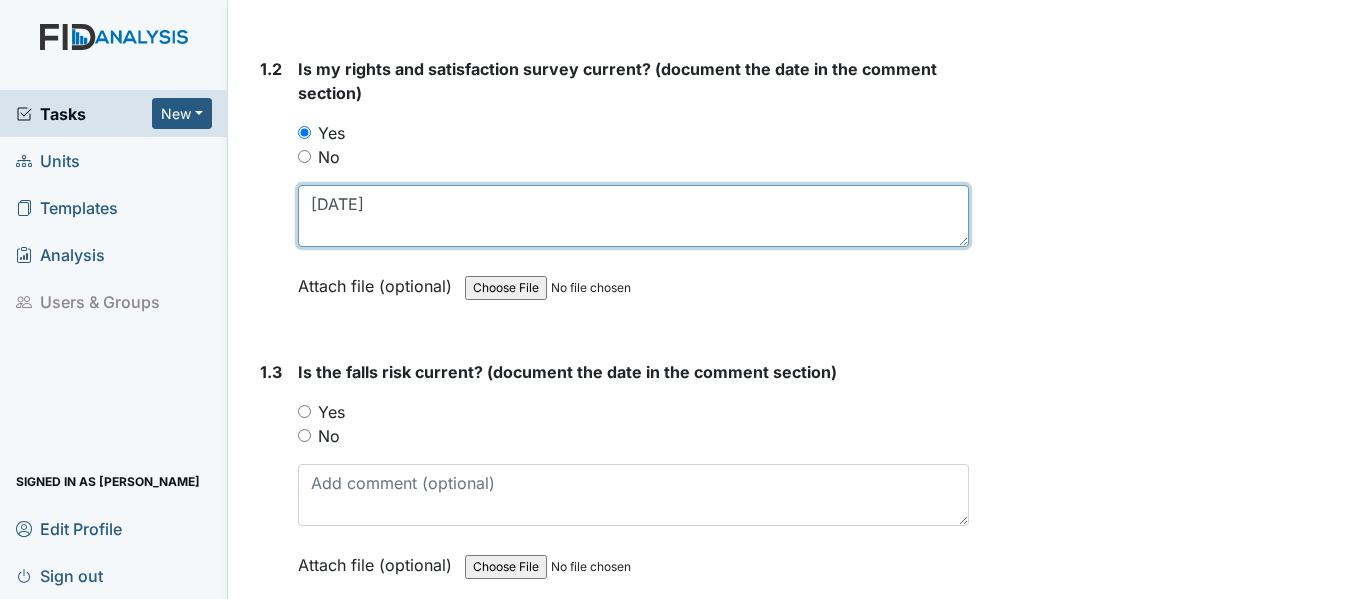 scroll, scrollTop: 700, scrollLeft: 0, axis: vertical 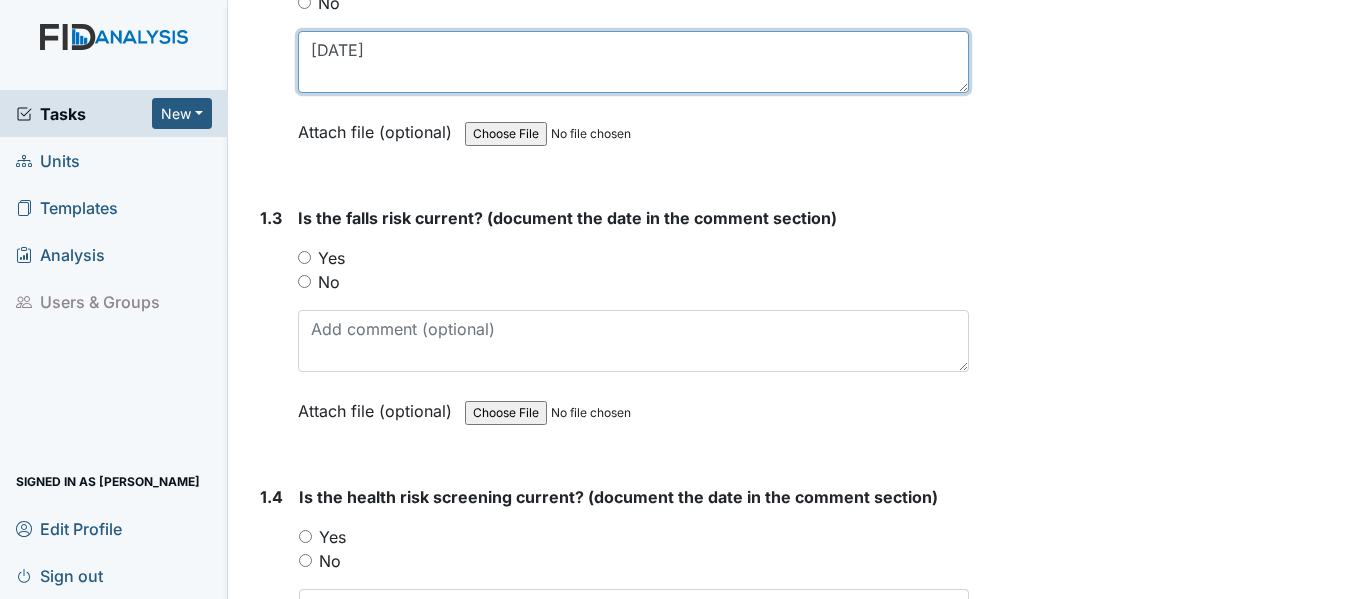 type on "9/17/24" 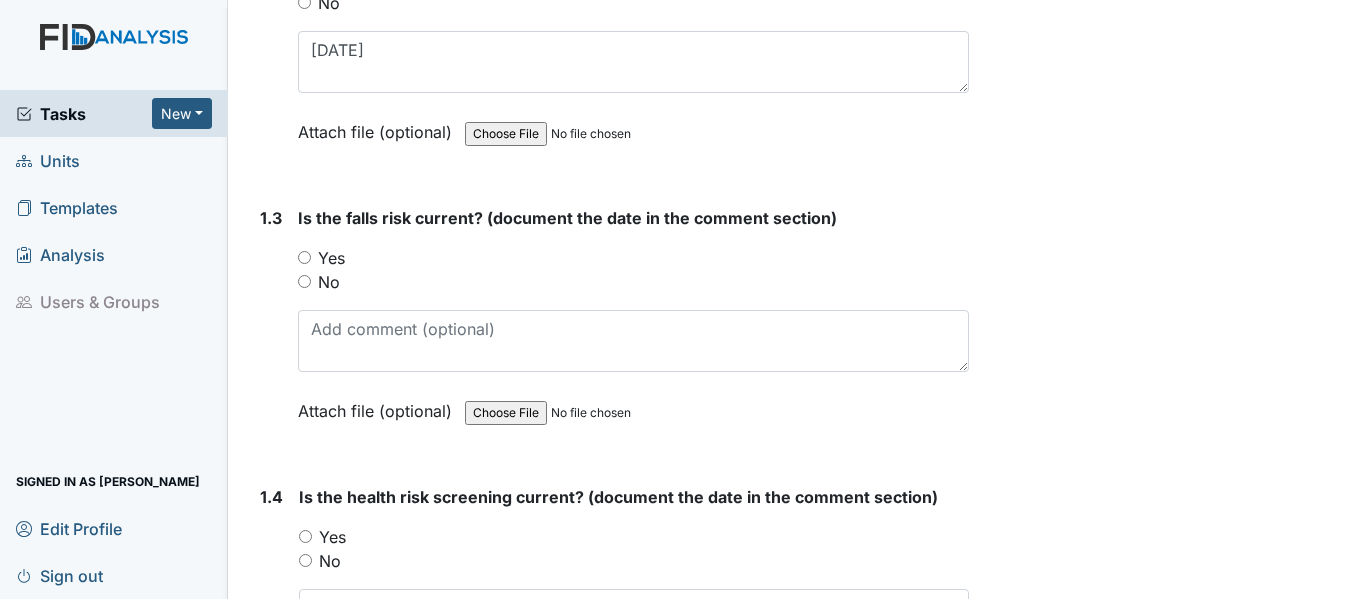 click on "Yes" at bounding box center (304, 257) 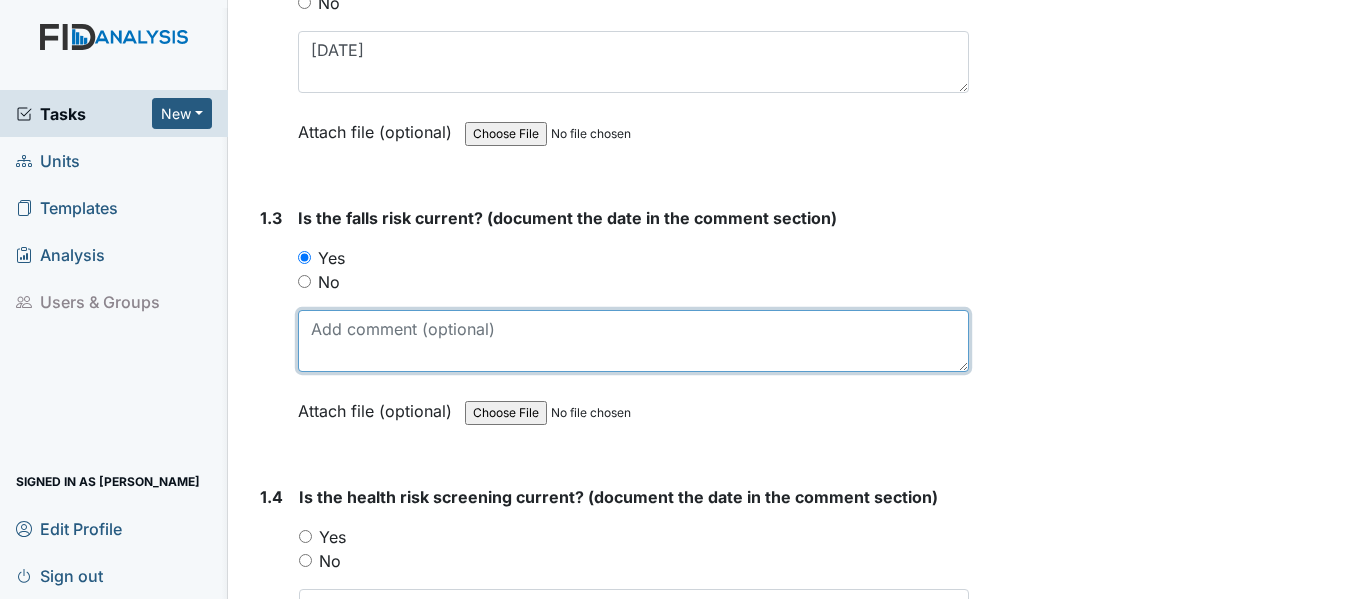 click at bounding box center [633, 341] 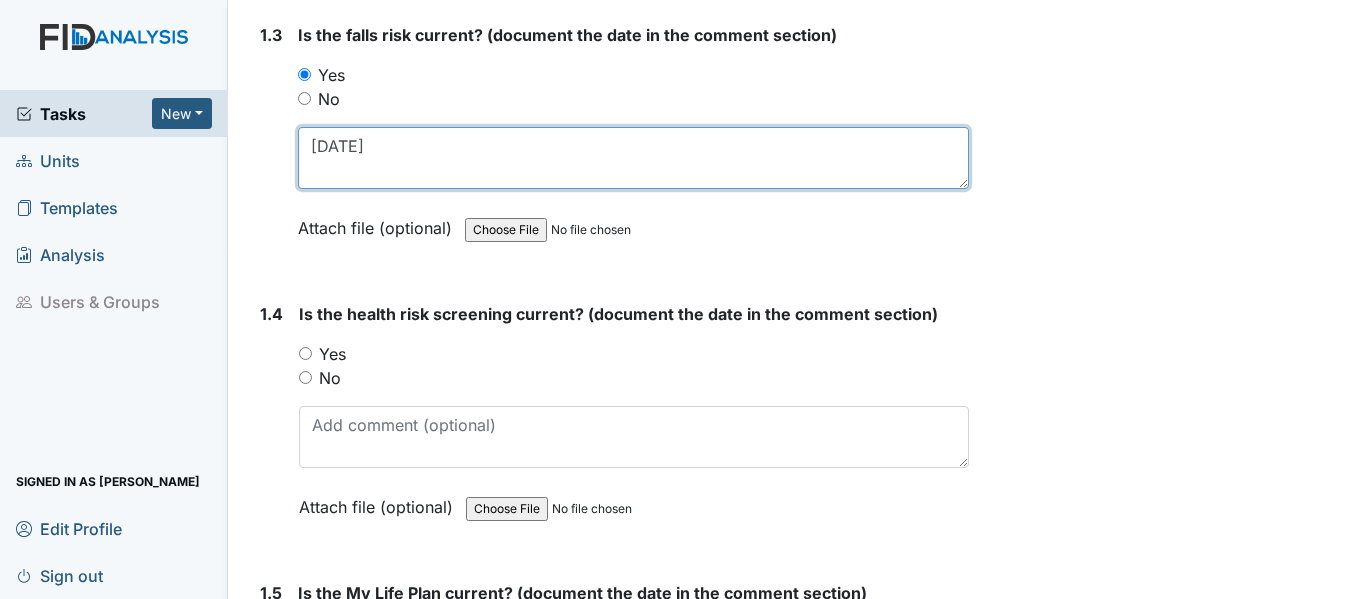 scroll, scrollTop: 900, scrollLeft: 0, axis: vertical 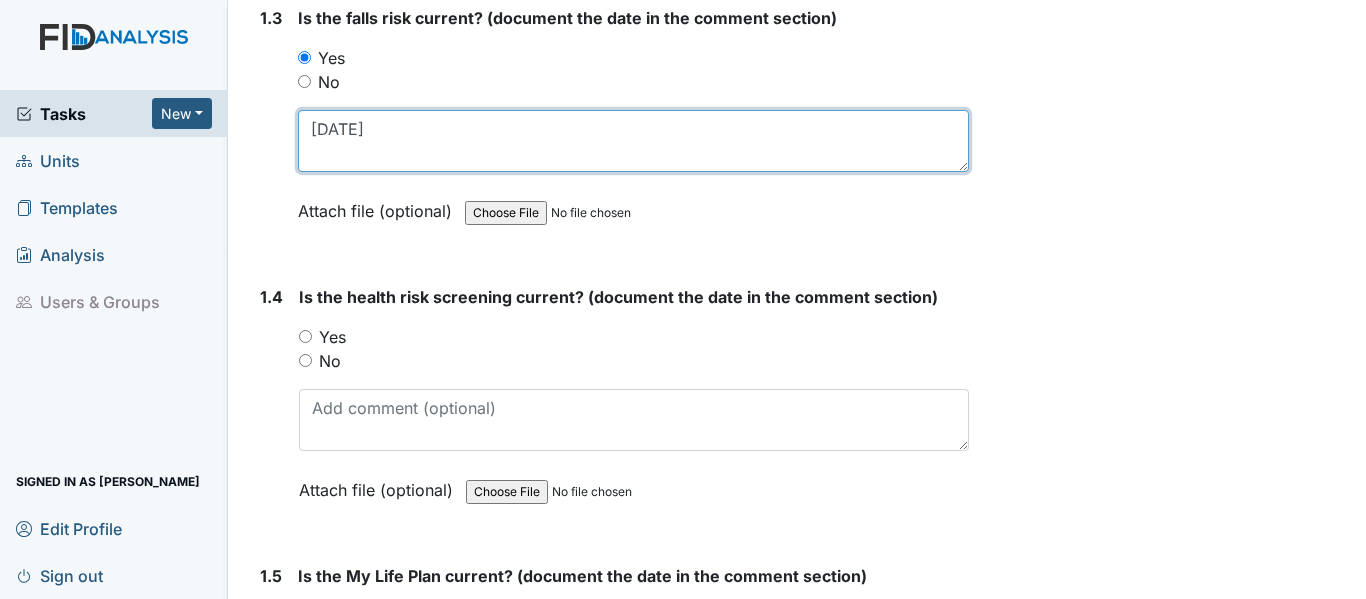 type on "9/17/24" 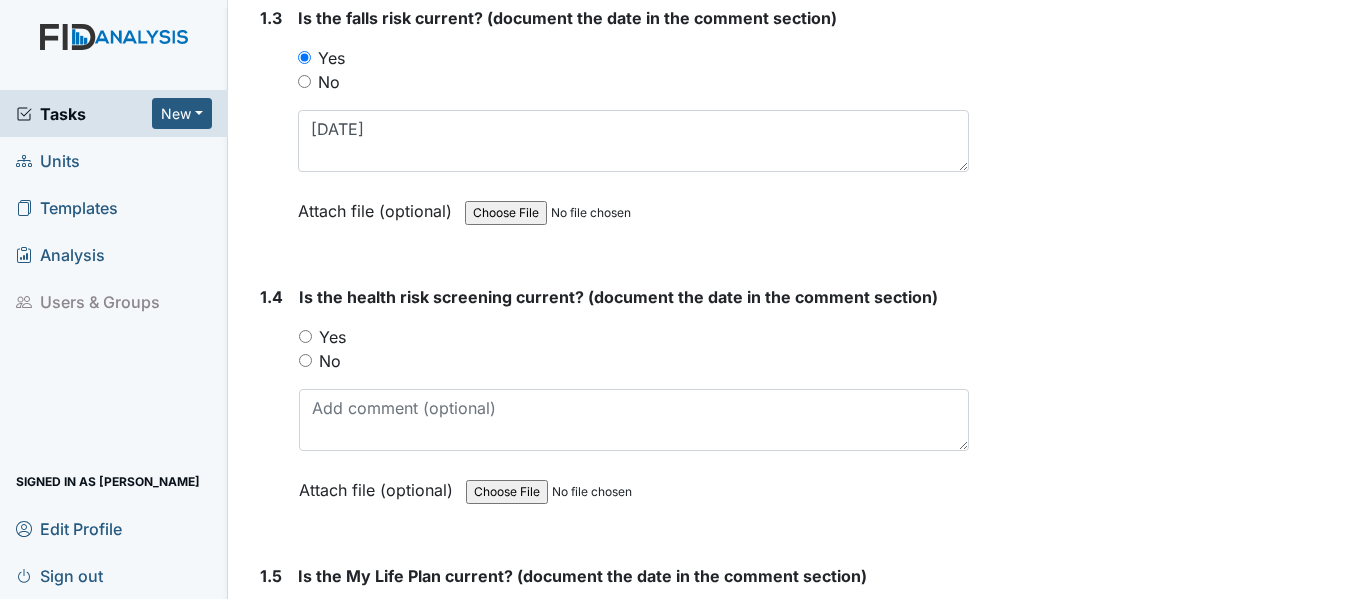 click on "Yes" at bounding box center [305, 336] 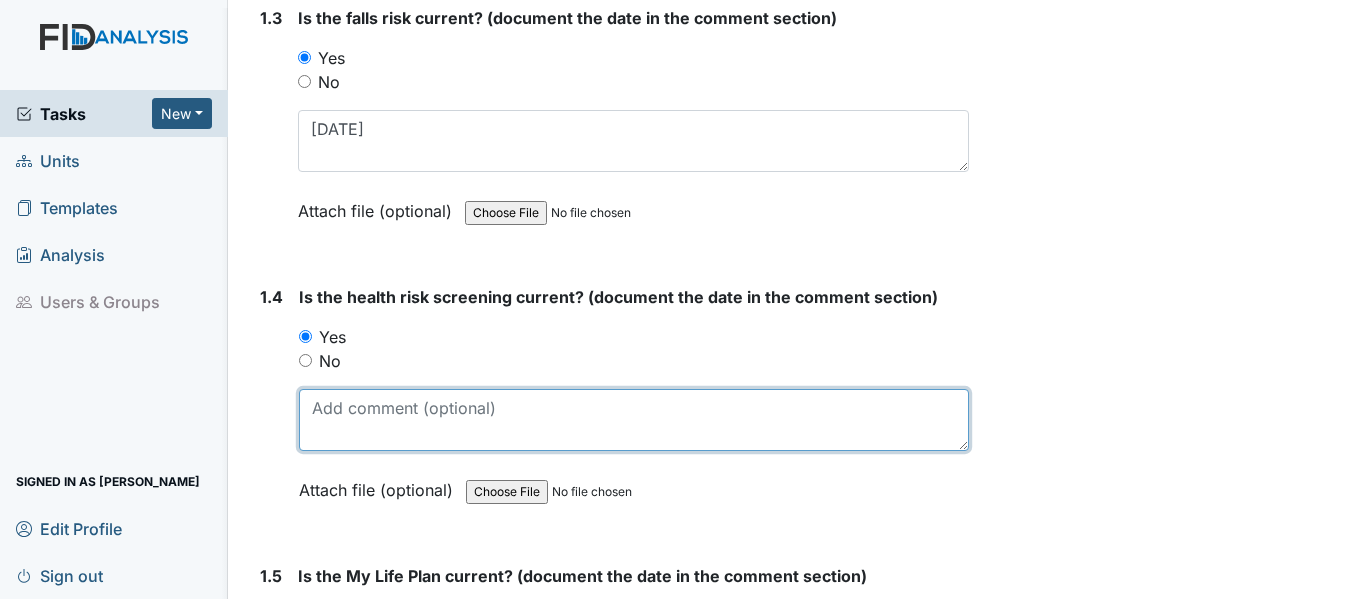 click at bounding box center [634, 420] 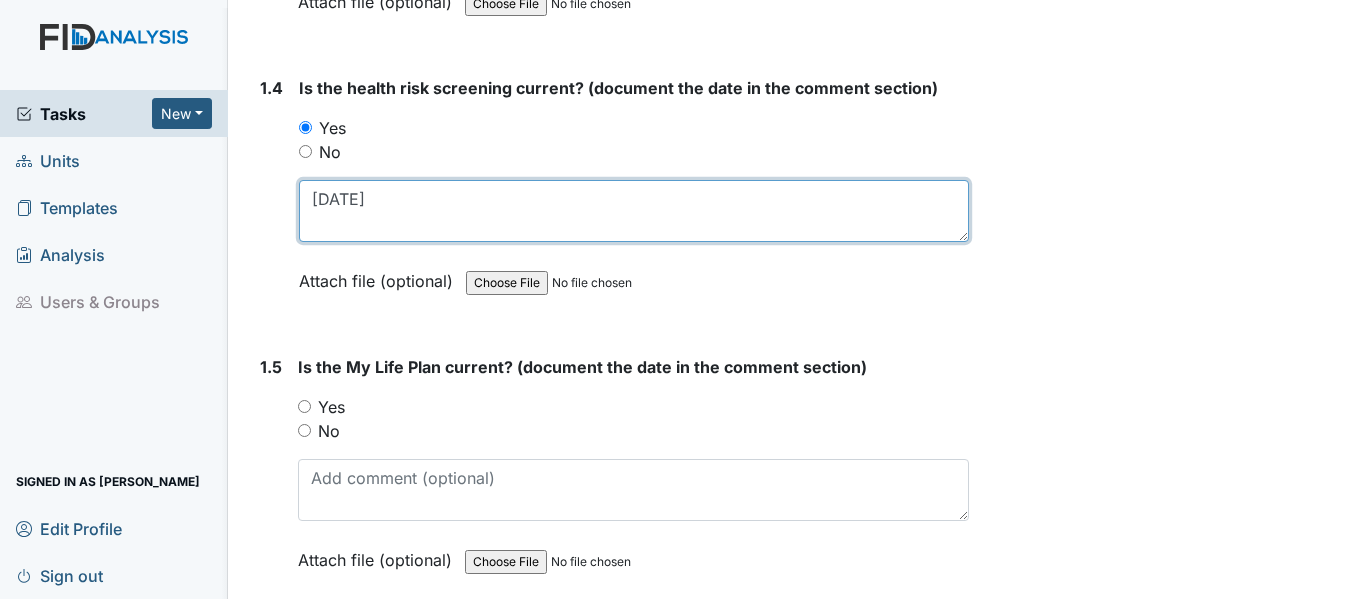 scroll, scrollTop: 1200, scrollLeft: 0, axis: vertical 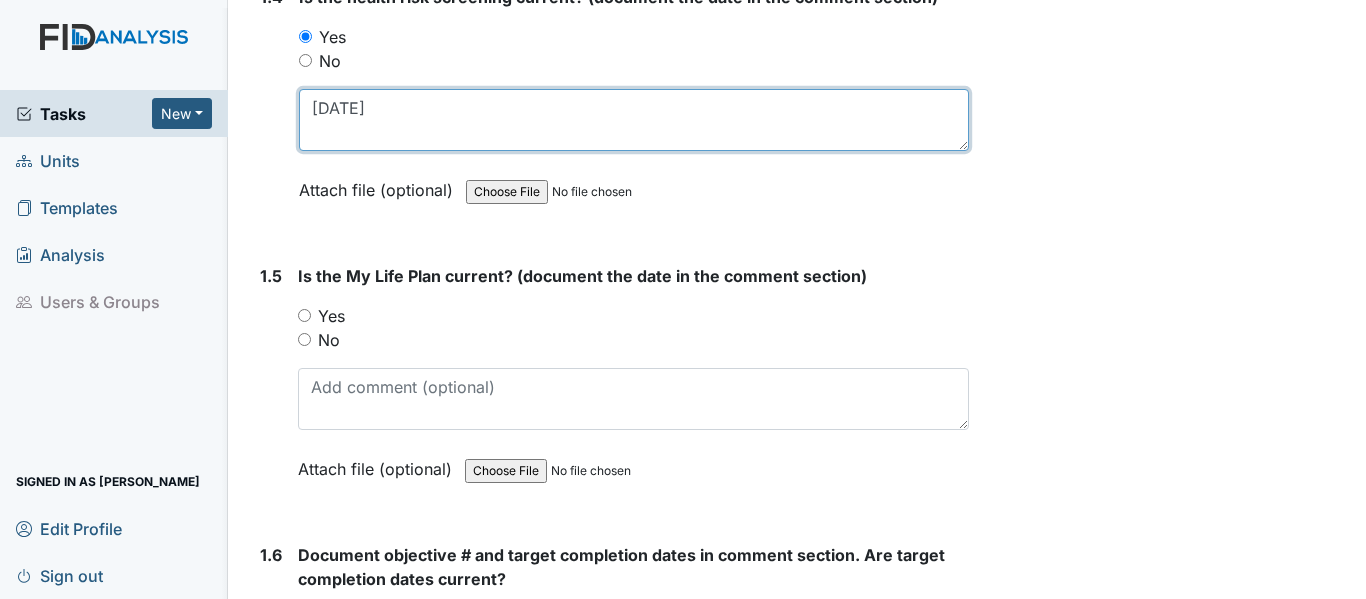 type on "9/17/24" 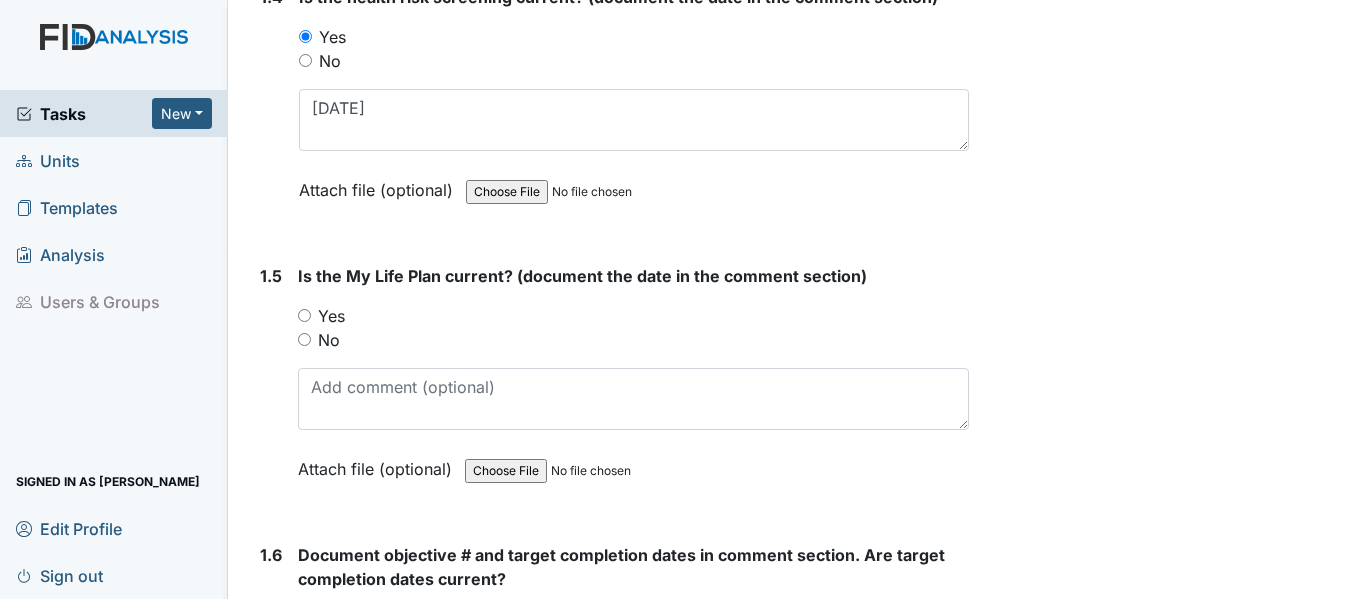 click on "Yes" at bounding box center [304, 315] 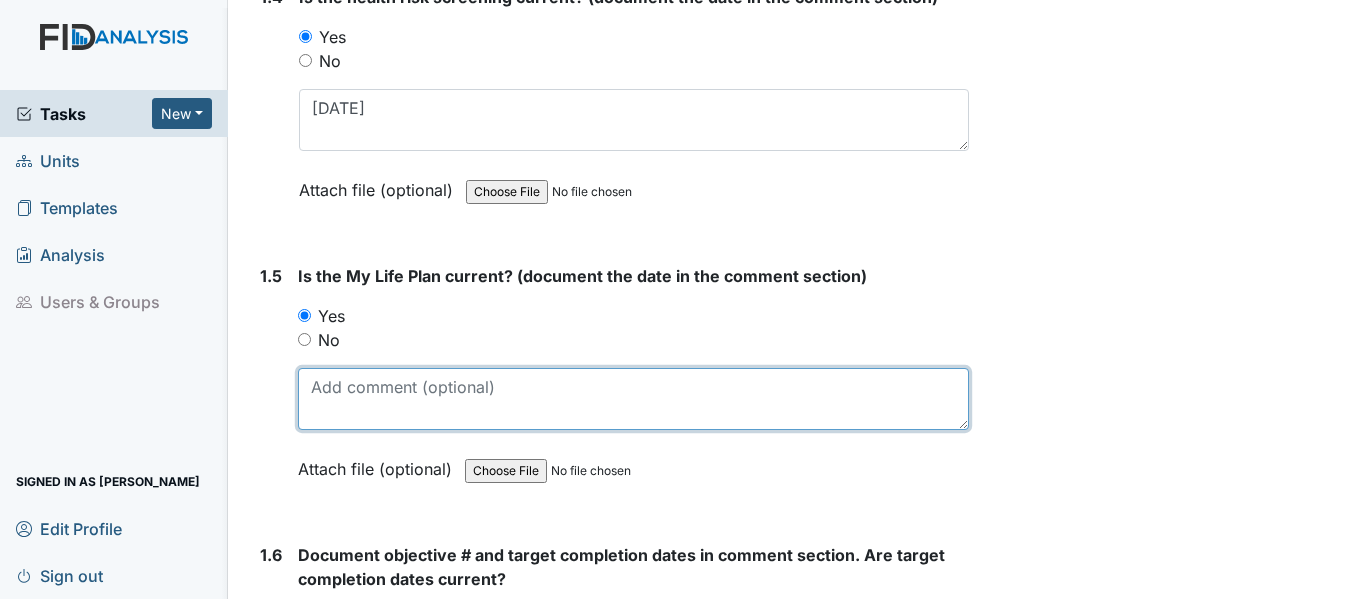 click at bounding box center (633, 399) 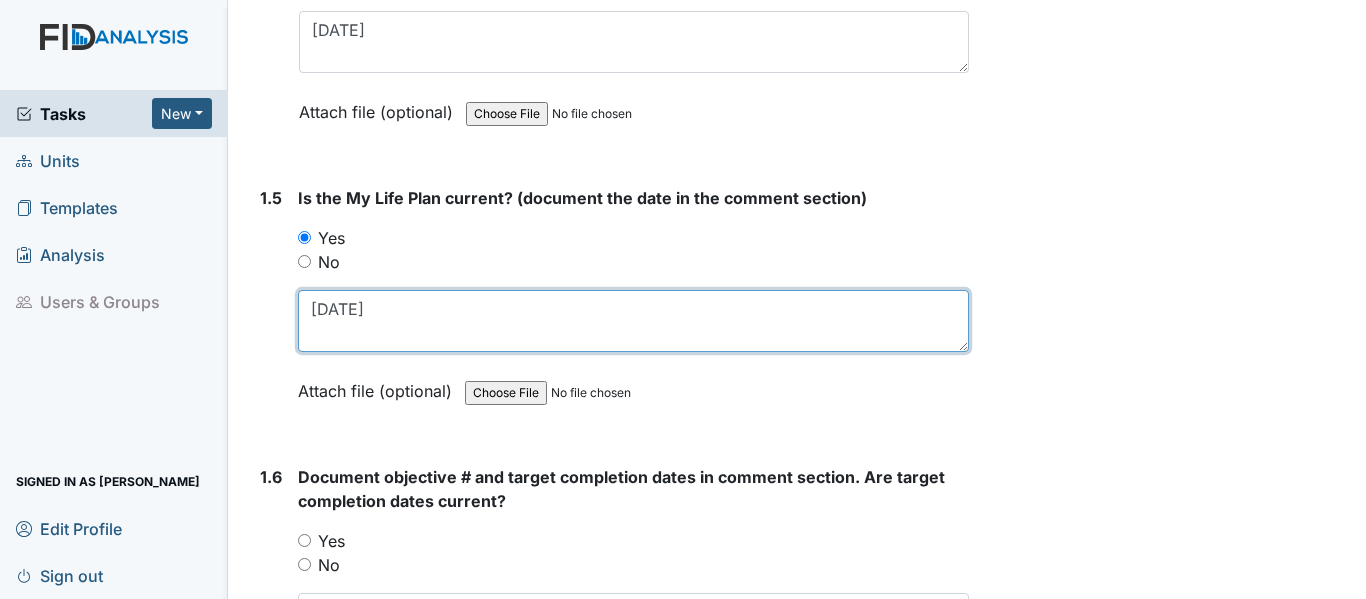 scroll, scrollTop: 1500, scrollLeft: 0, axis: vertical 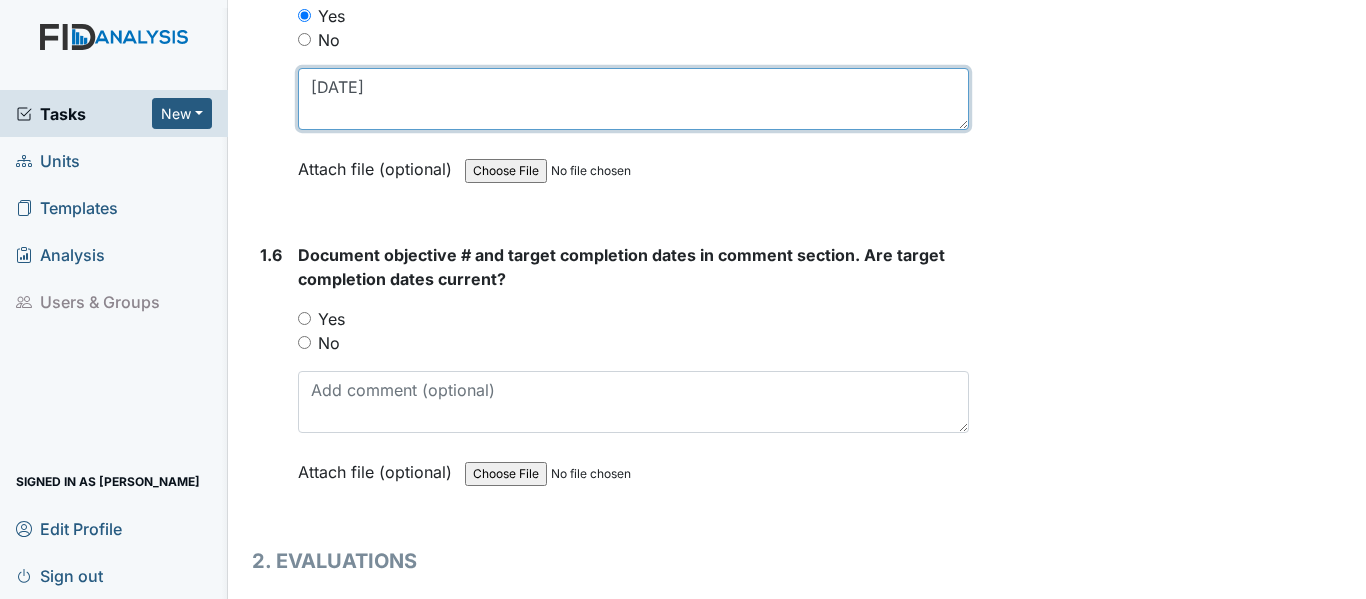 type on "9/17/24" 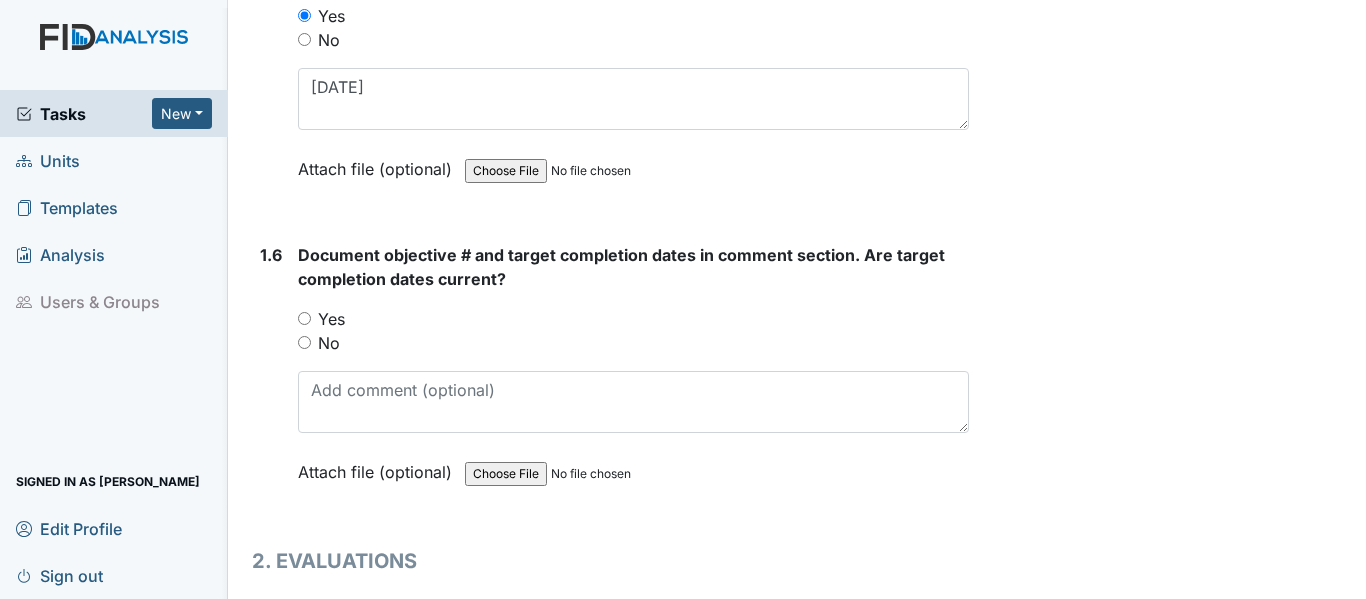 click on "Yes" at bounding box center (304, 318) 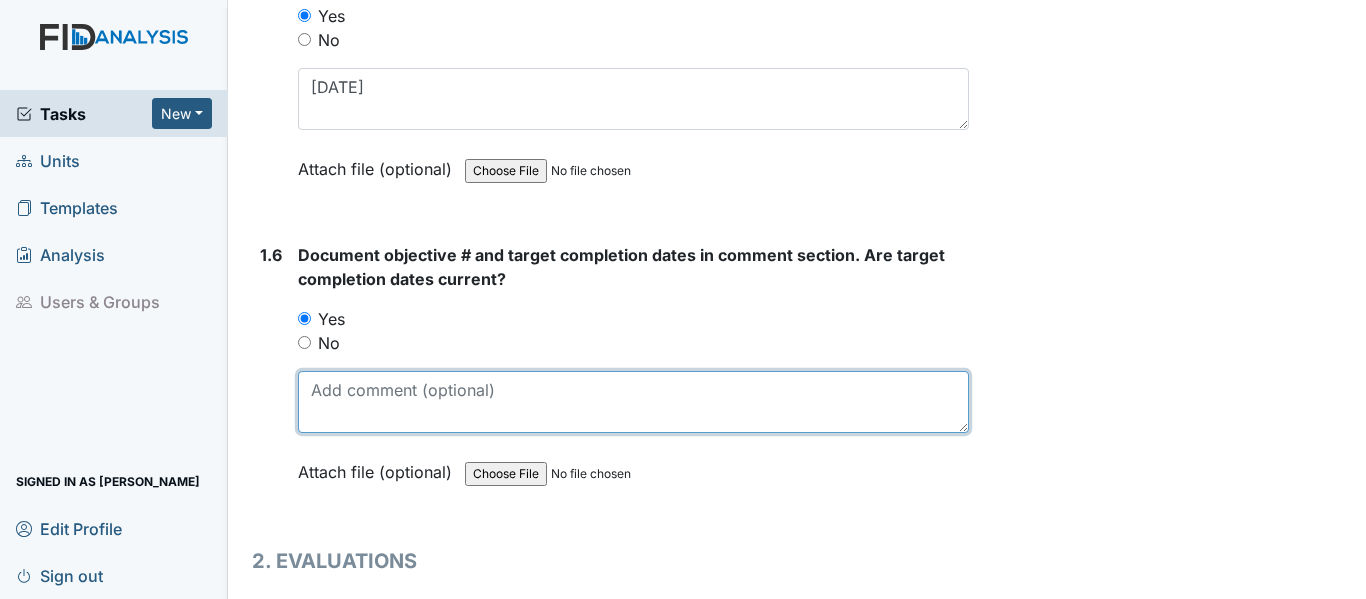 click at bounding box center [633, 402] 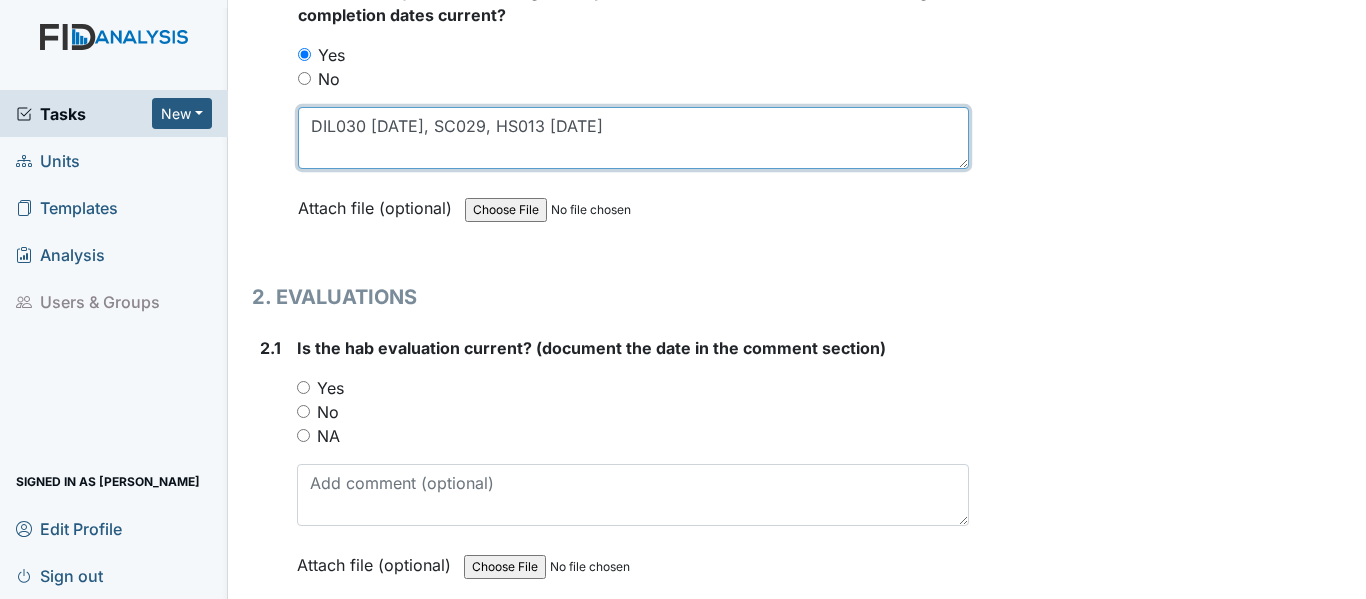 scroll, scrollTop: 1800, scrollLeft: 0, axis: vertical 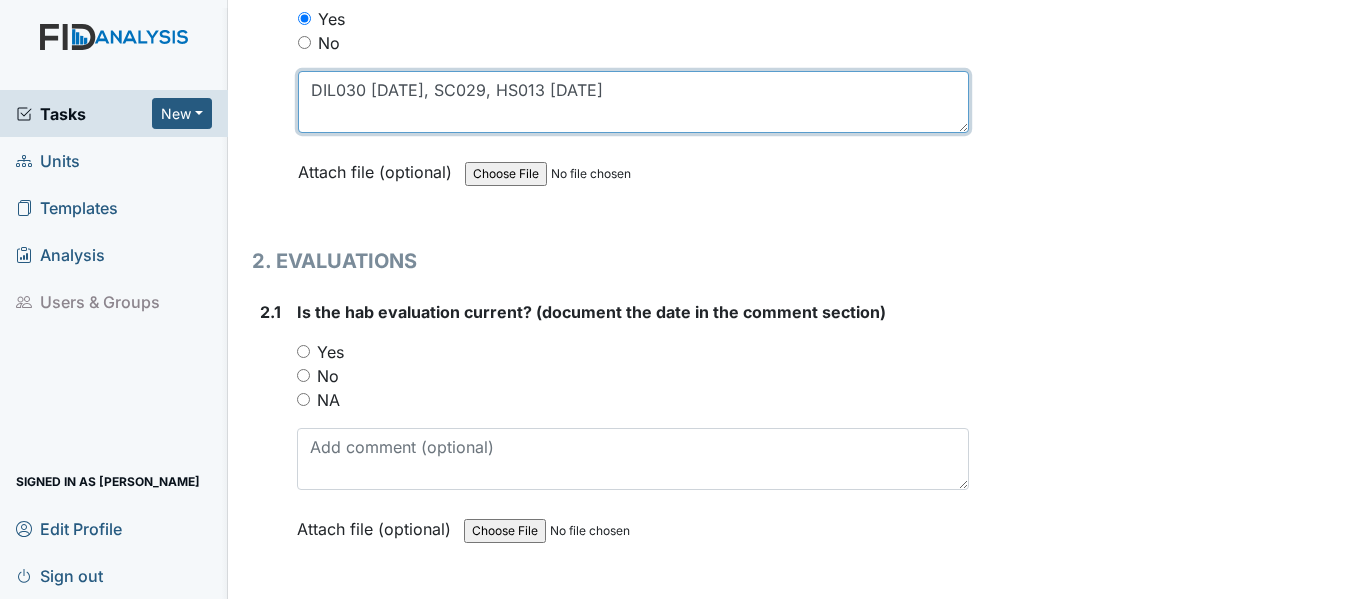 type on "DIL030 4/30/26, SC029, HS013 12/13/25" 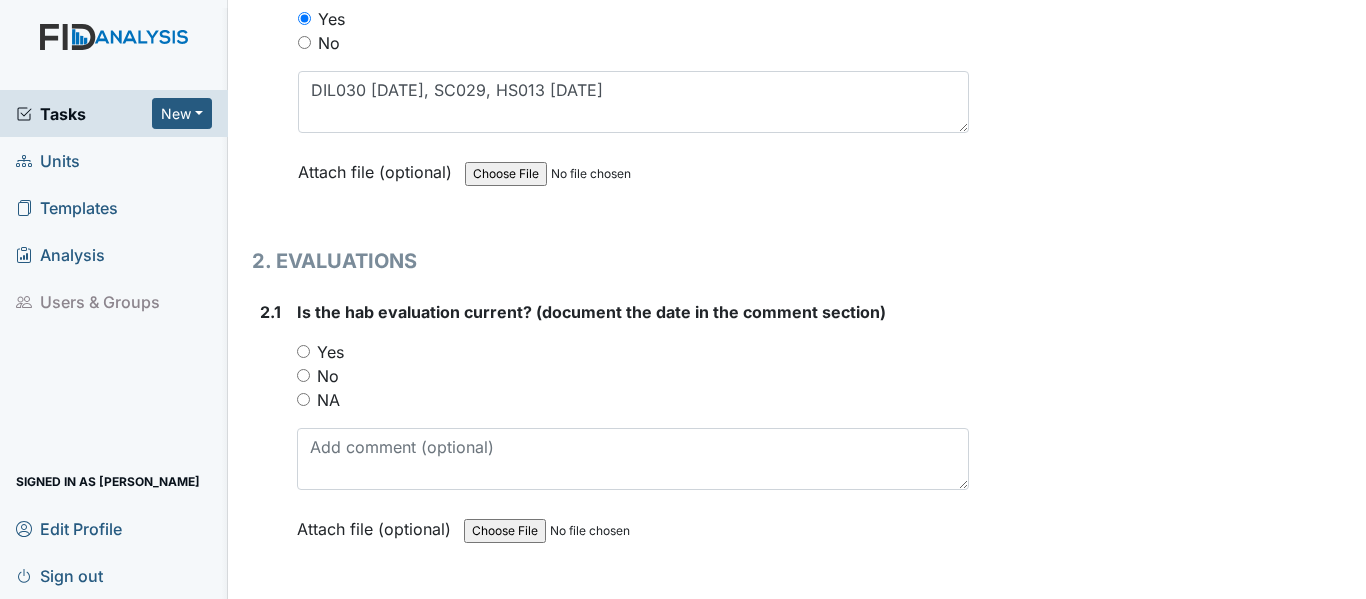 click on "Yes" at bounding box center [303, 351] 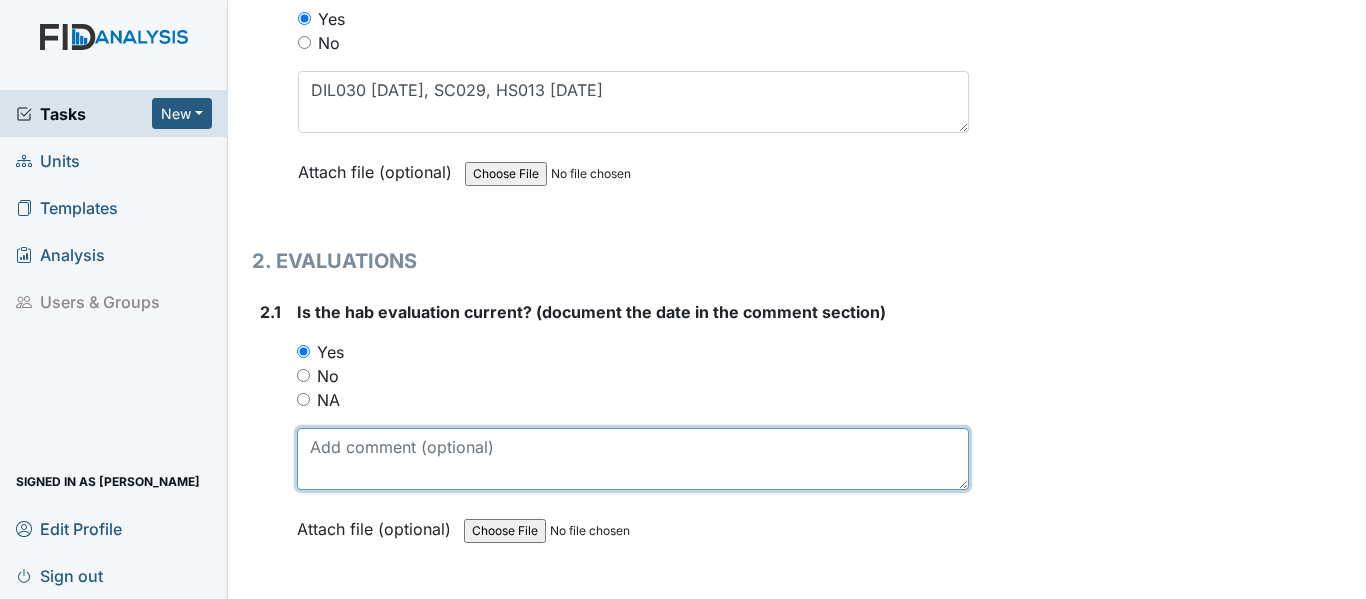click at bounding box center (633, 459) 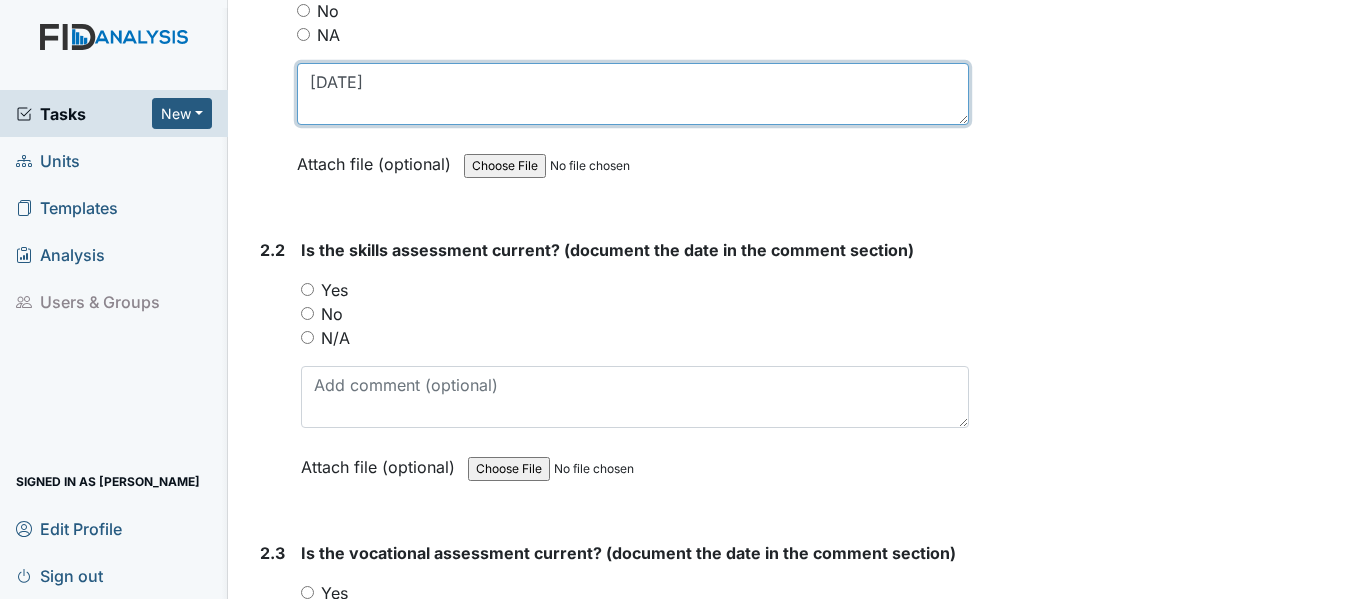 scroll, scrollTop: 2200, scrollLeft: 0, axis: vertical 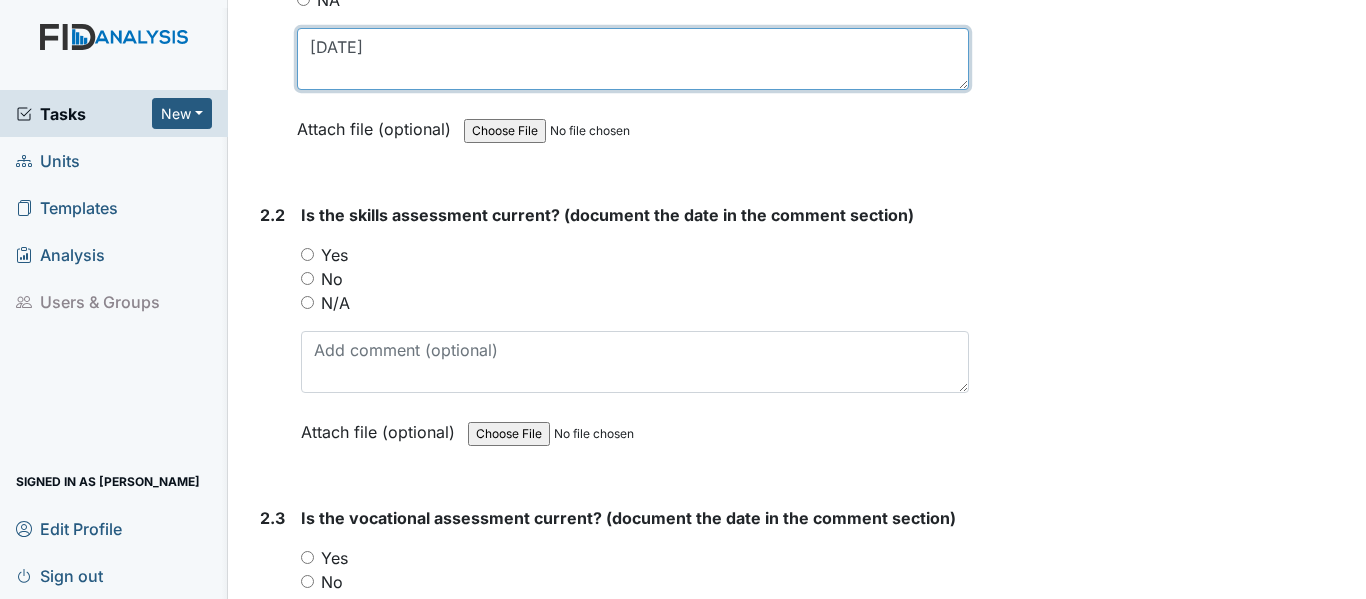 type on "9/17/24" 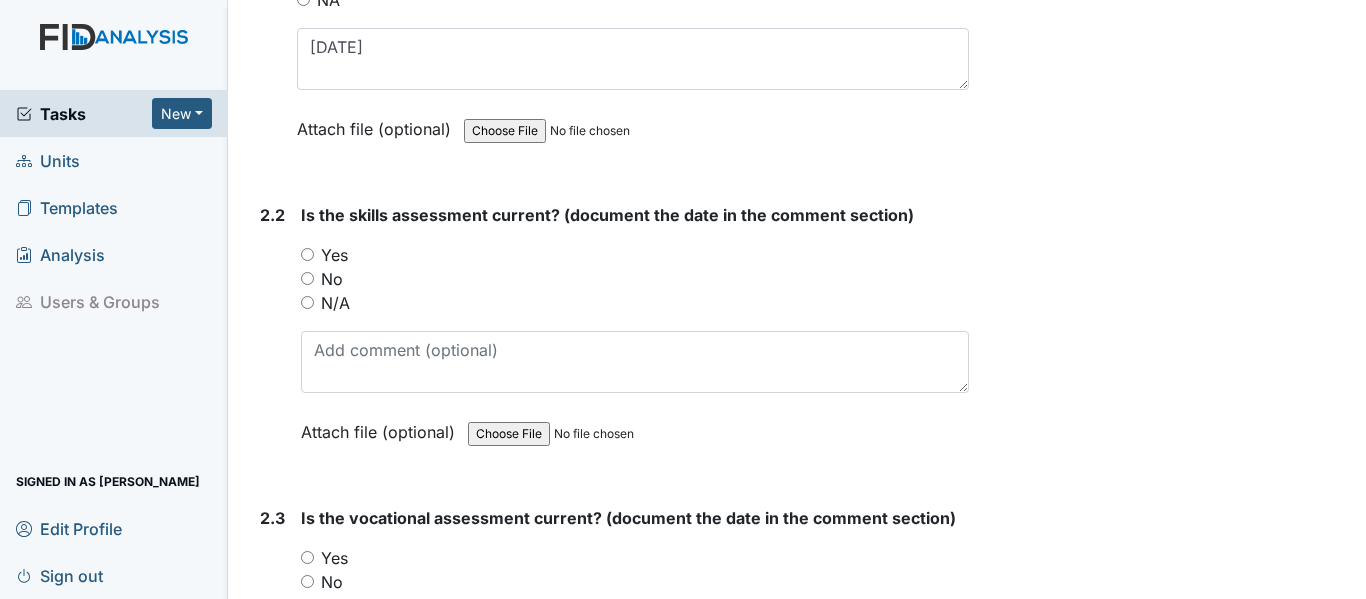 click on "Yes" at bounding box center [307, 254] 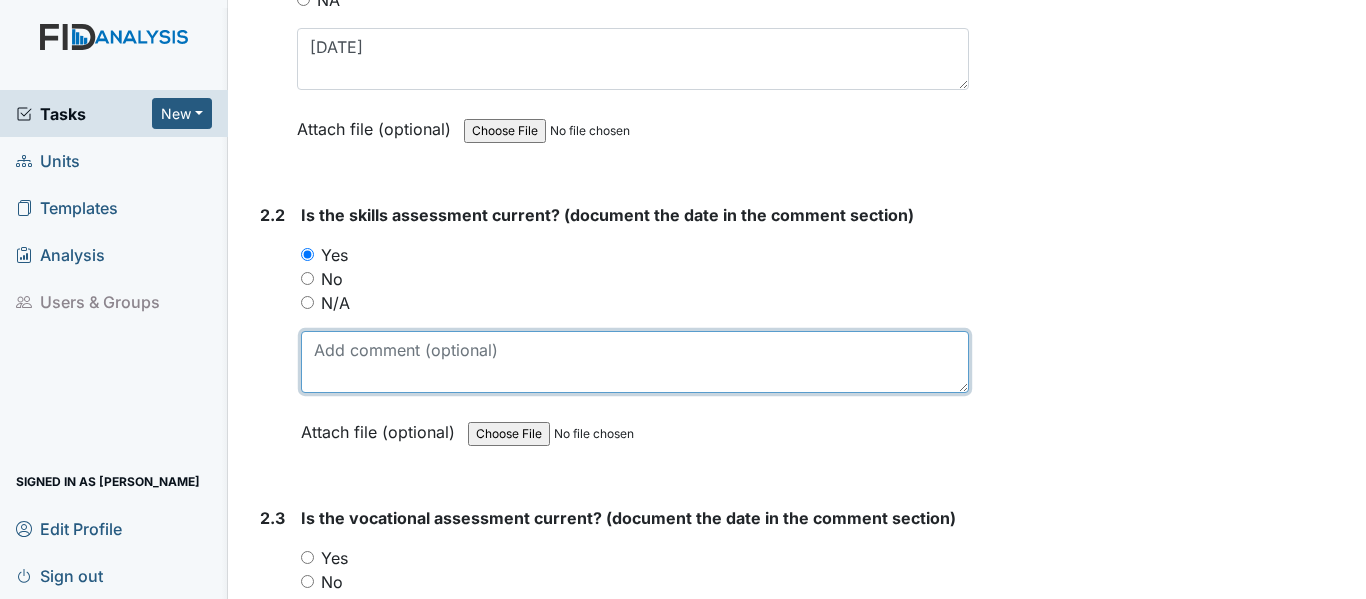 click at bounding box center [635, 362] 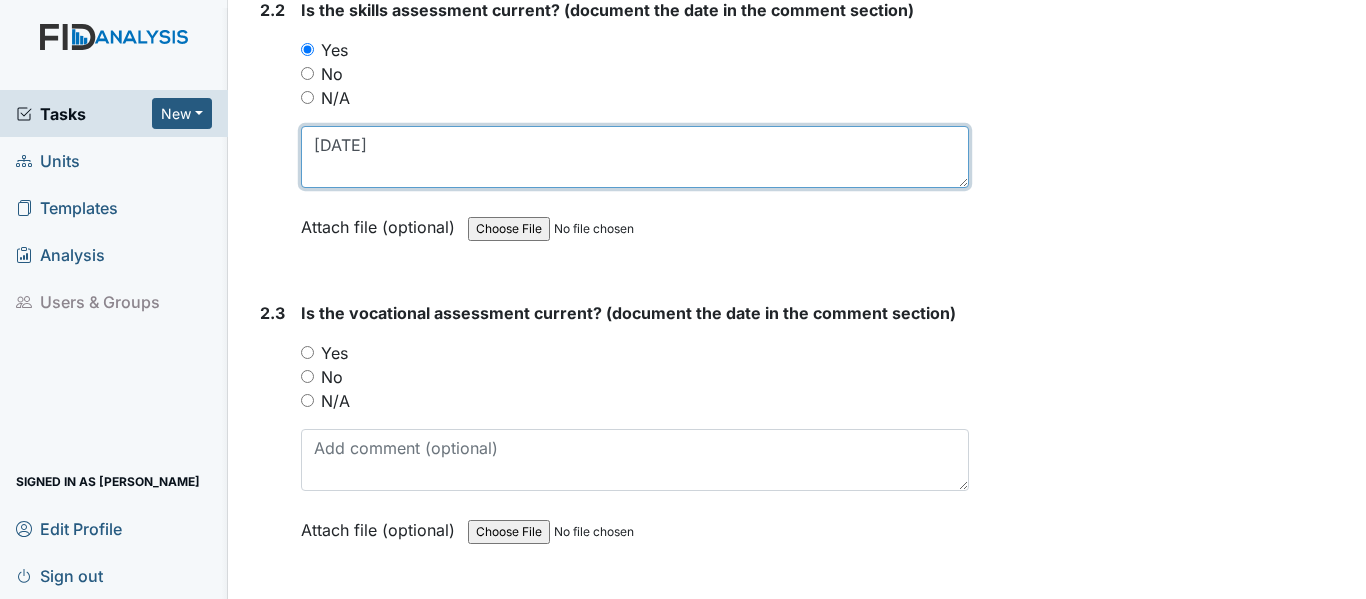 scroll, scrollTop: 2500, scrollLeft: 0, axis: vertical 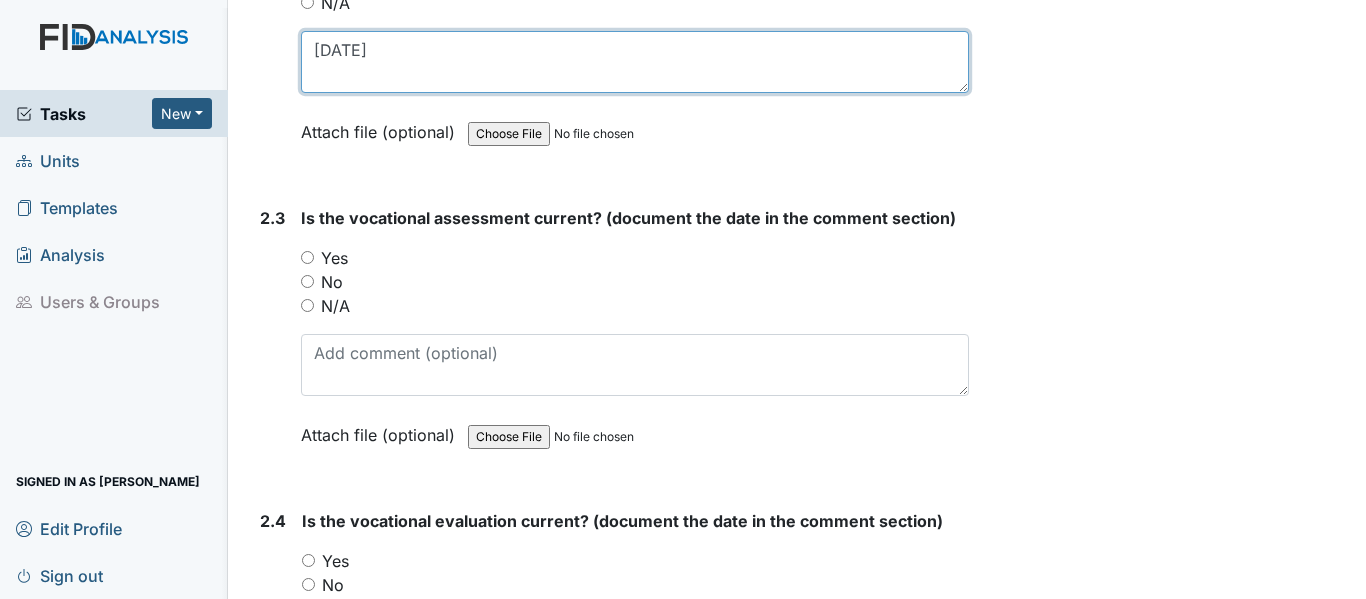 type on "9/17/24" 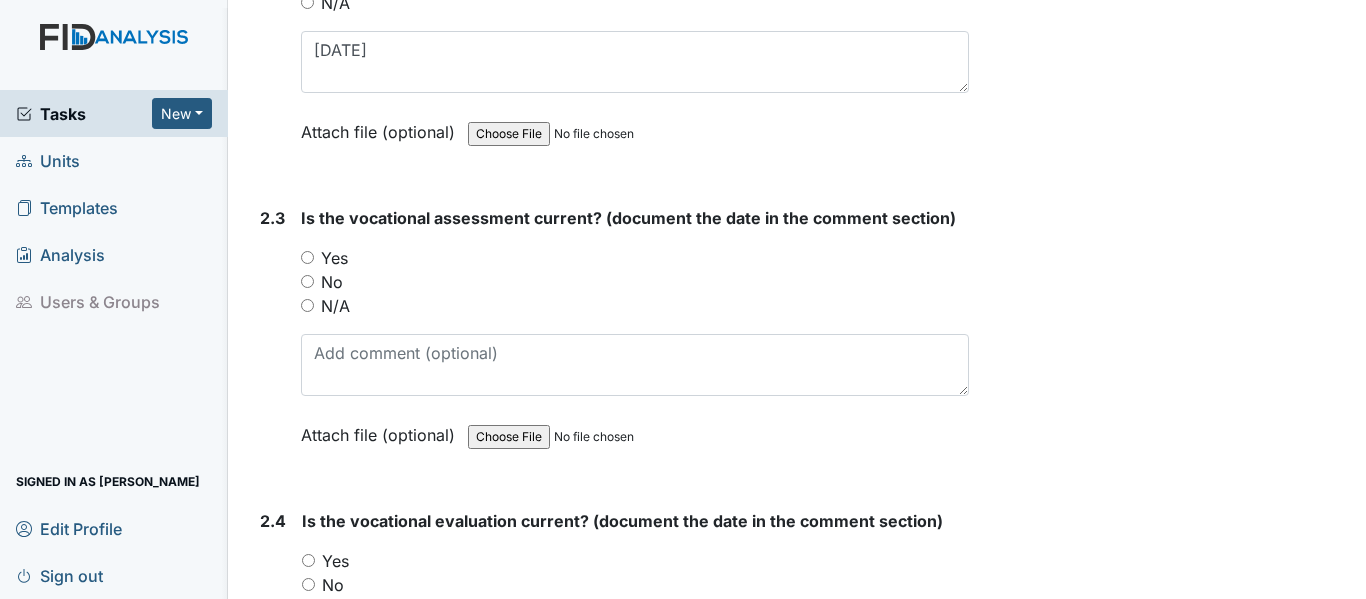 click on "Yes" at bounding box center [307, 257] 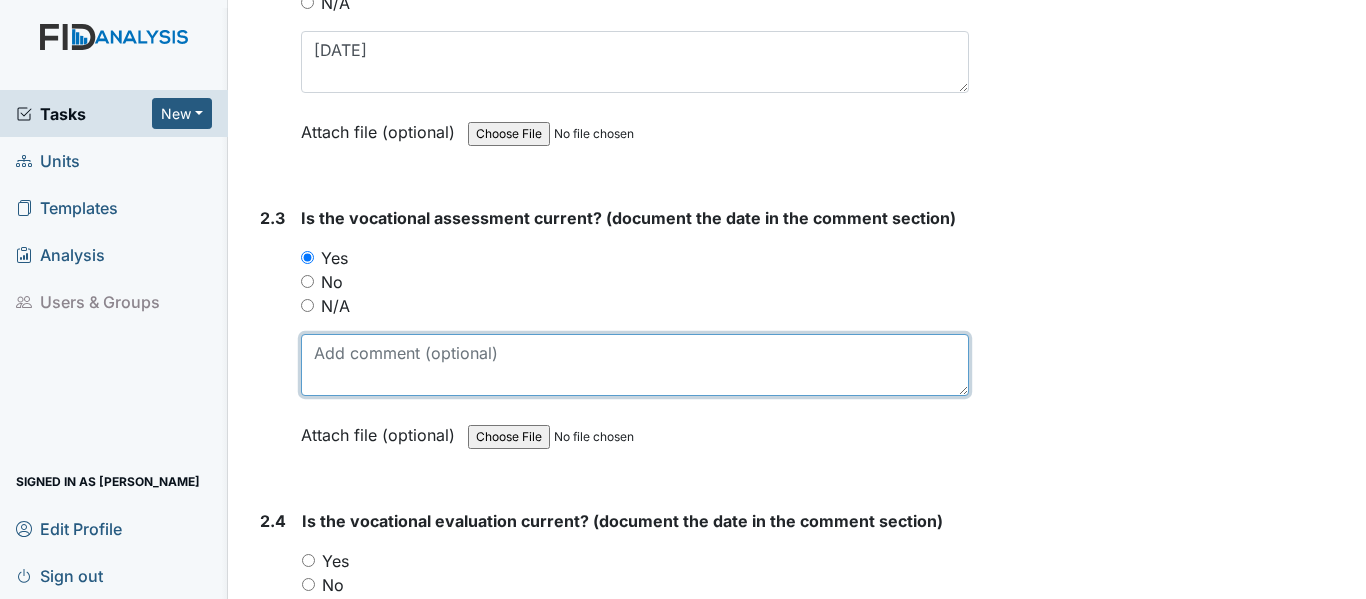 click at bounding box center [635, 365] 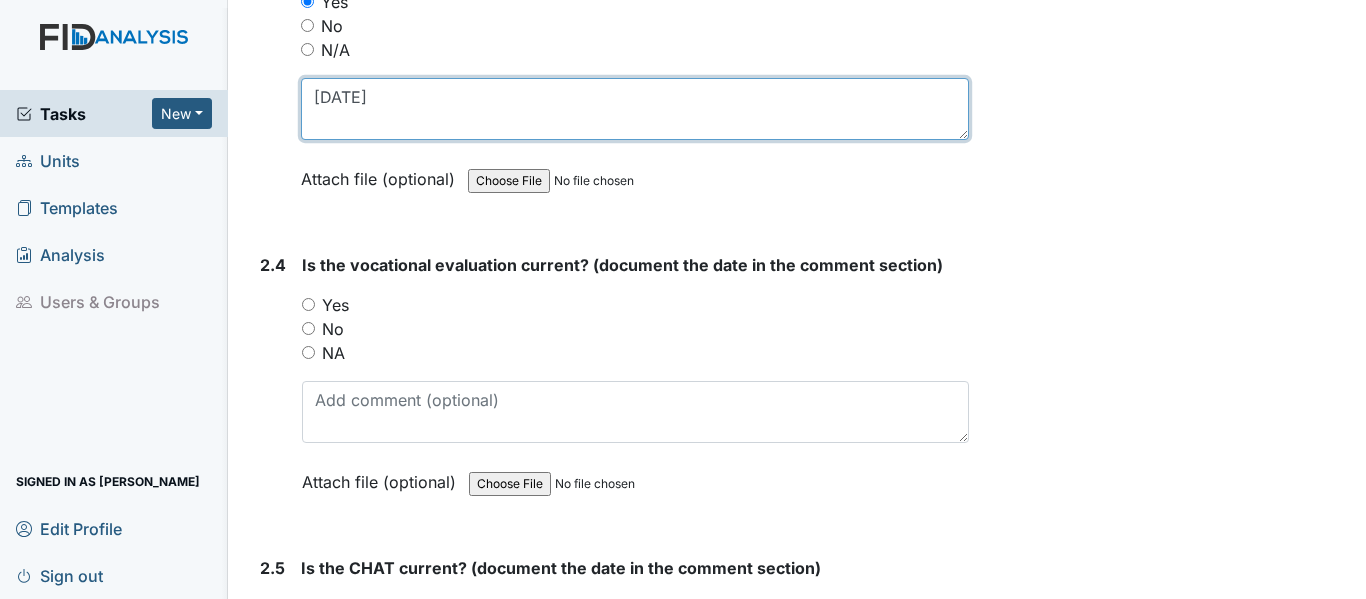 scroll, scrollTop: 2800, scrollLeft: 0, axis: vertical 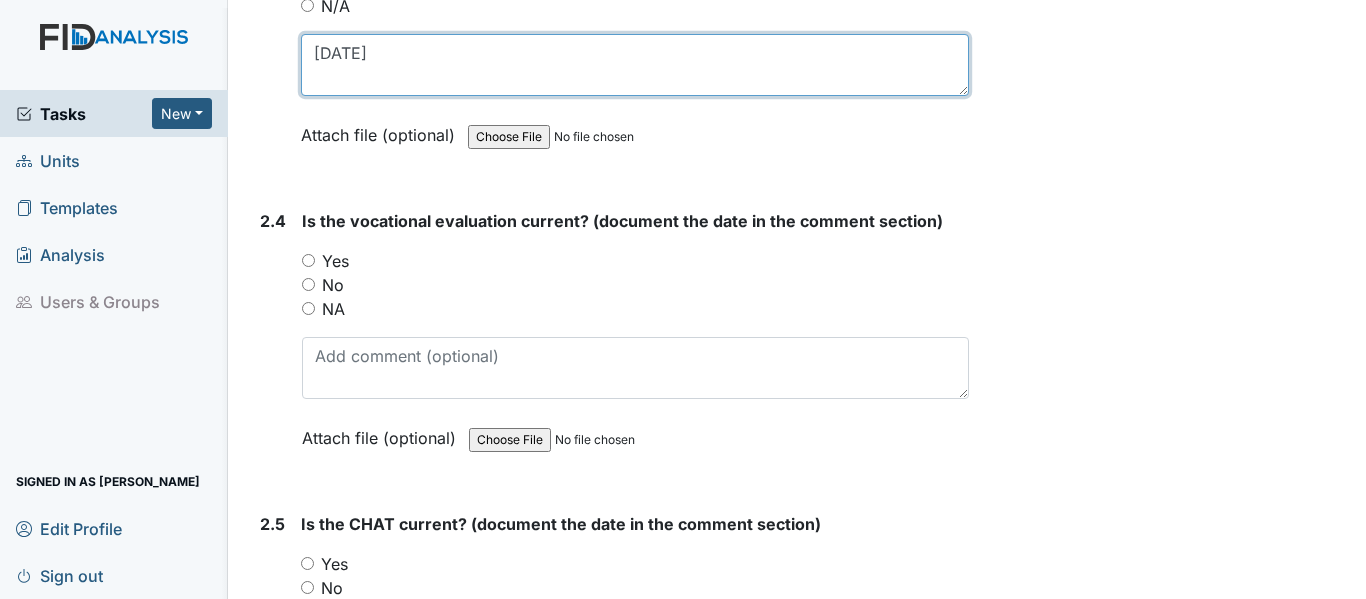 type on "9/17/24" 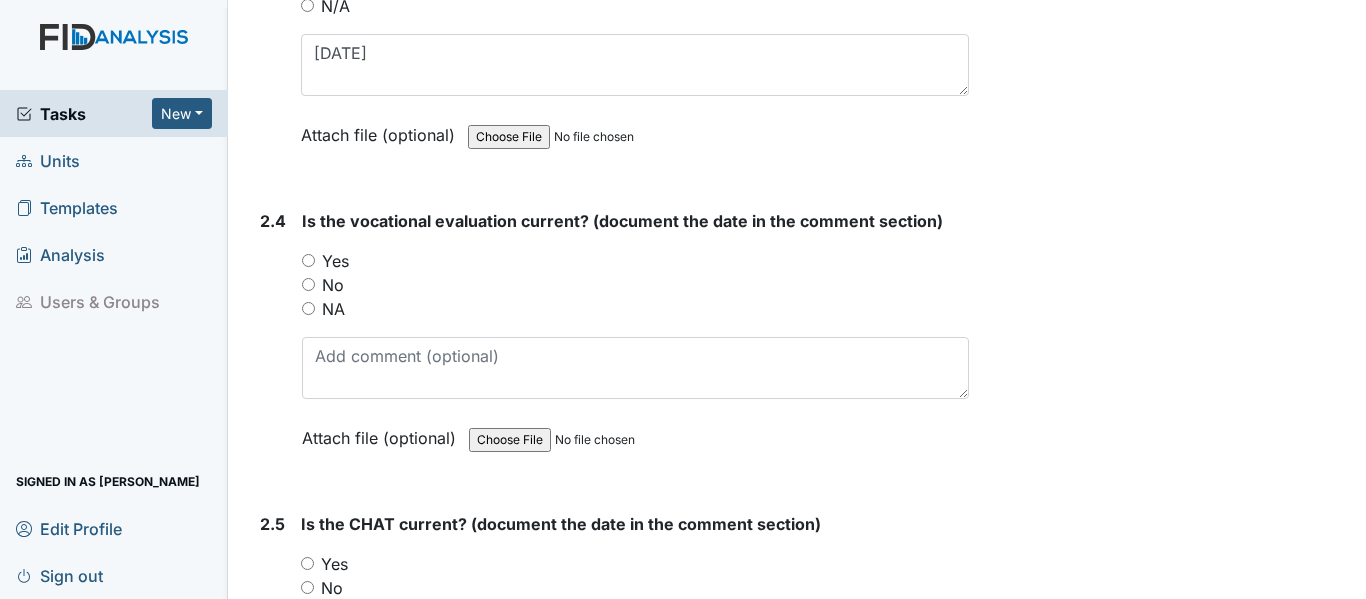 click on "Yes" at bounding box center (308, 260) 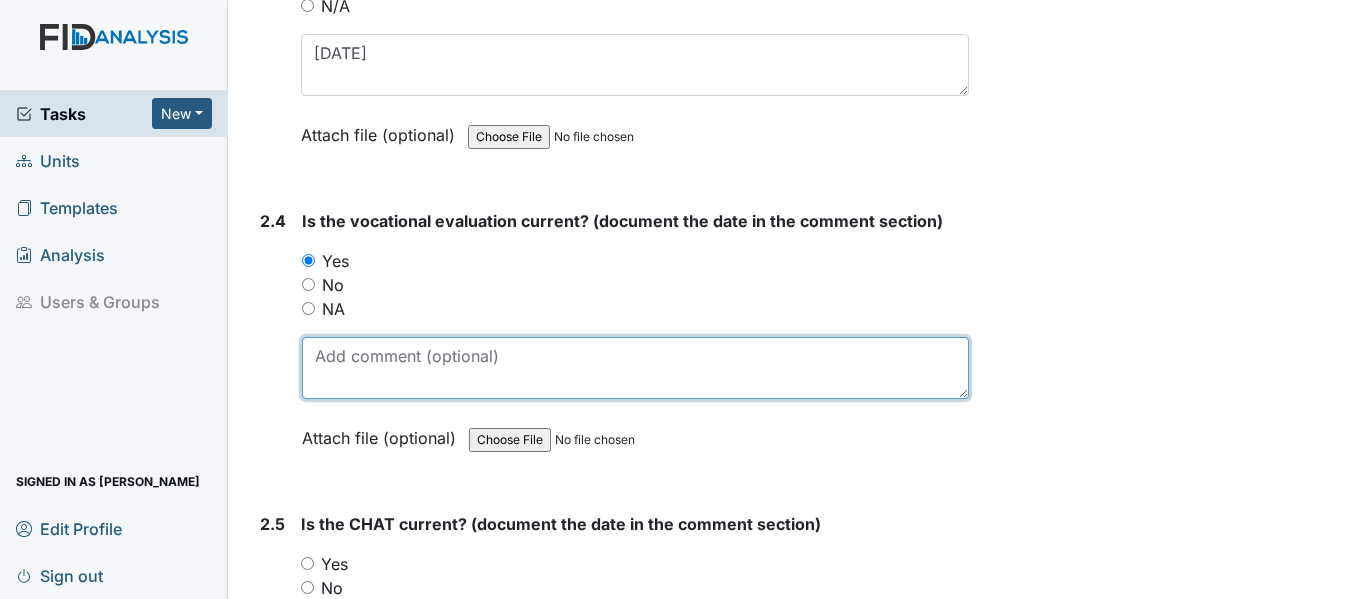 click at bounding box center (635, 368) 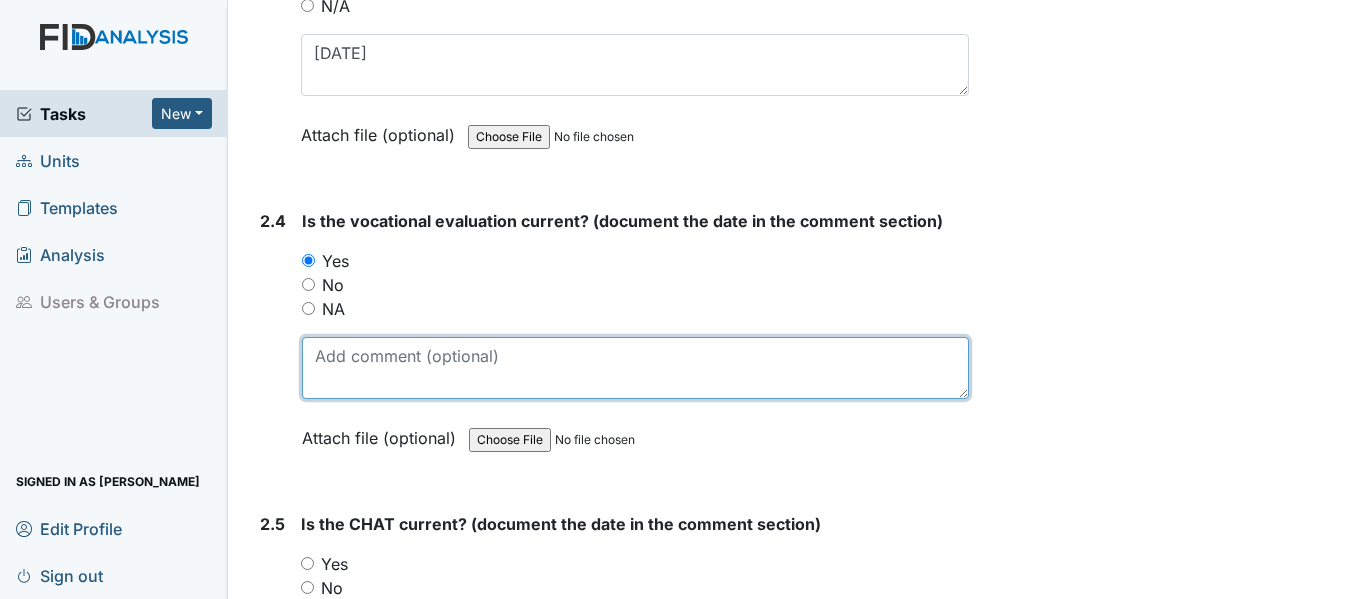paste on "9/17/24" 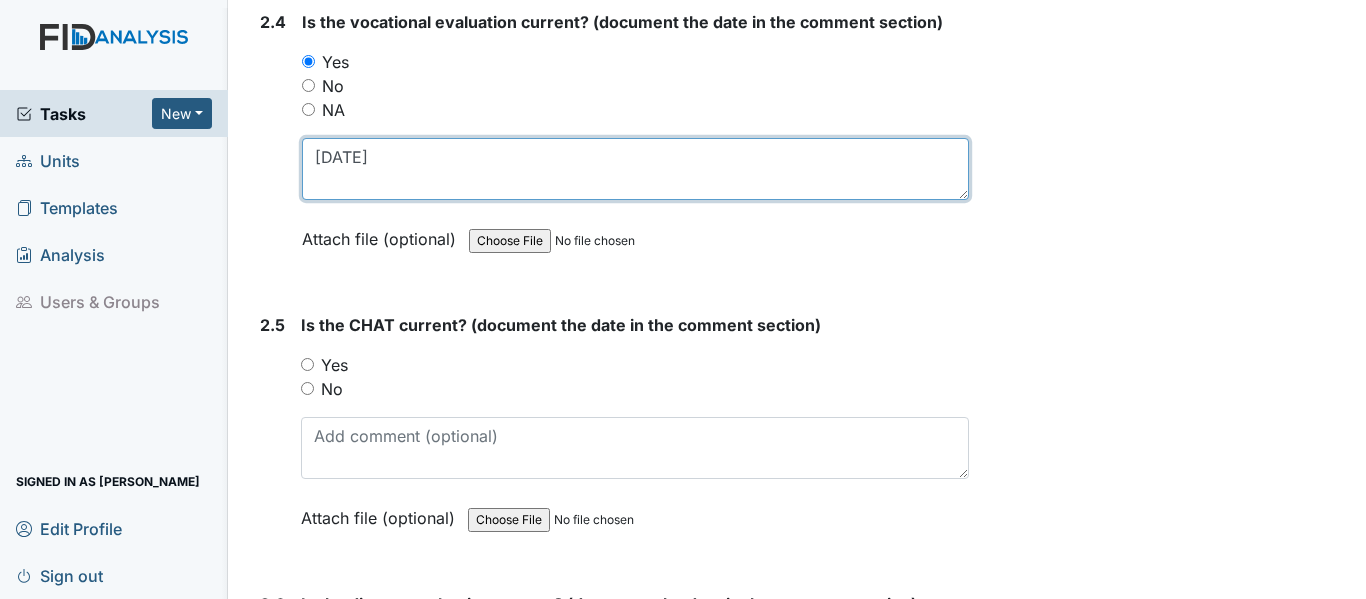 scroll, scrollTop: 3000, scrollLeft: 0, axis: vertical 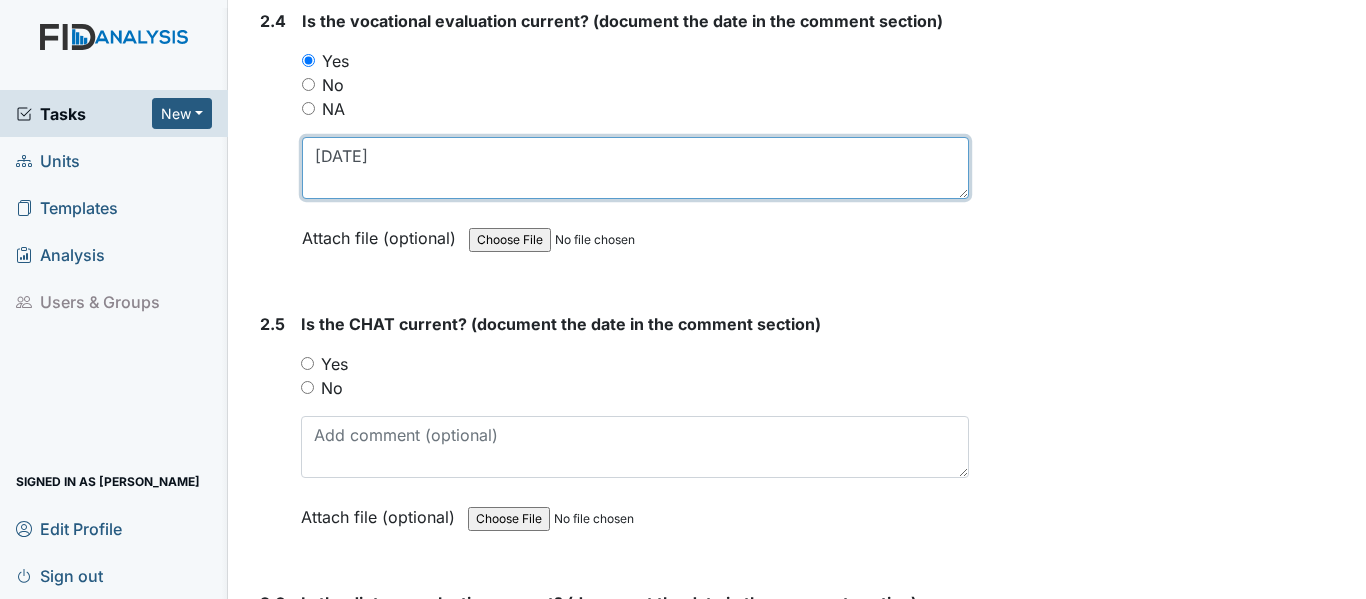 type on "9/17/24" 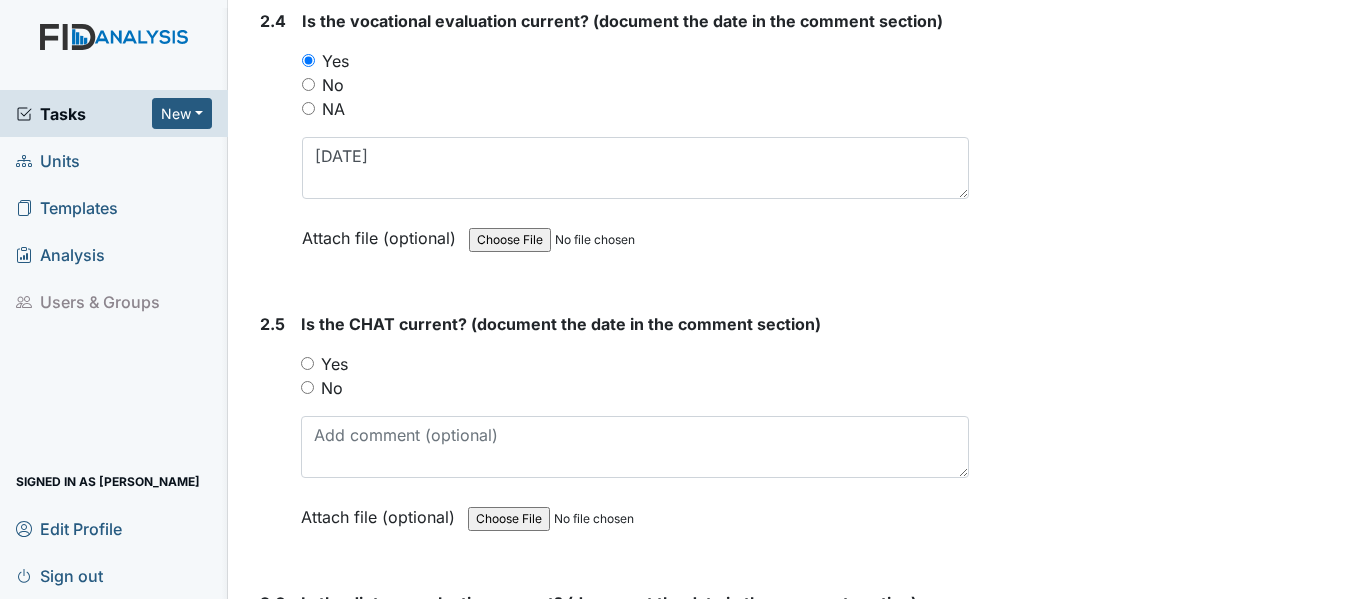 click on "Yes" at bounding box center (307, 363) 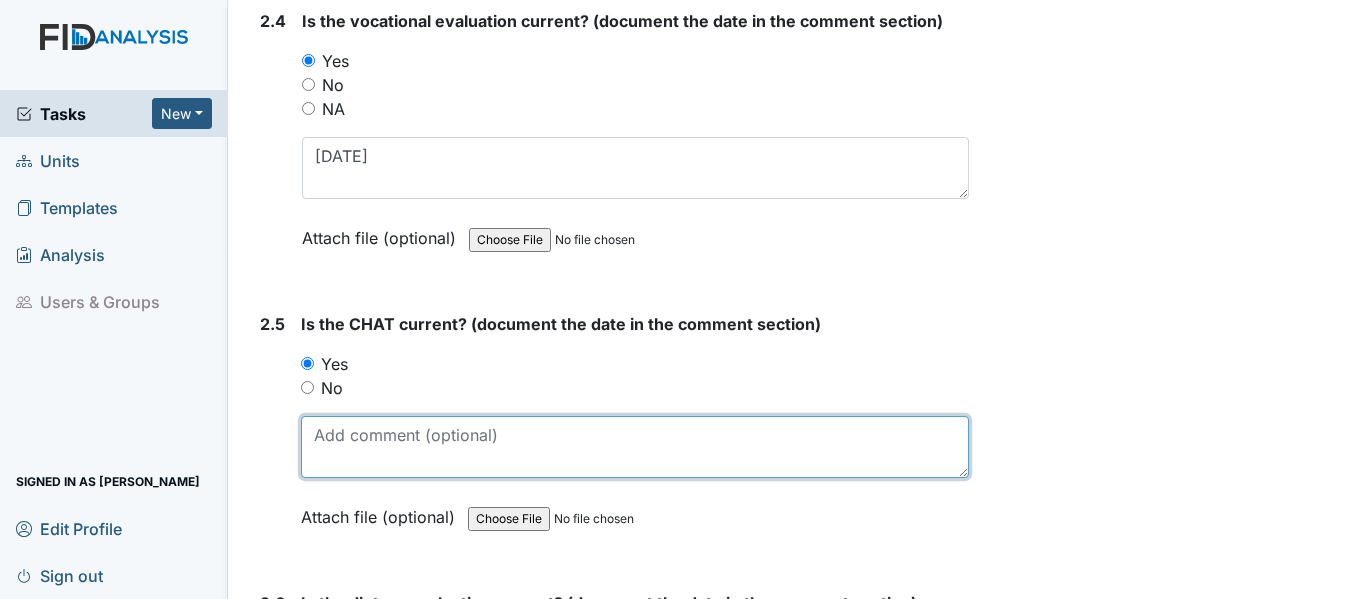 click at bounding box center (635, 447) 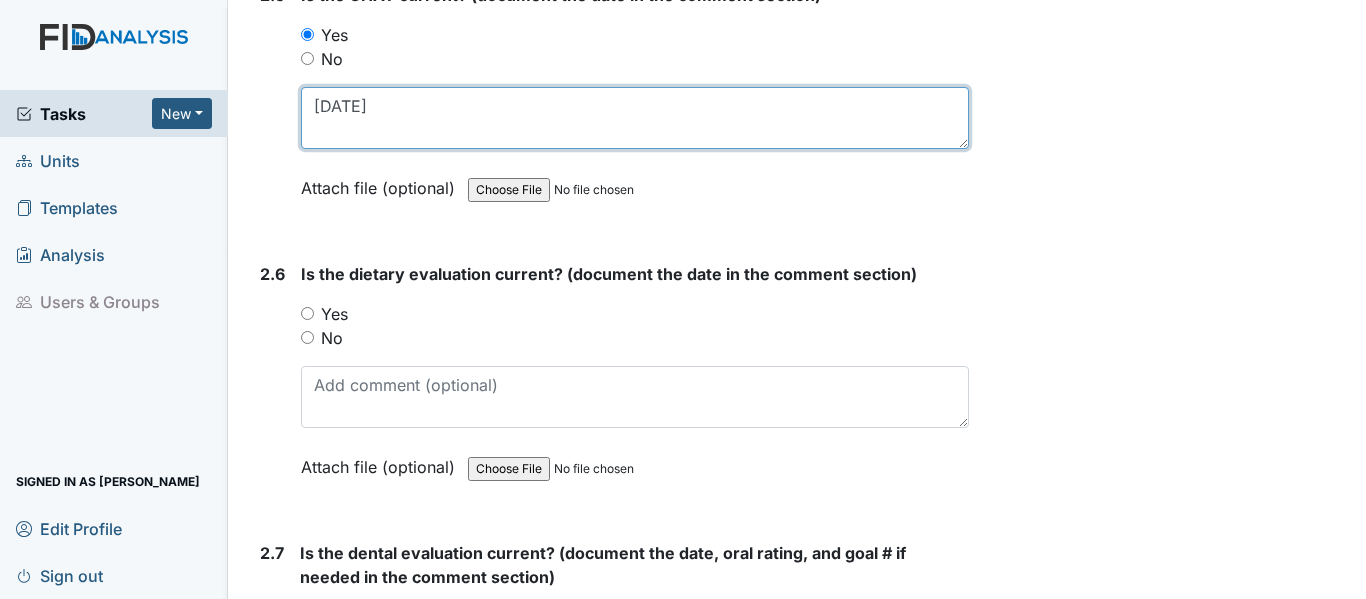 scroll, scrollTop: 3400, scrollLeft: 0, axis: vertical 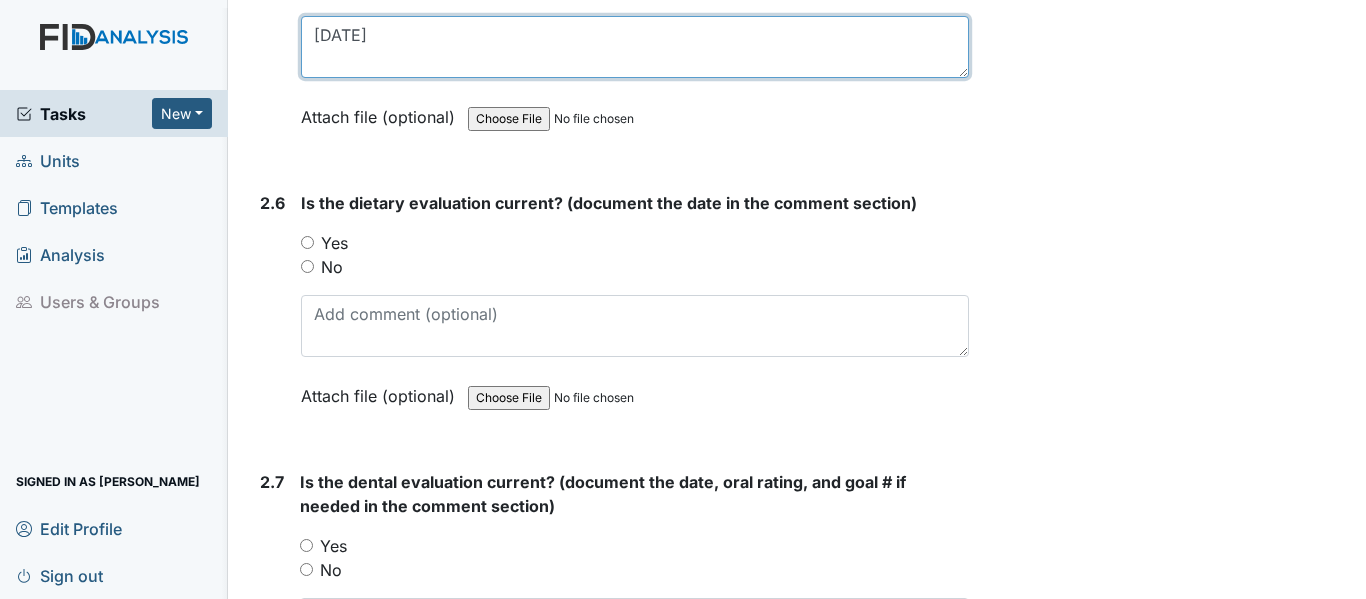 type on "9/17/24" 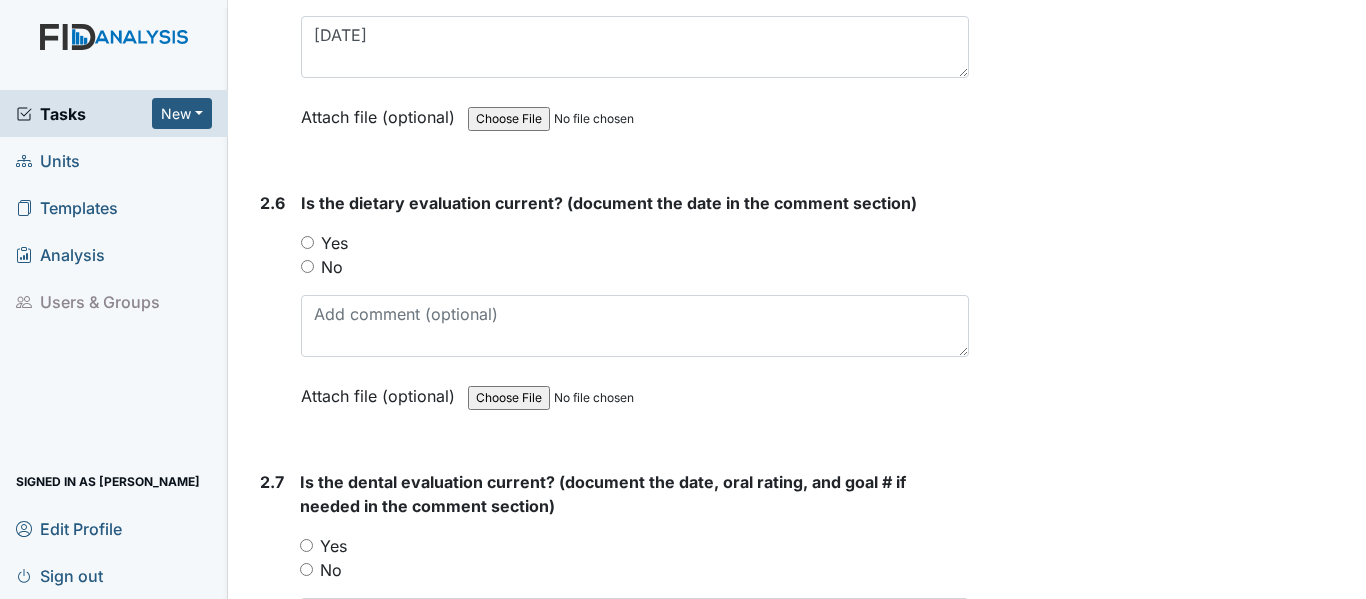 click on "Yes" at bounding box center [307, 242] 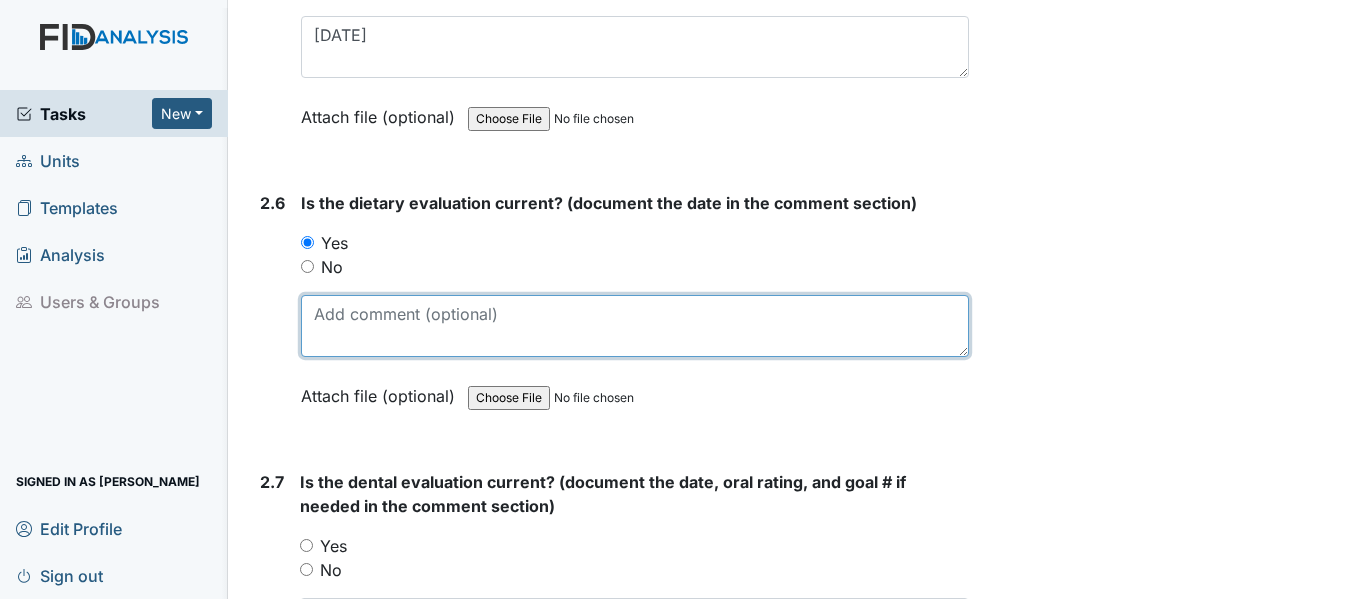 click at bounding box center [635, 326] 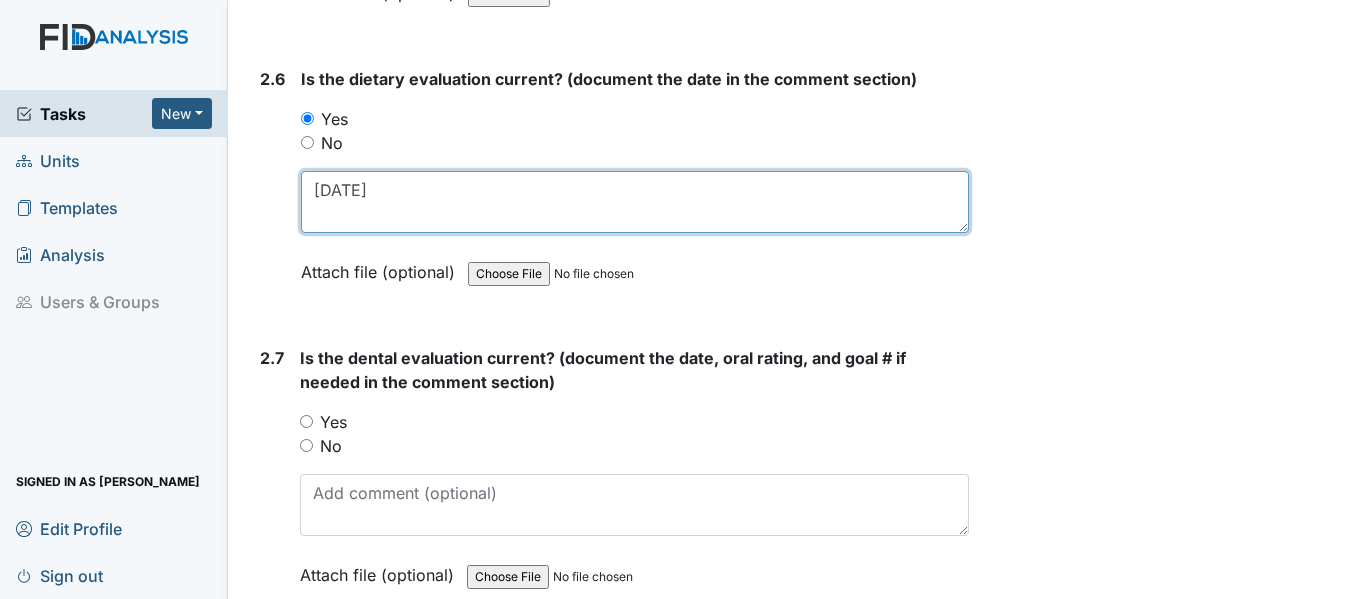scroll, scrollTop: 3600, scrollLeft: 0, axis: vertical 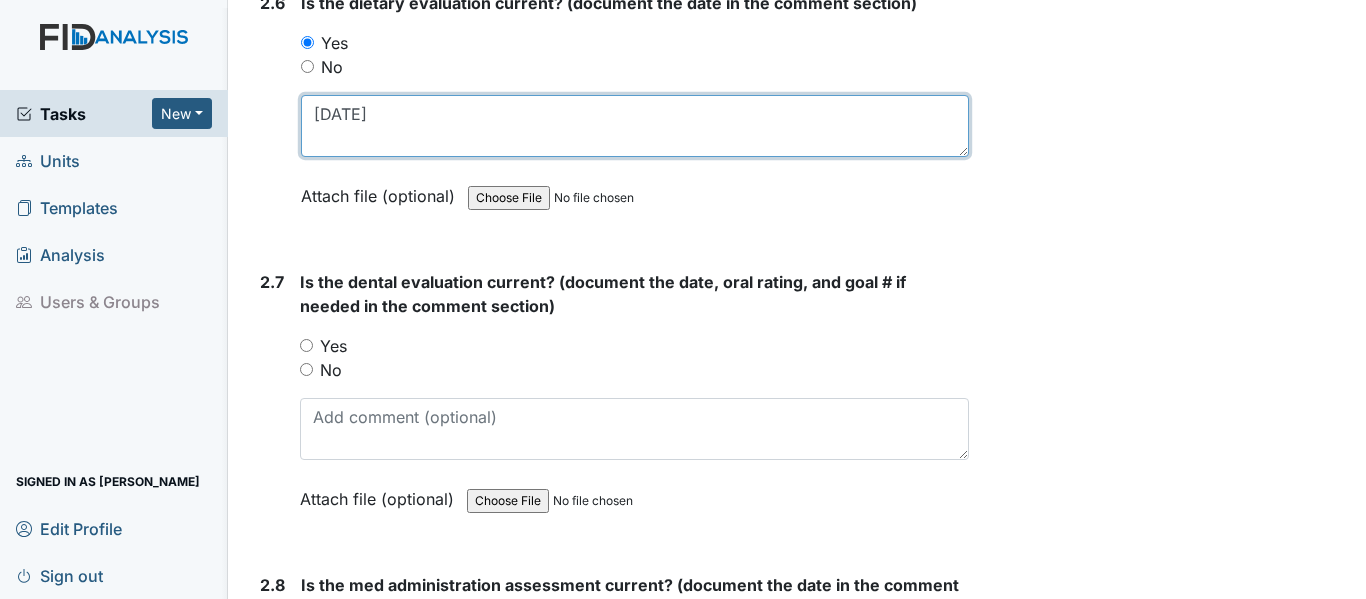 type on "[DATE]" 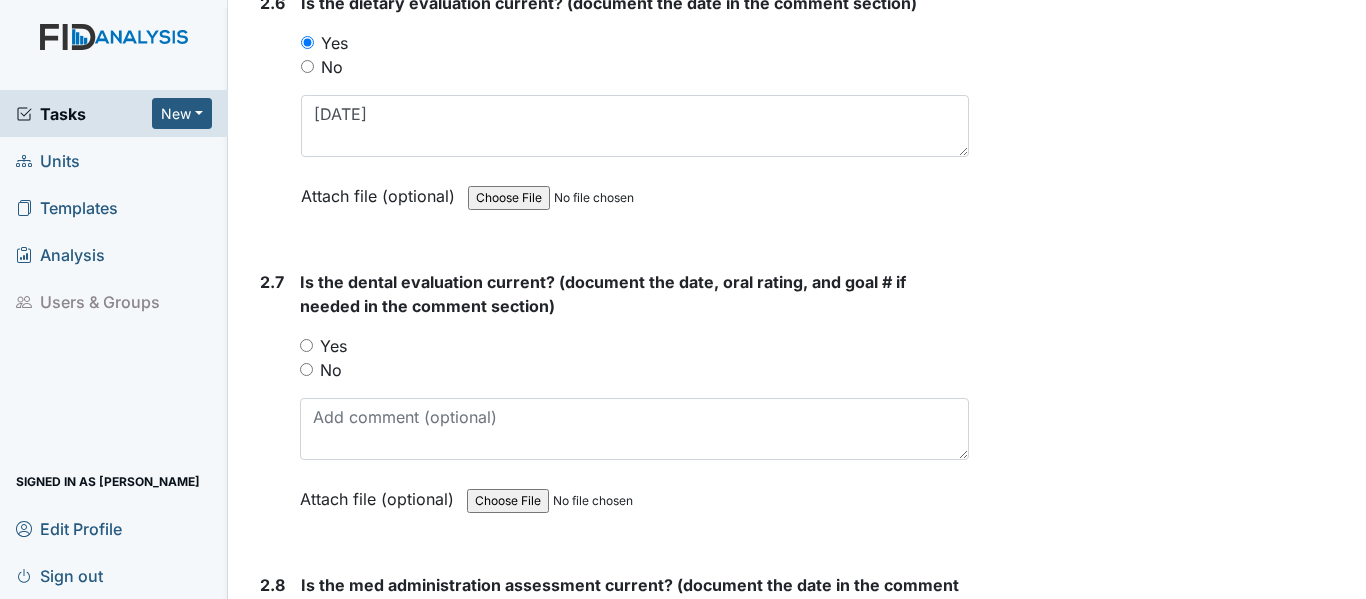 click on "Yes" at bounding box center [306, 345] 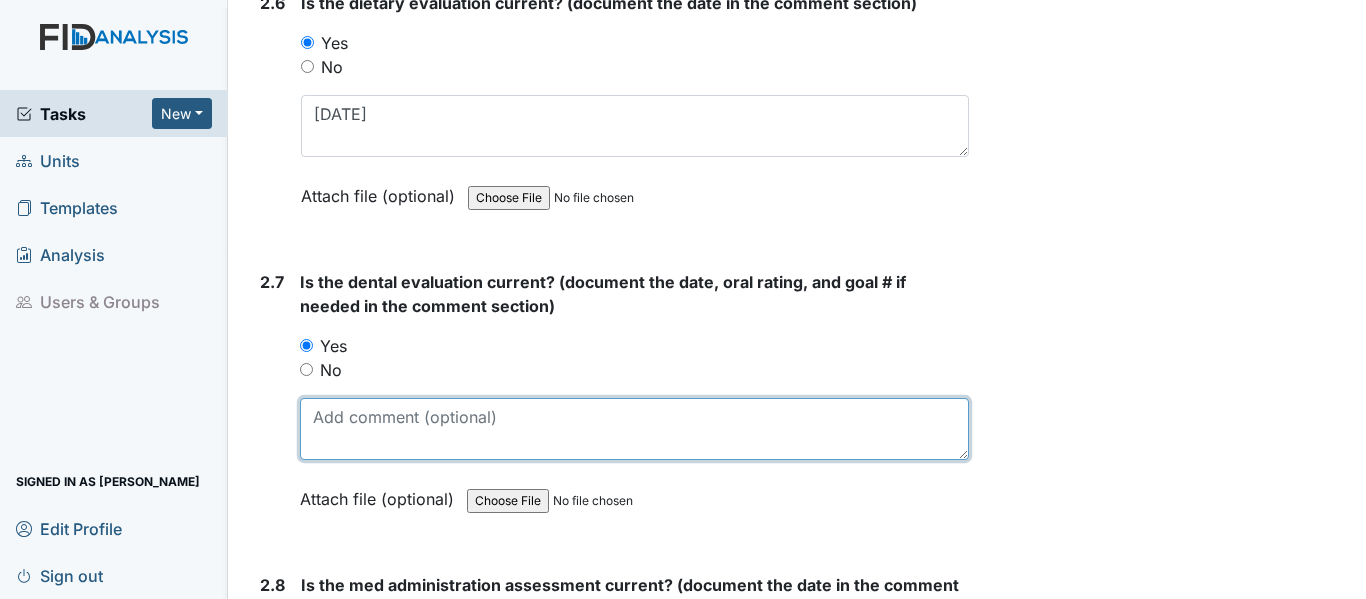 click at bounding box center [634, 429] 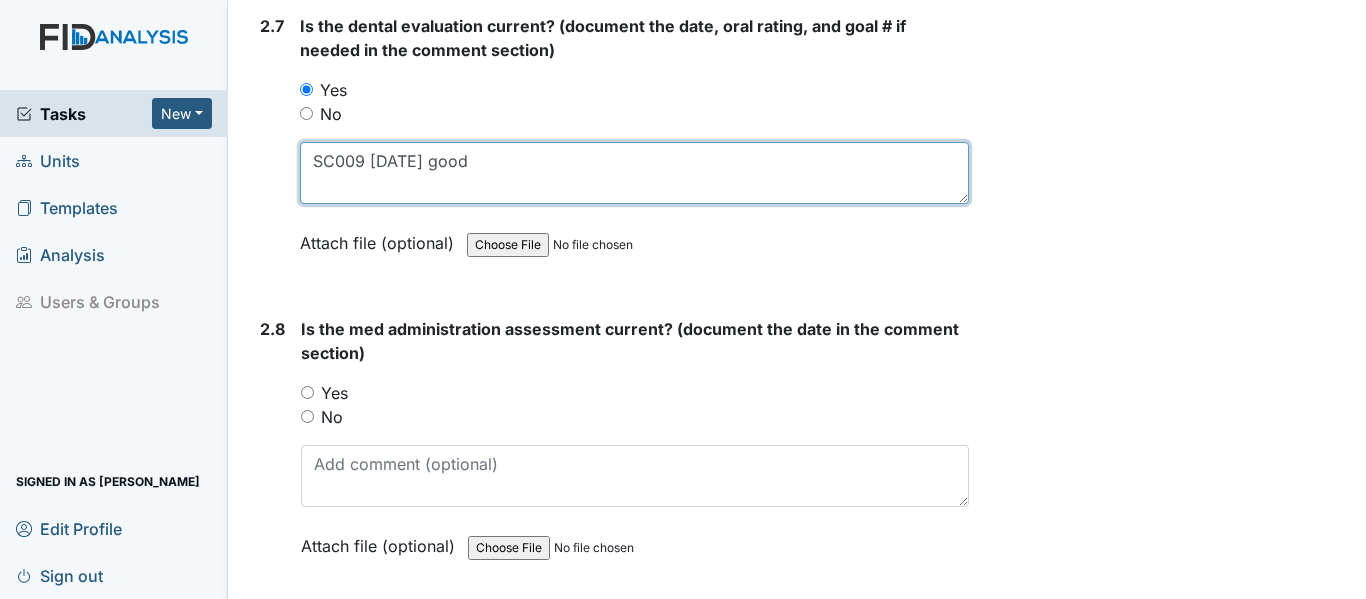 scroll, scrollTop: 3900, scrollLeft: 0, axis: vertical 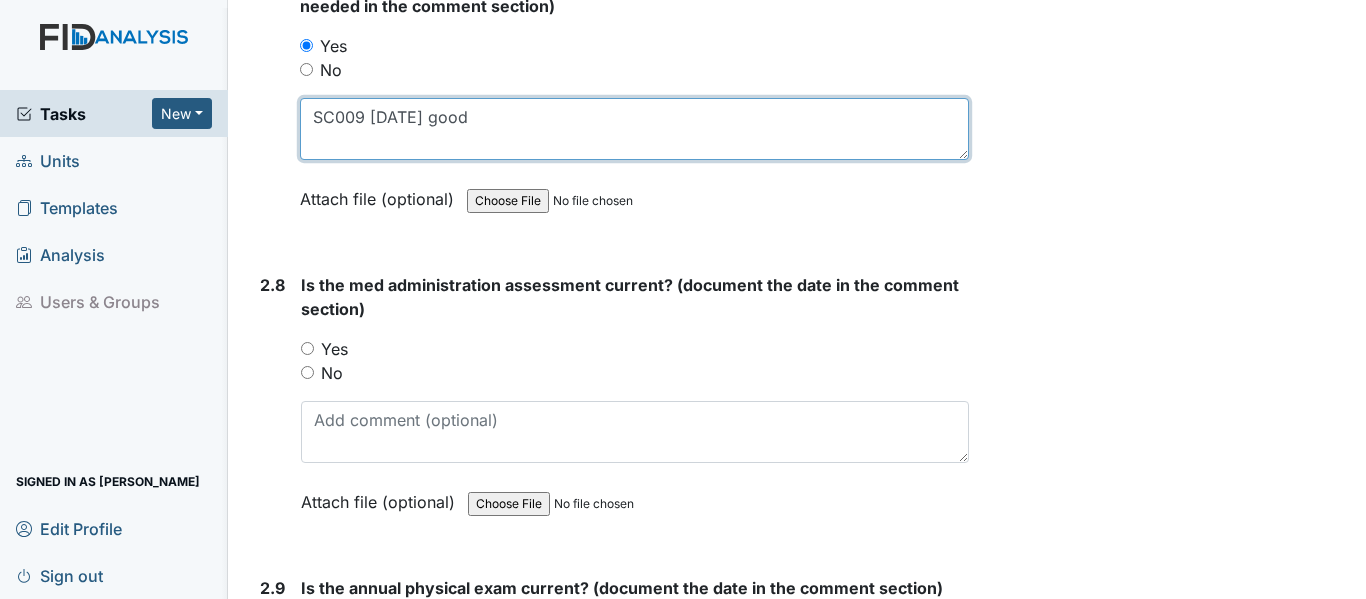 type on "SC009 10/1/24 good" 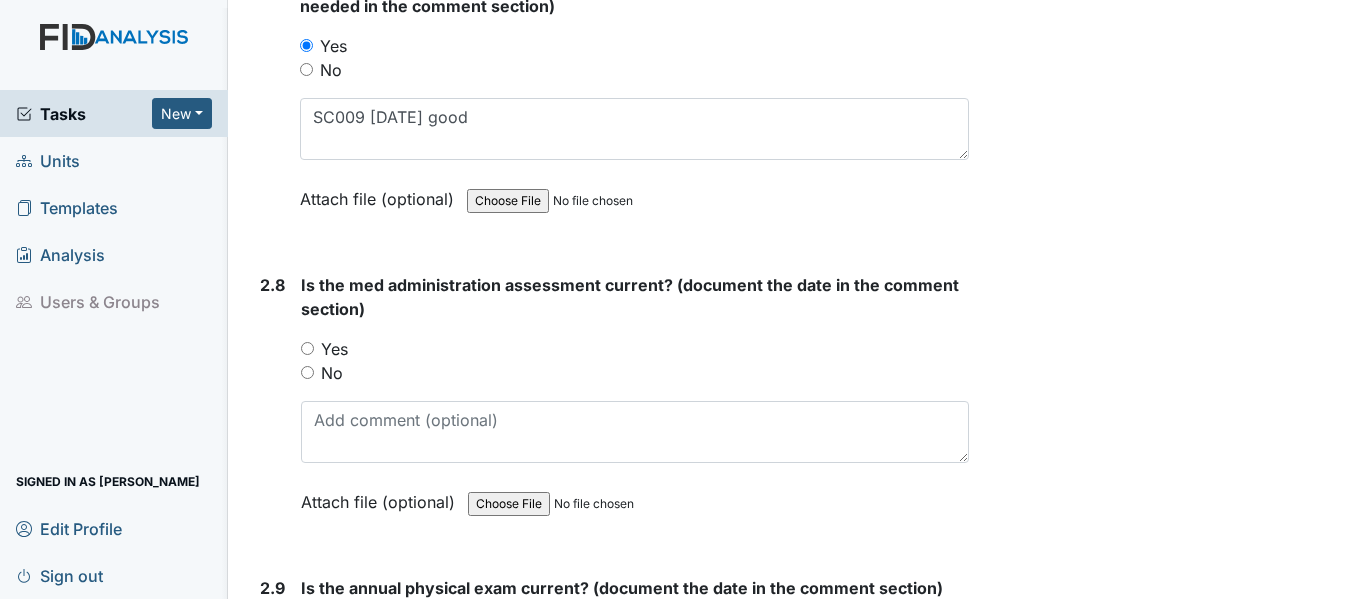click on "Yes" at bounding box center (307, 348) 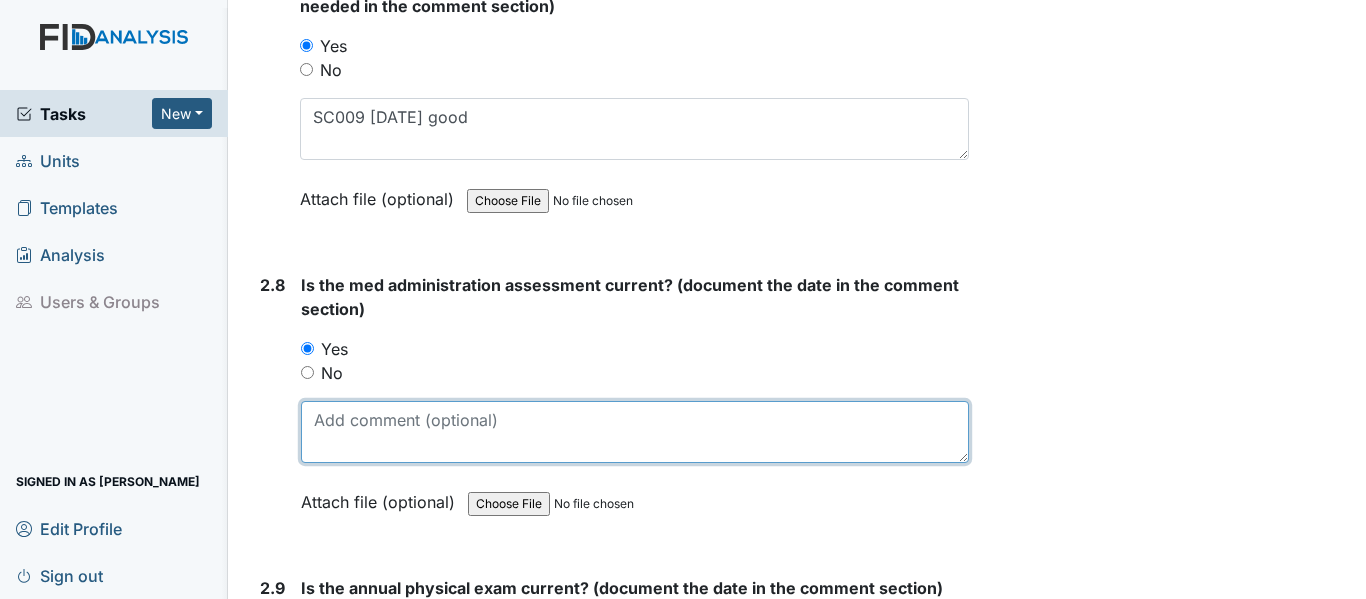 click at bounding box center (635, 432) 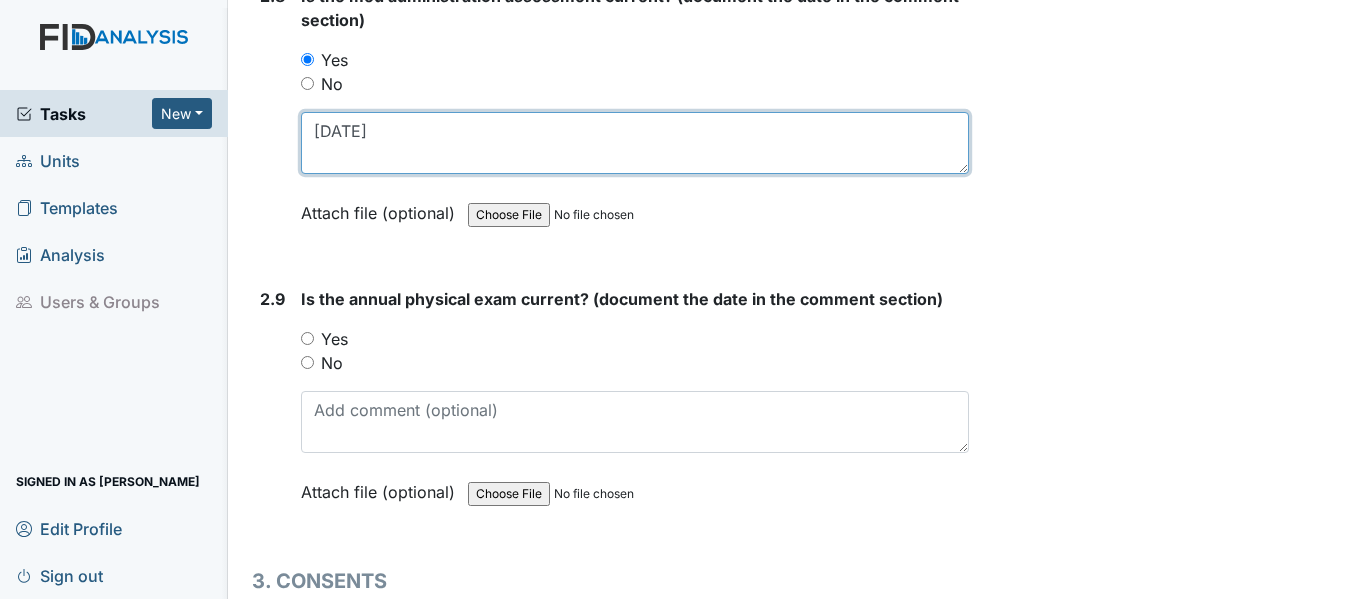scroll, scrollTop: 4200, scrollLeft: 0, axis: vertical 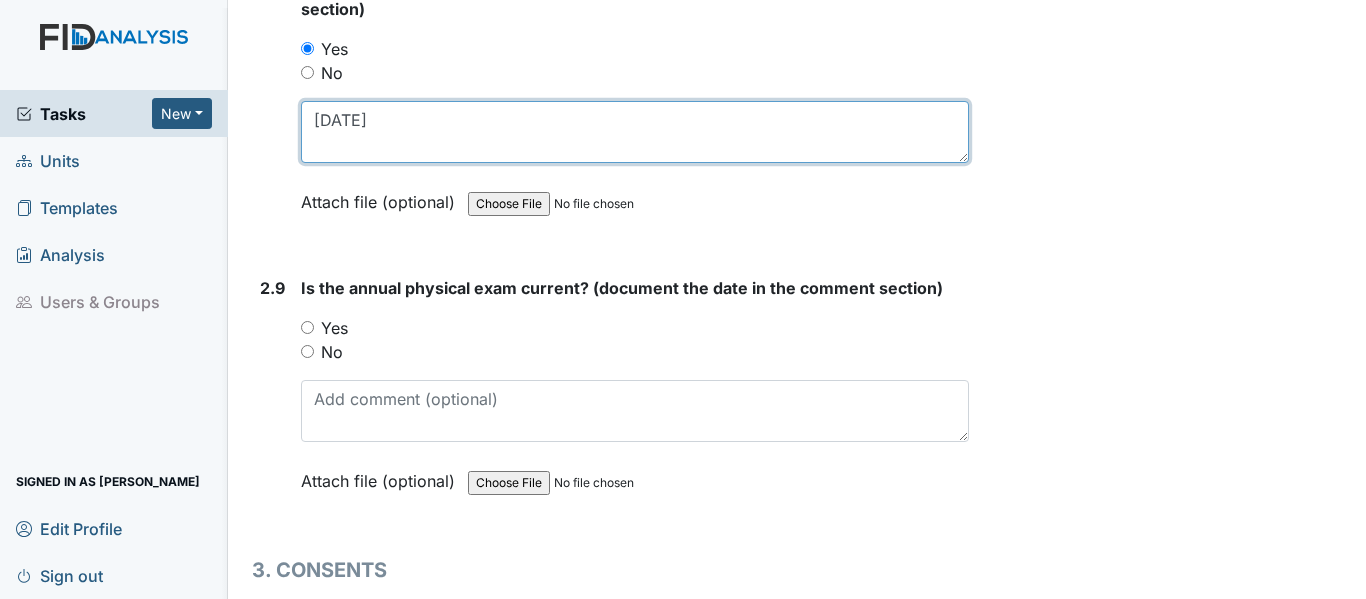 type on "[DATE]" 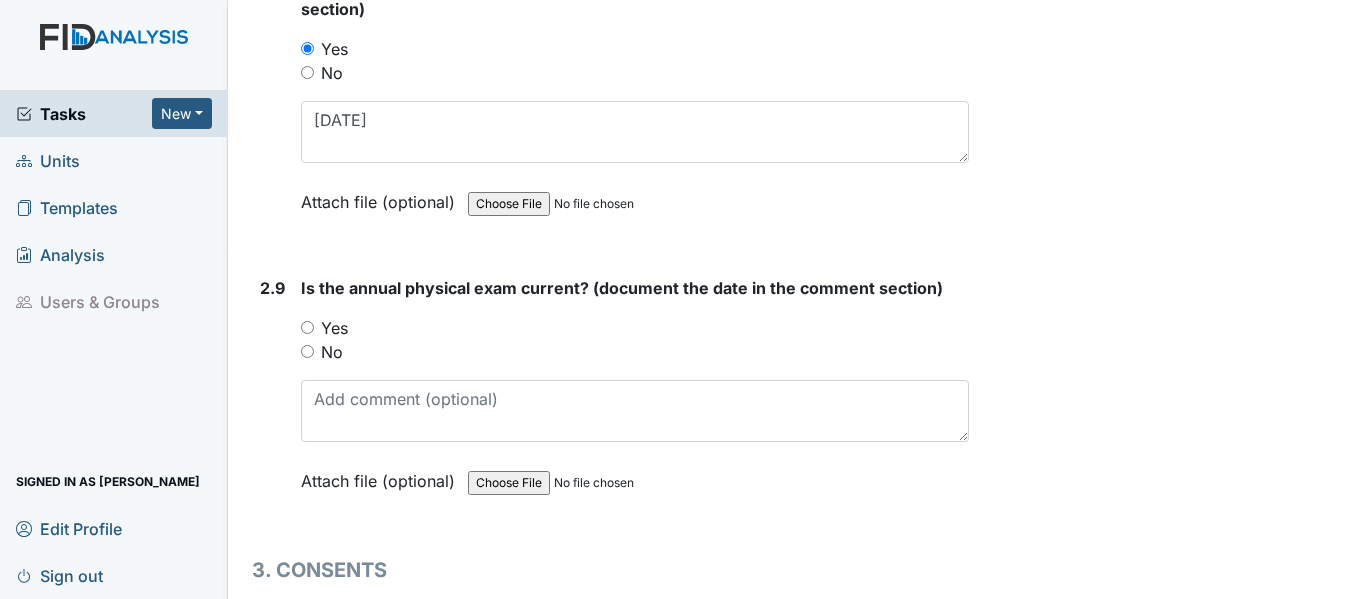 click on "2.9
Is the annual physical exam current? (document the date in the comment section)
You must select one of the below options.
Yes
No
Attach file (optional)
You can upload .pdf, .txt, .jpg, .jpeg, .png, .csv, .xls, or .doc files under 100MB." at bounding box center (610, 399) 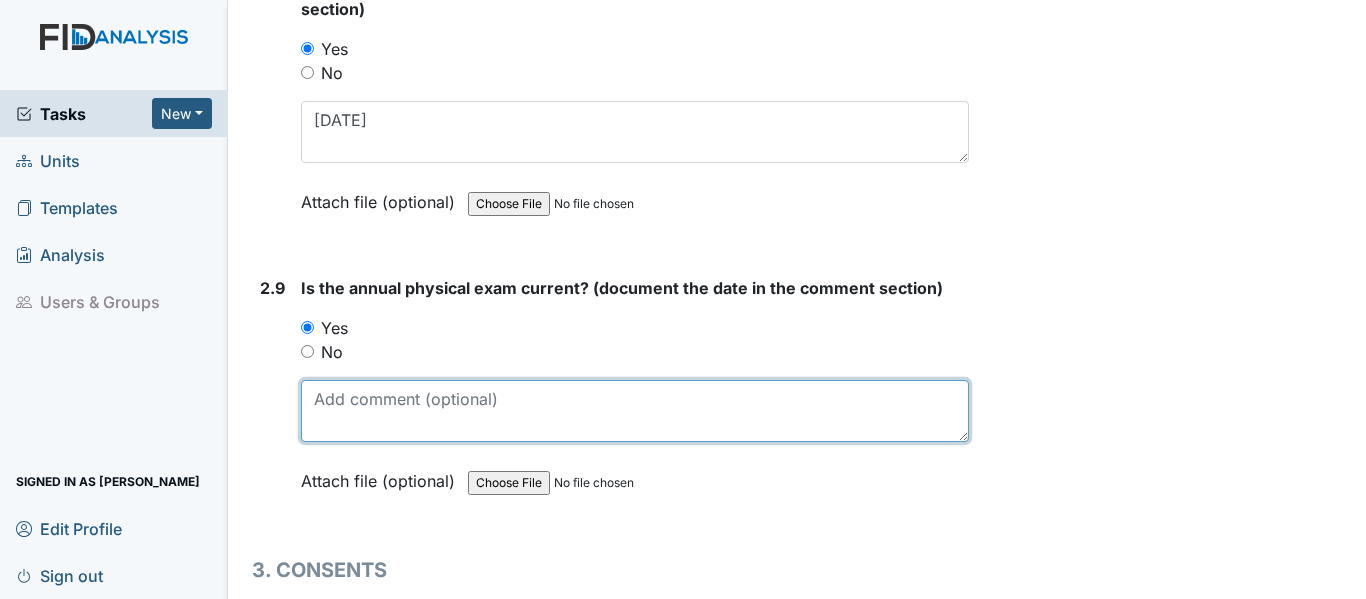 click at bounding box center (635, 411) 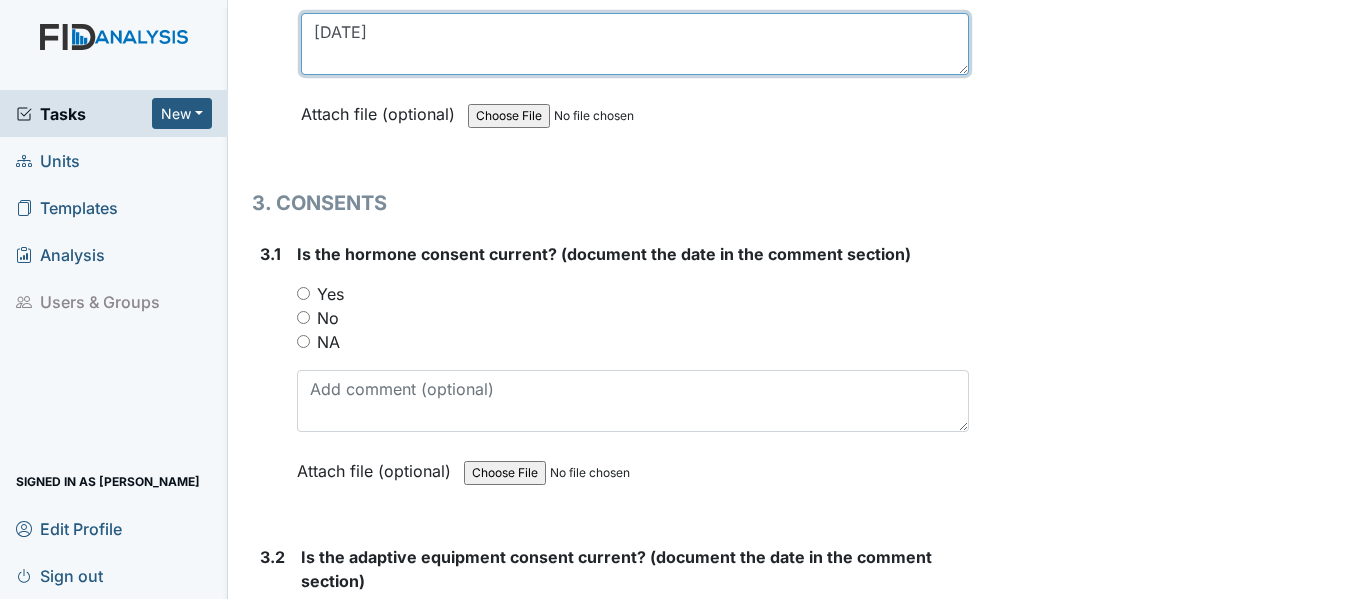 scroll, scrollTop: 4600, scrollLeft: 0, axis: vertical 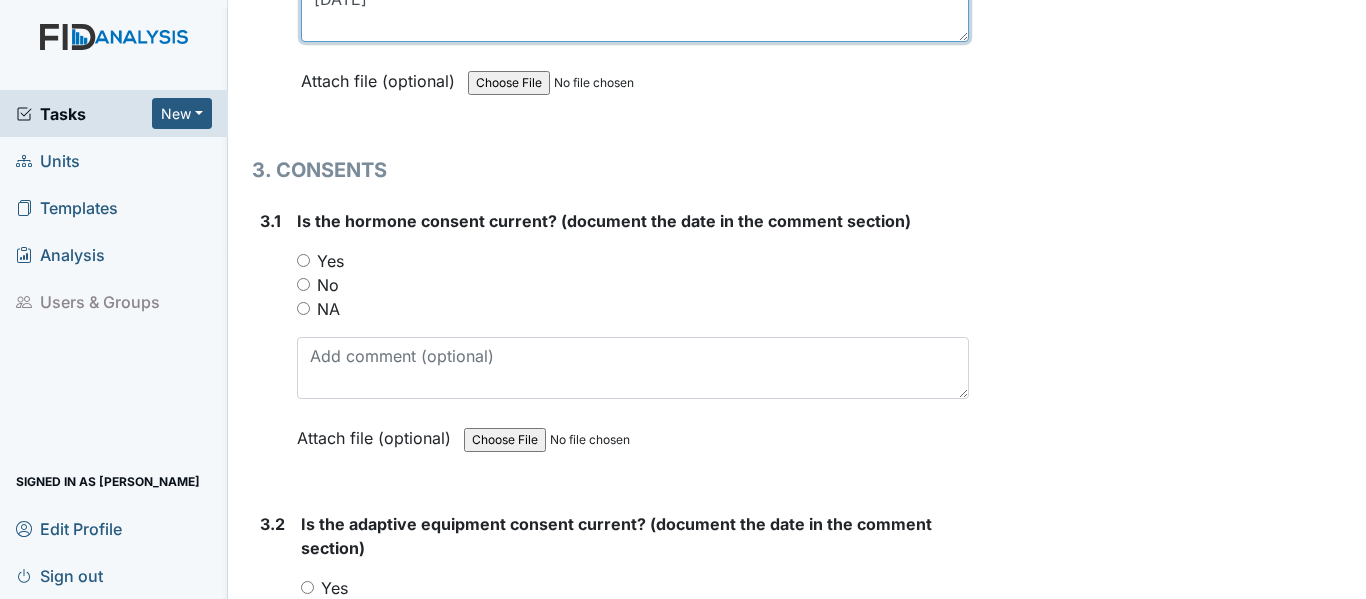 type on "7/14/24" 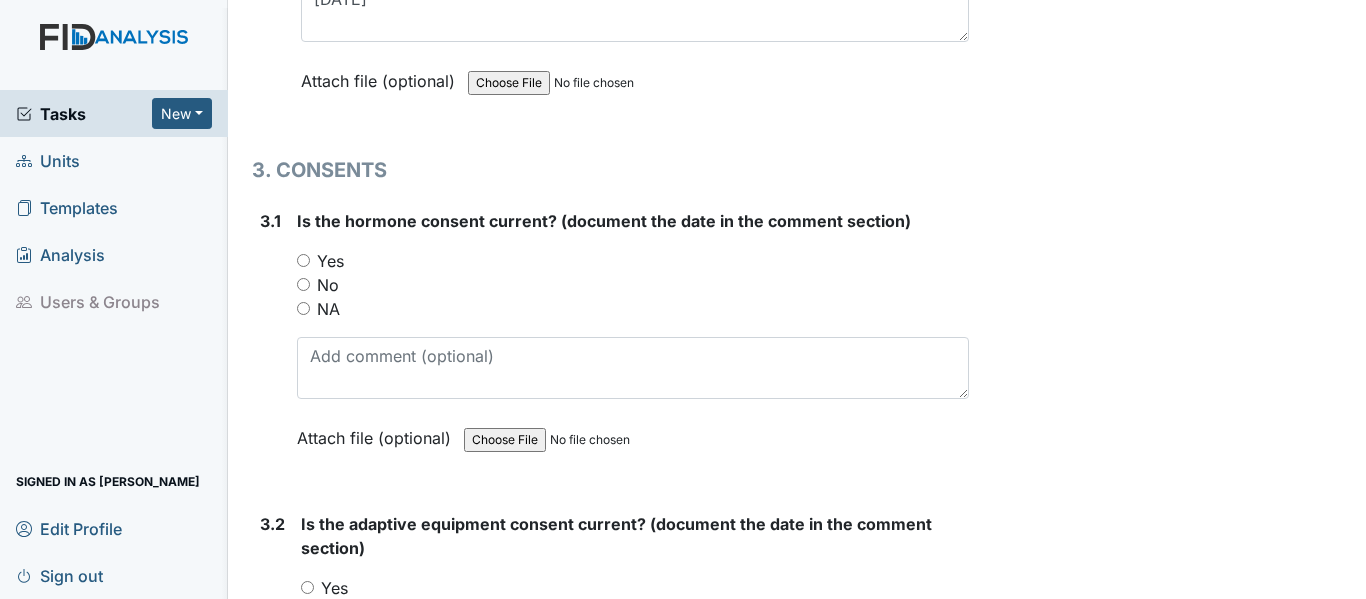 click on "NA" at bounding box center (303, 308) 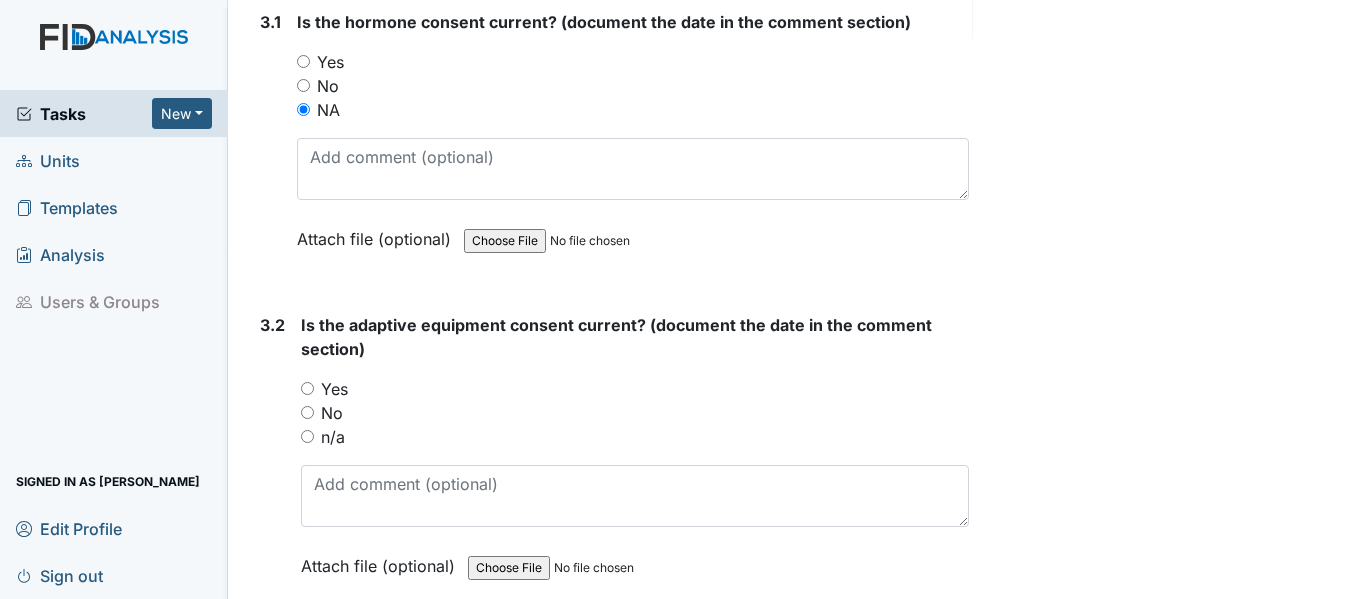 scroll, scrollTop: 4800, scrollLeft: 0, axis: vertical 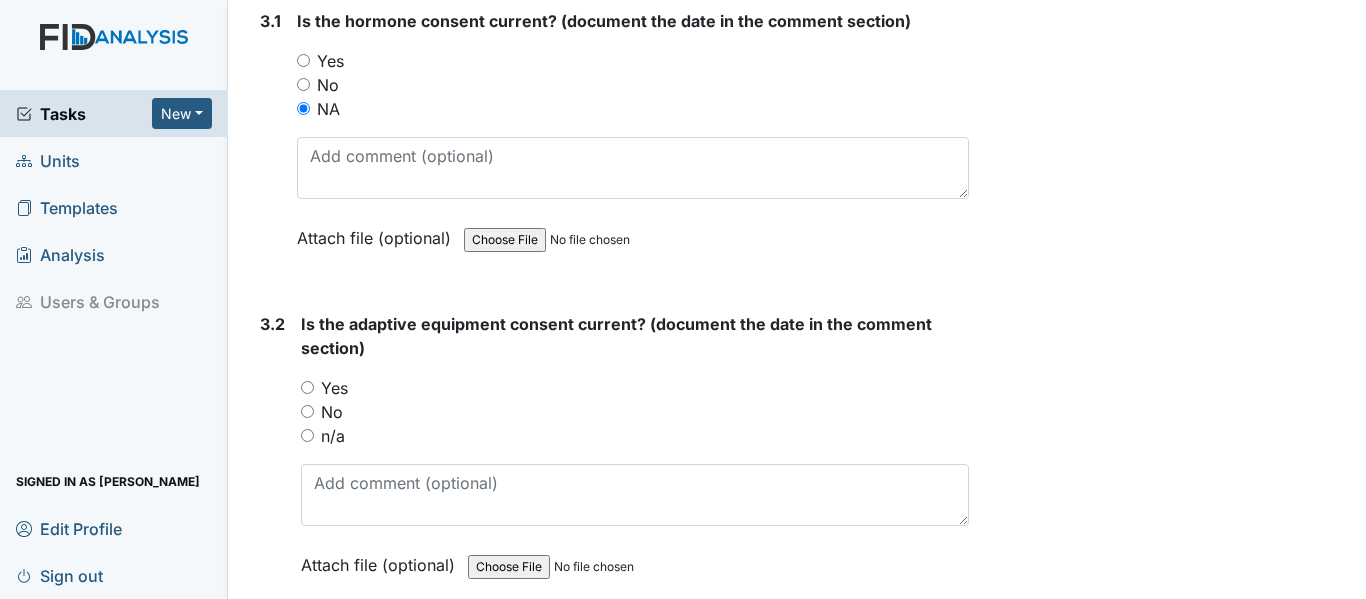click on "Yes" at bounding box center [307, 387] 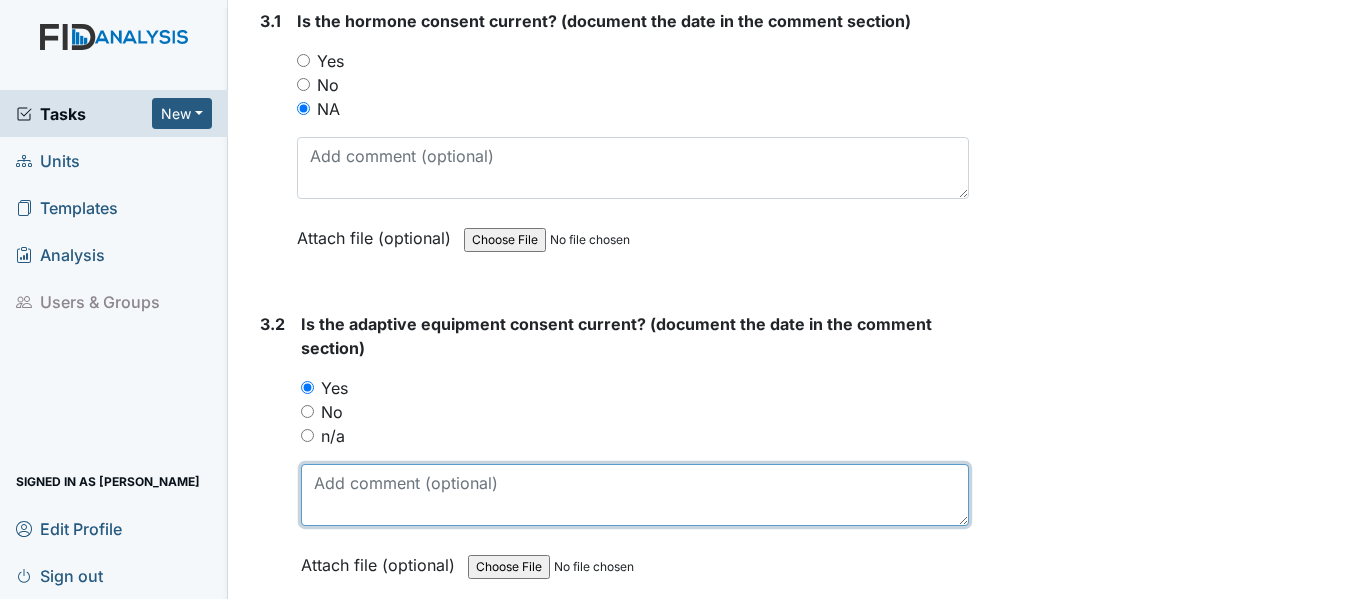 click at bounding box center [635, 495] 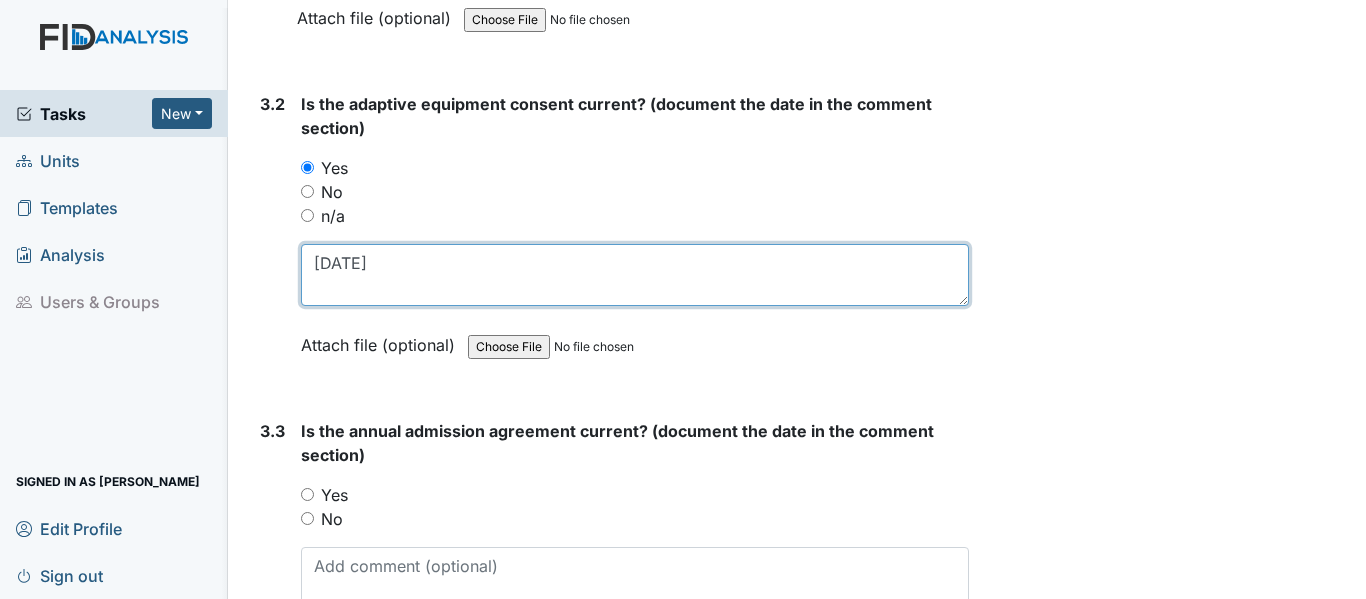 scroll, scrollTop: 5100, scrollLeft: 0, axis: vertical 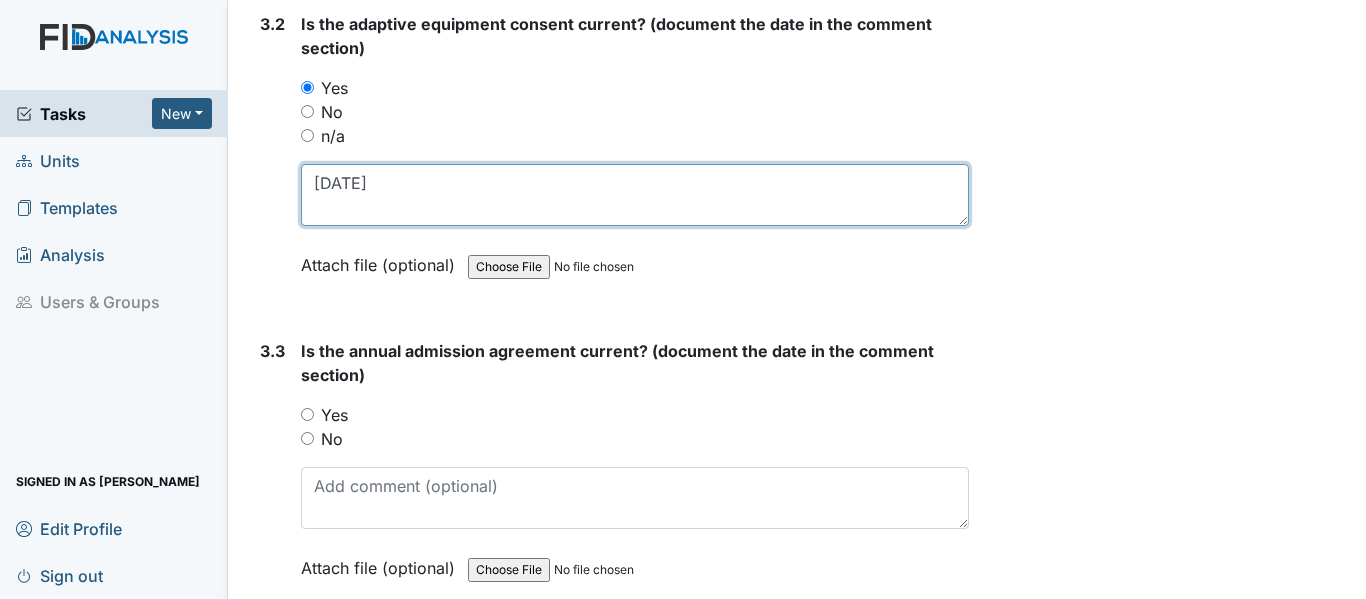 type on "5/20/25" 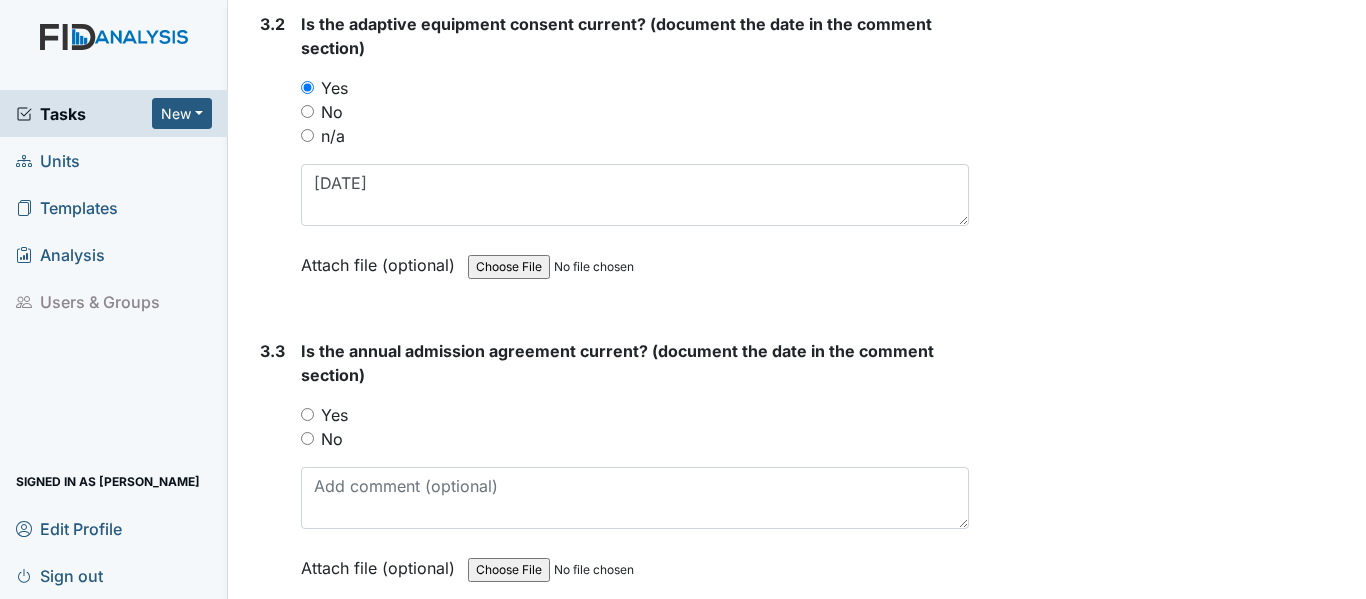 click on "Yes" at bounding box center [307, 414] 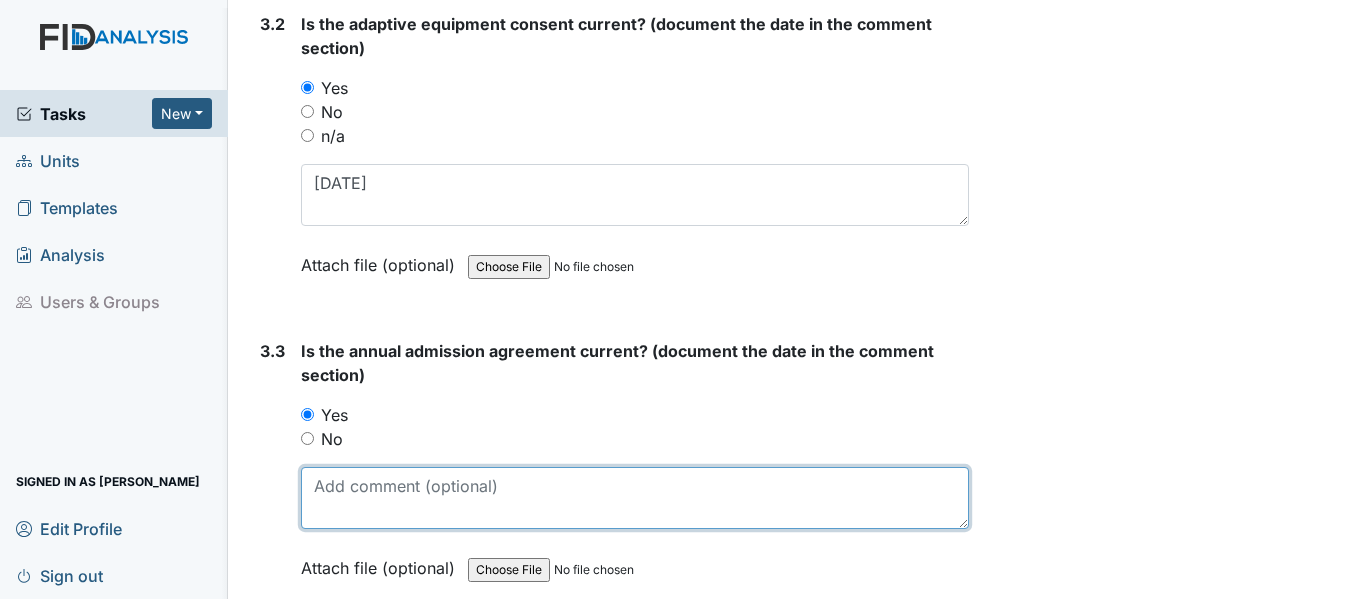click at bounding box center (635, 498) 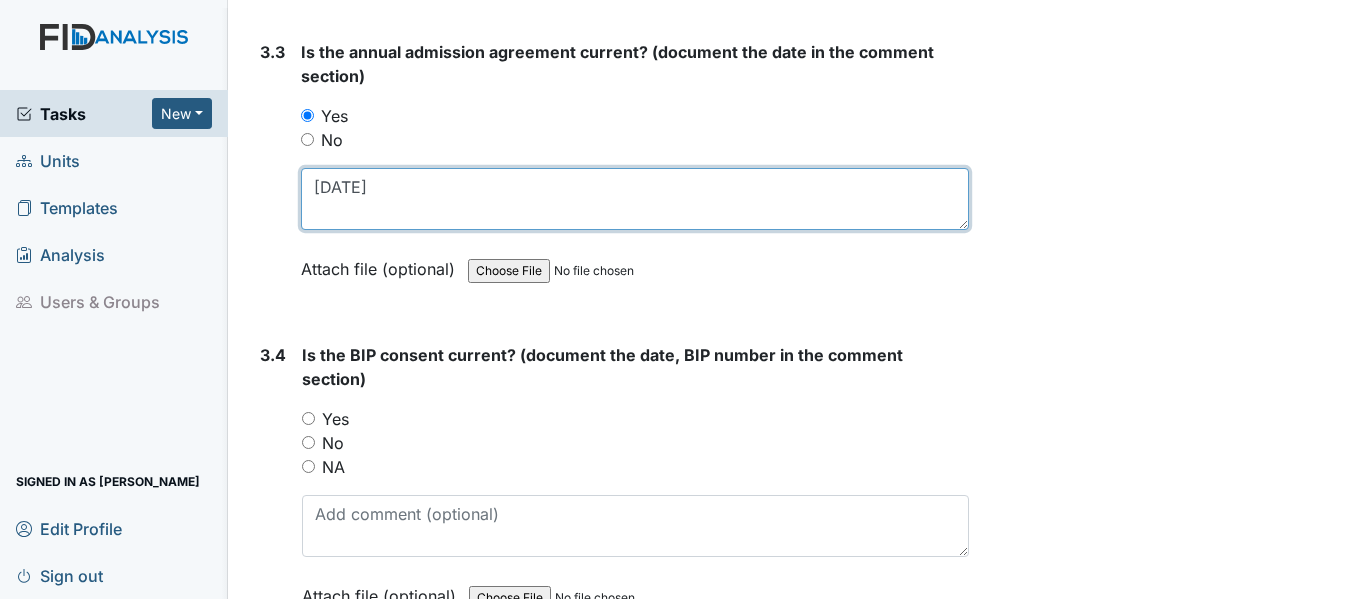 scroll, scrollTop: 5400, scrollLeft: 0, axis: vertical 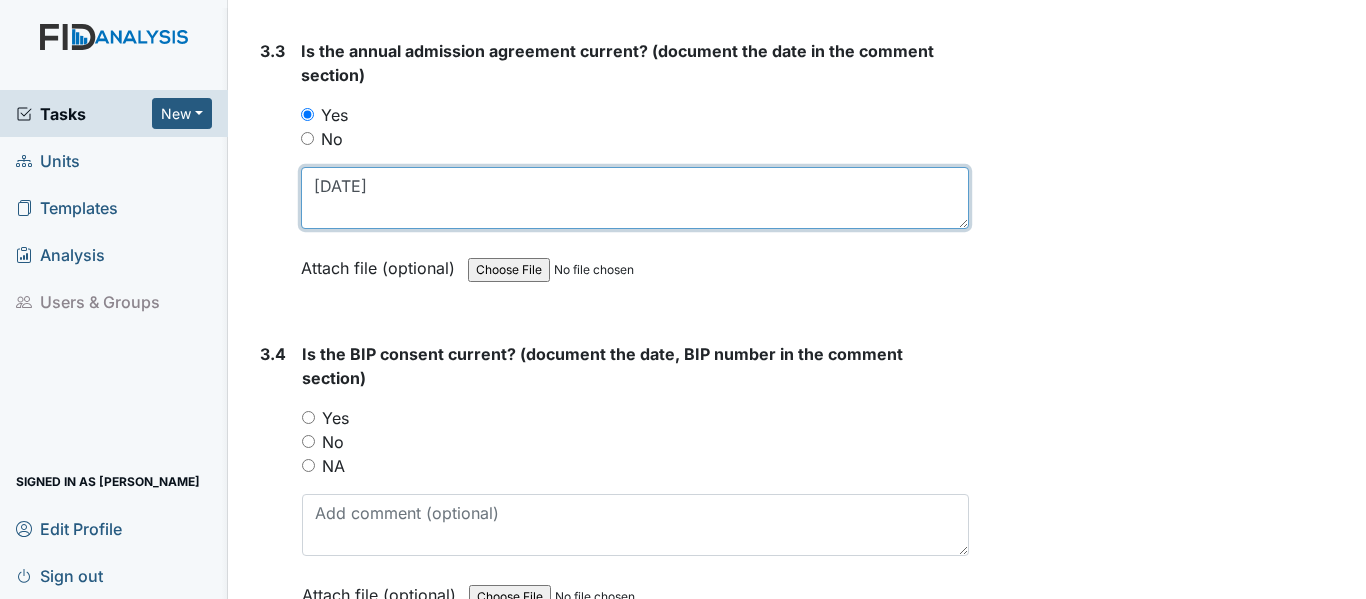 type on "5/20/25" 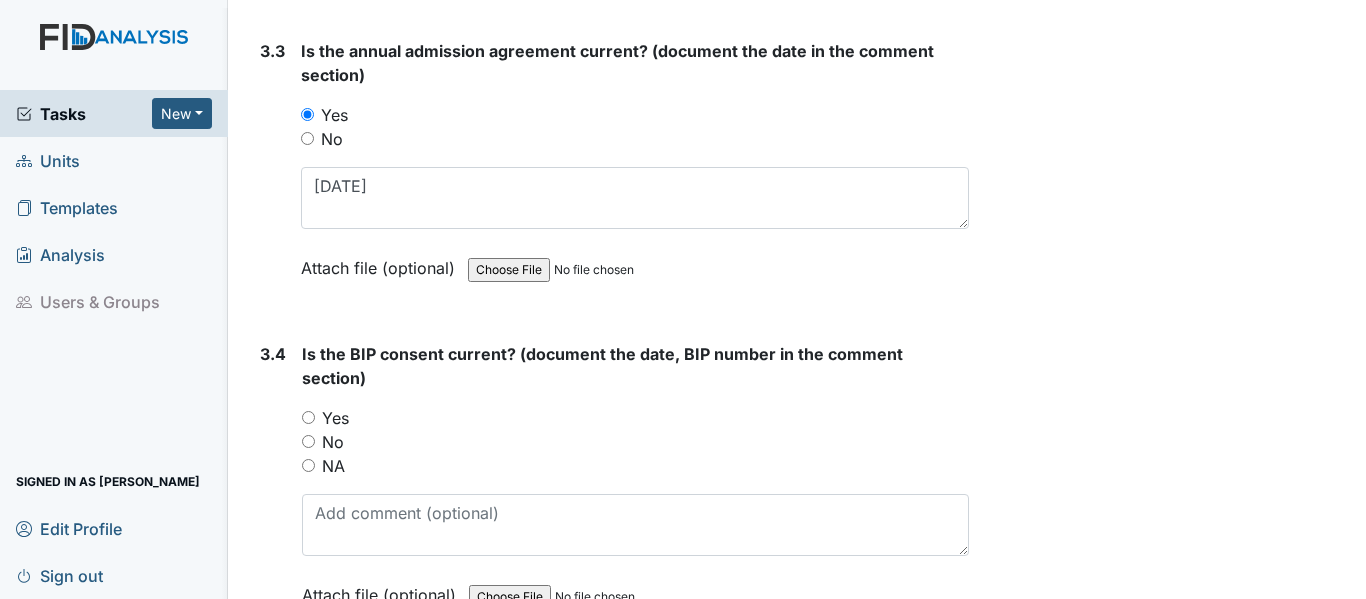 click on "Yes" at bounding box center (308, 417) 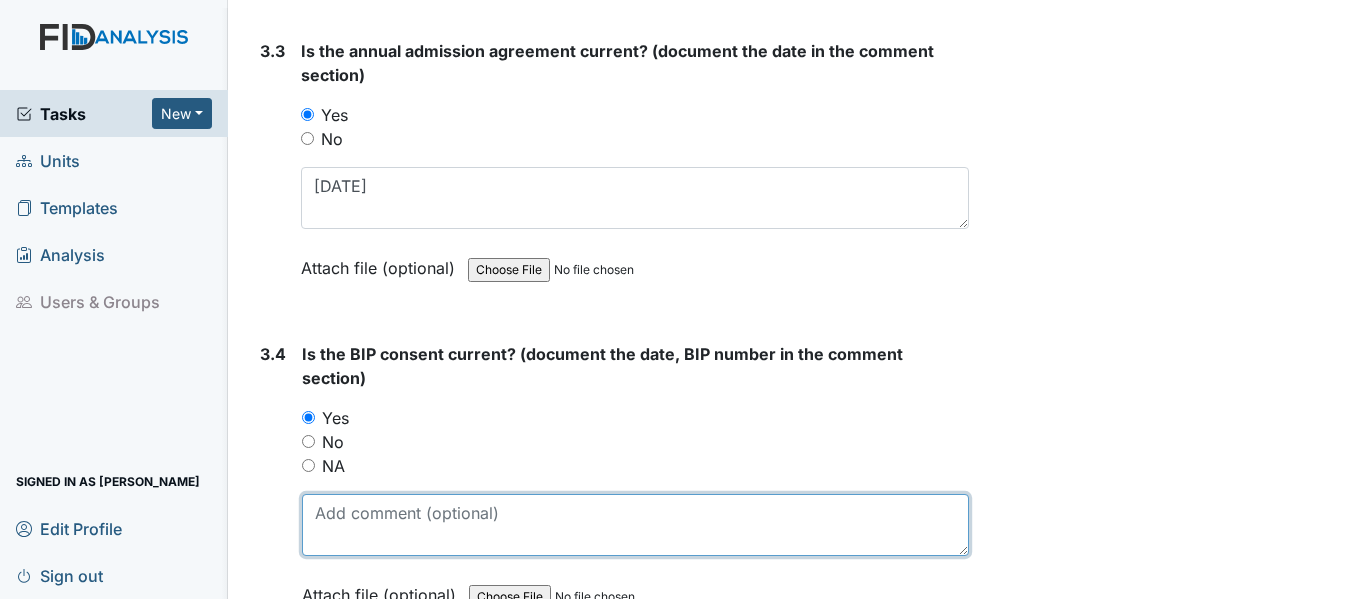 click at bounding box center (635, 525) 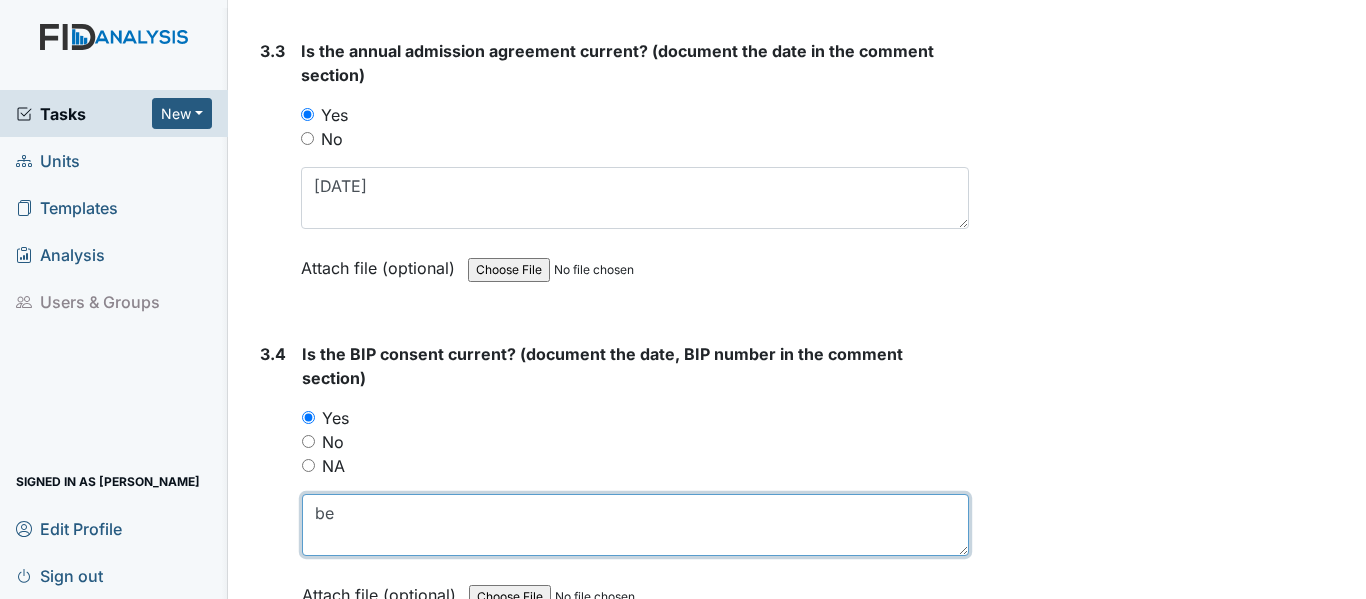 type on "b" 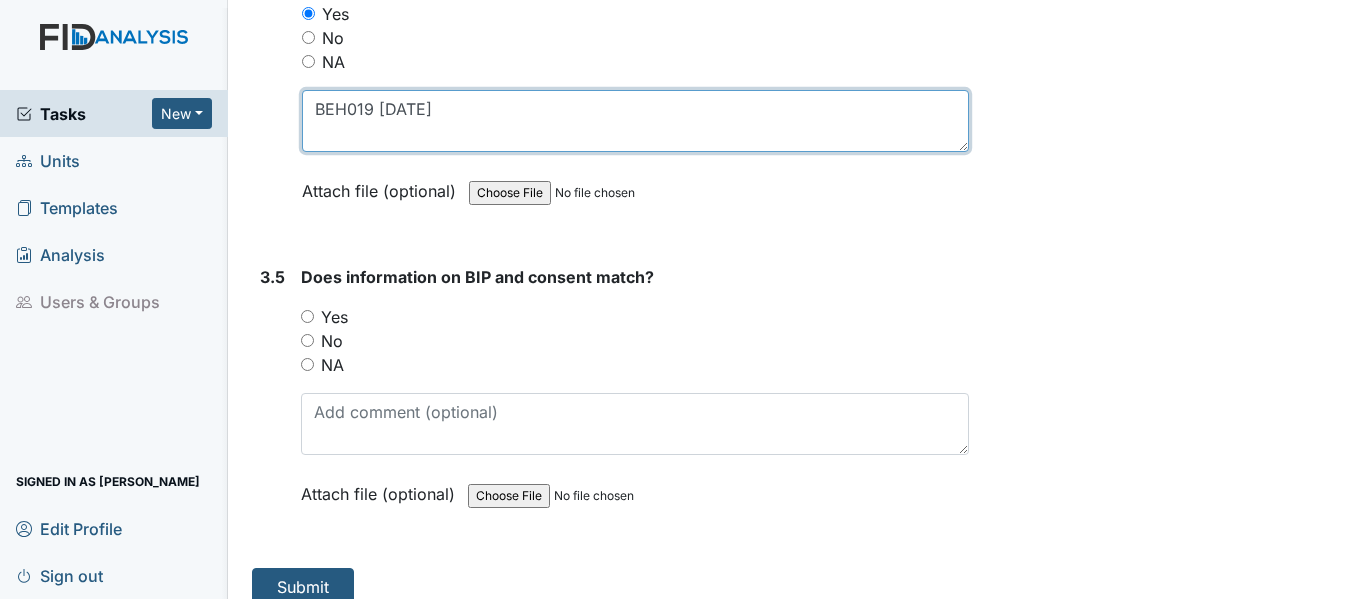 scroll, scrollTop: 5827, scrollLeft: 0, axis: vertical 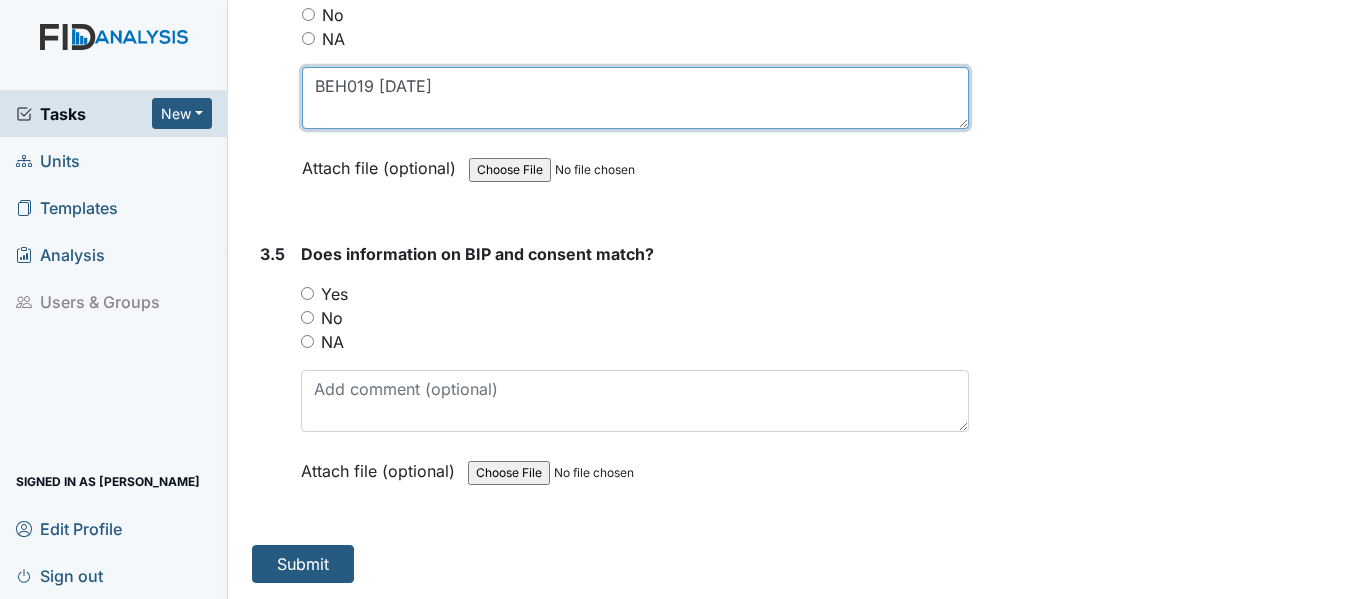 type on "BEH019 3/24/25" 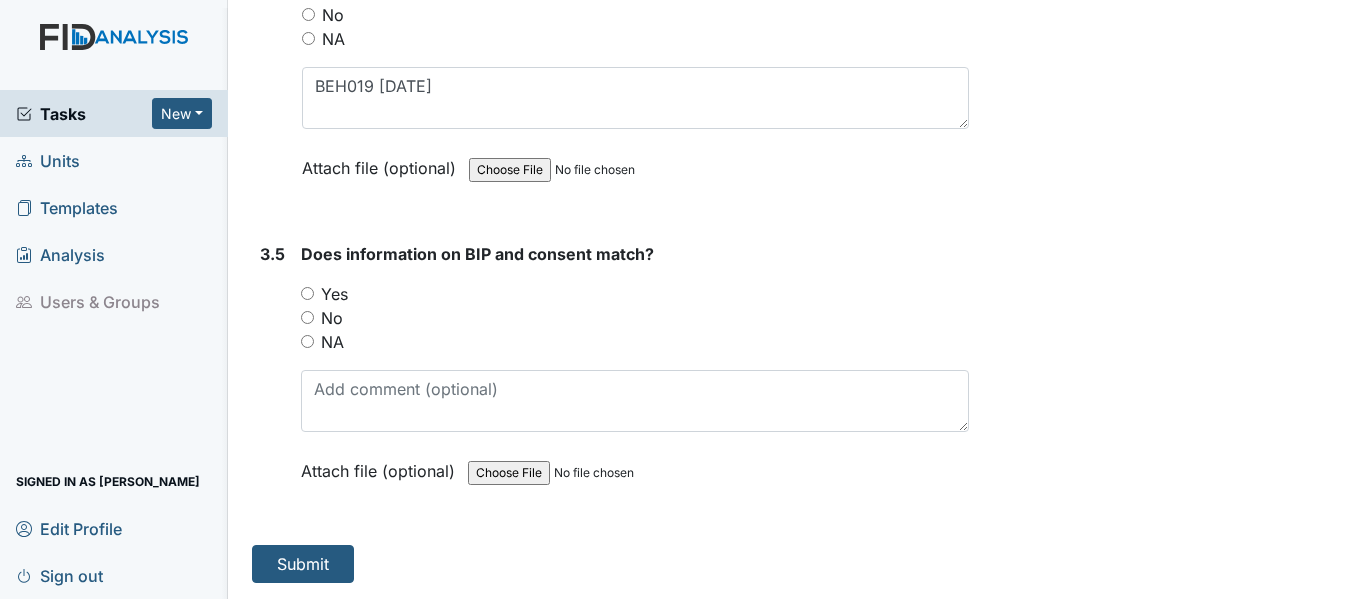 click on "Yes" at bounding box center (307, 293) 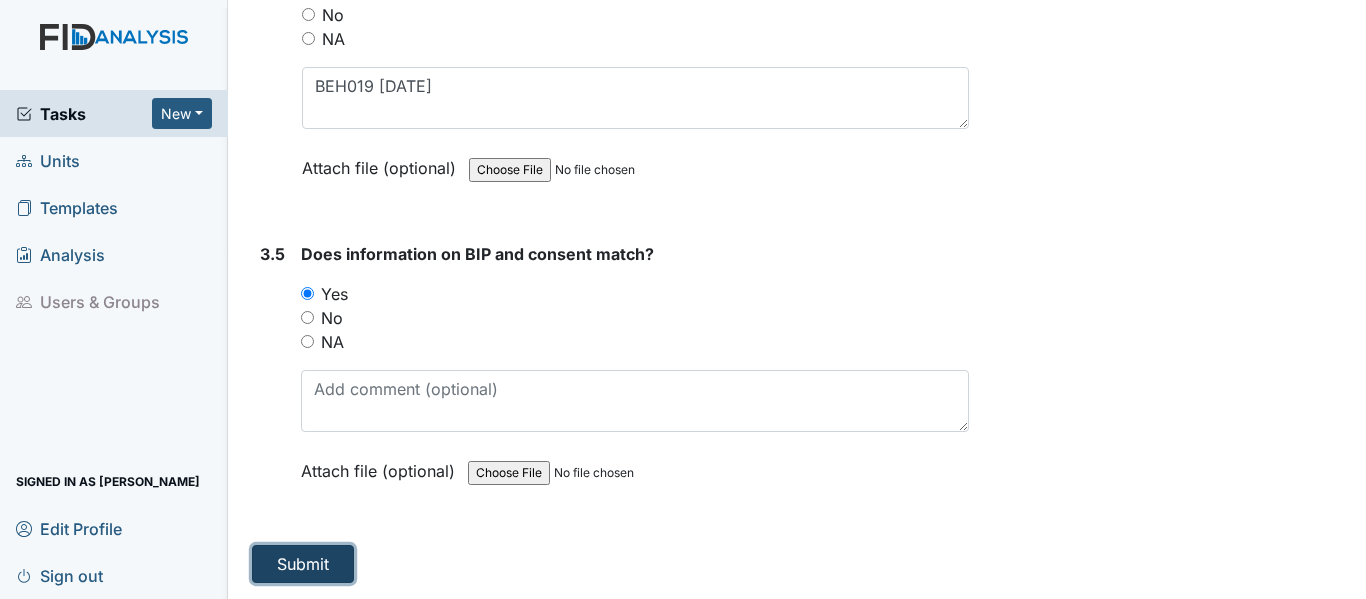 click on "Submit" at bounding box center [303, 564] 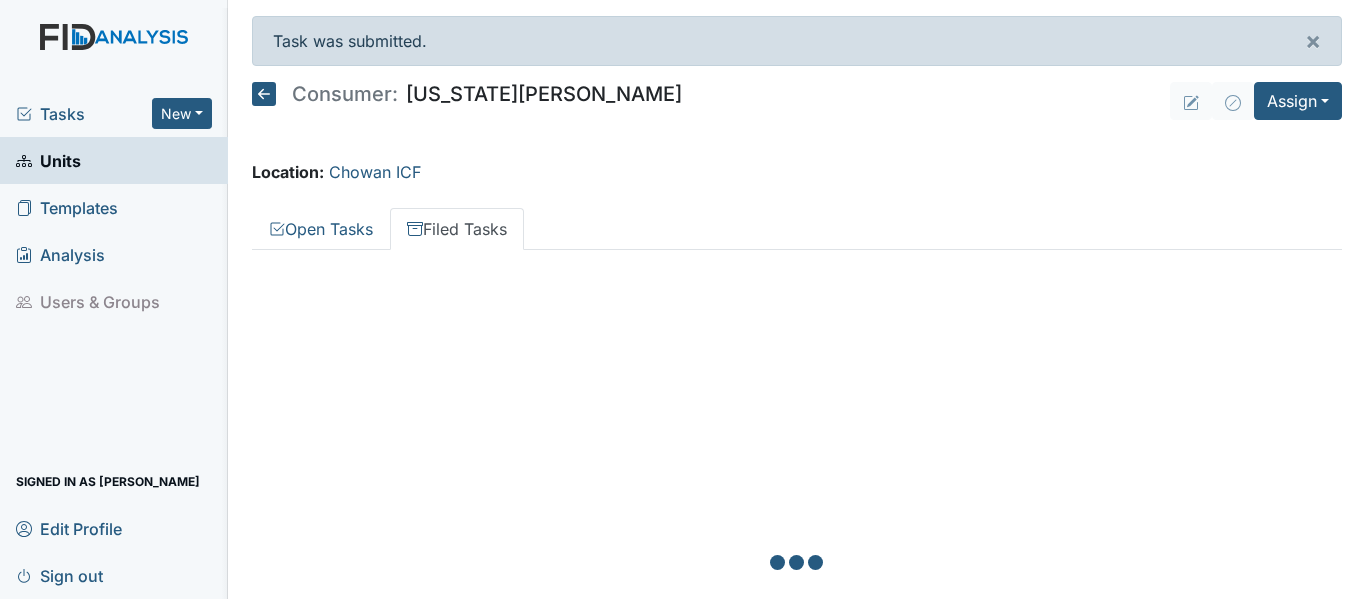 scroll, scrollTop: 0, scrollLeft: 0, axis: both 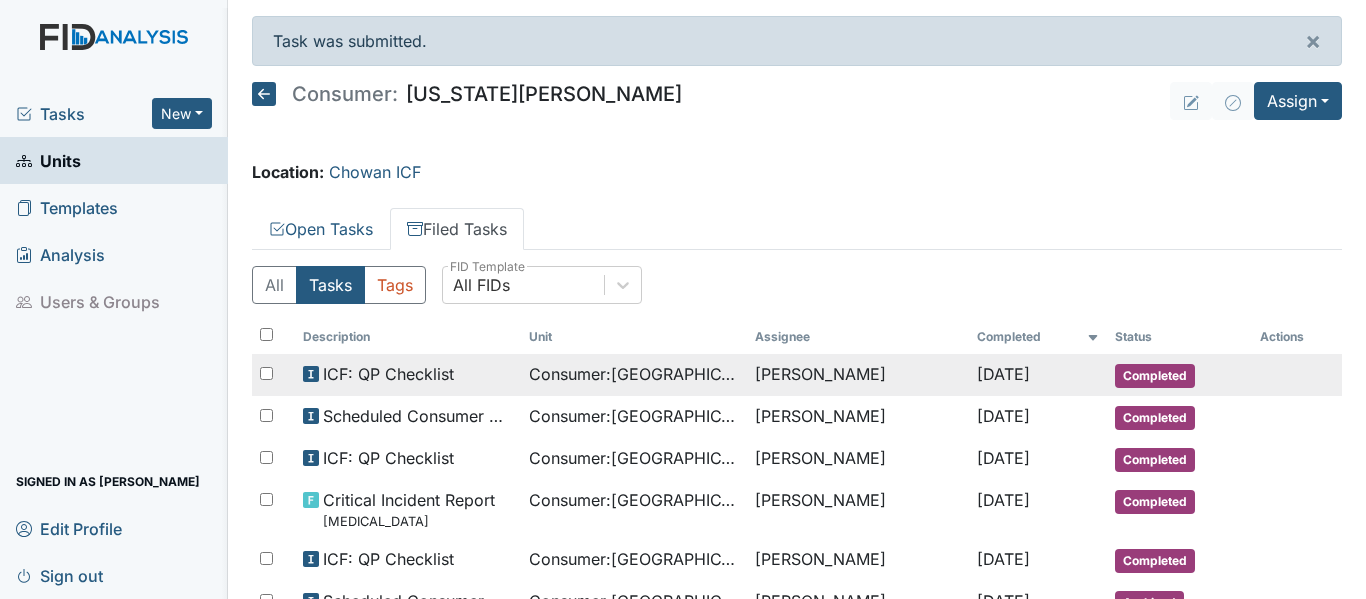 click on "Consumer :  Copeland, Virginia" at bounding box center (634, 374) 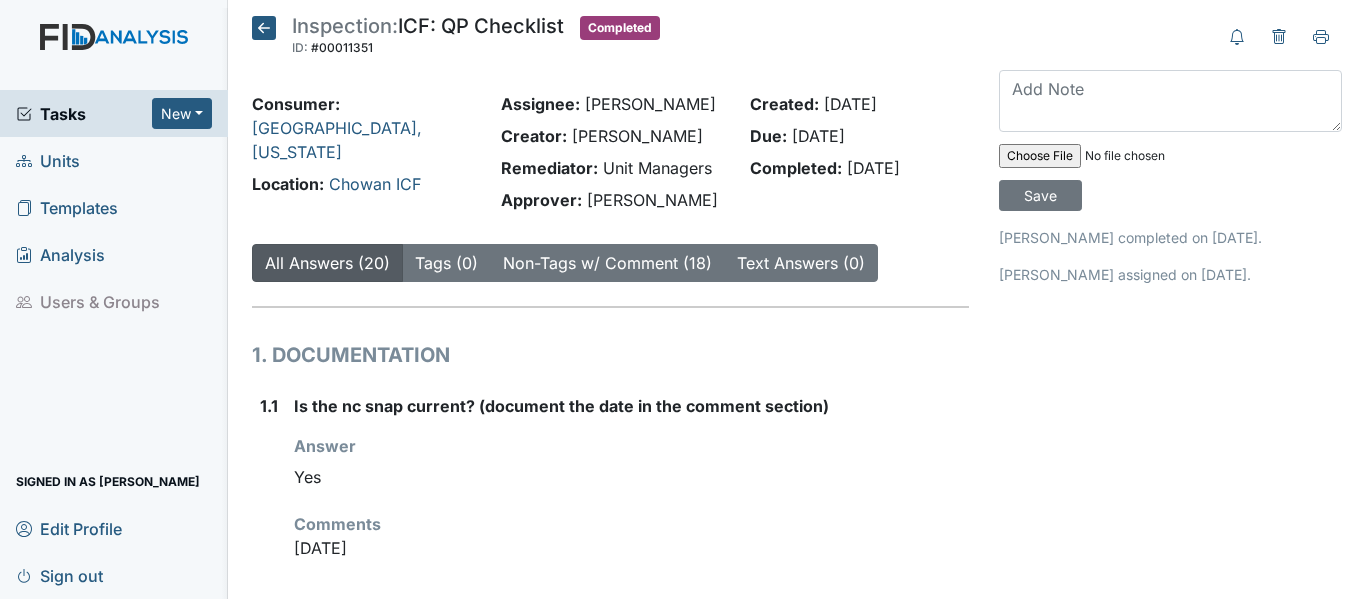 scroll, scrollTop: 0, scrollLeft: 0, axis: both 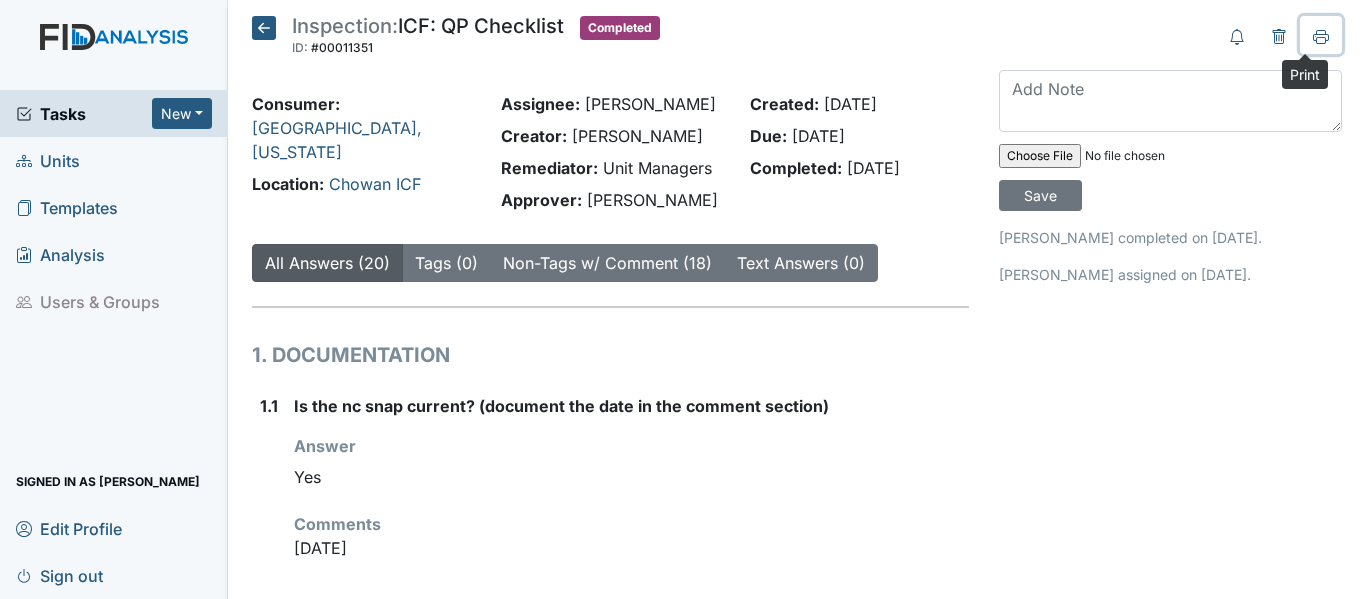click 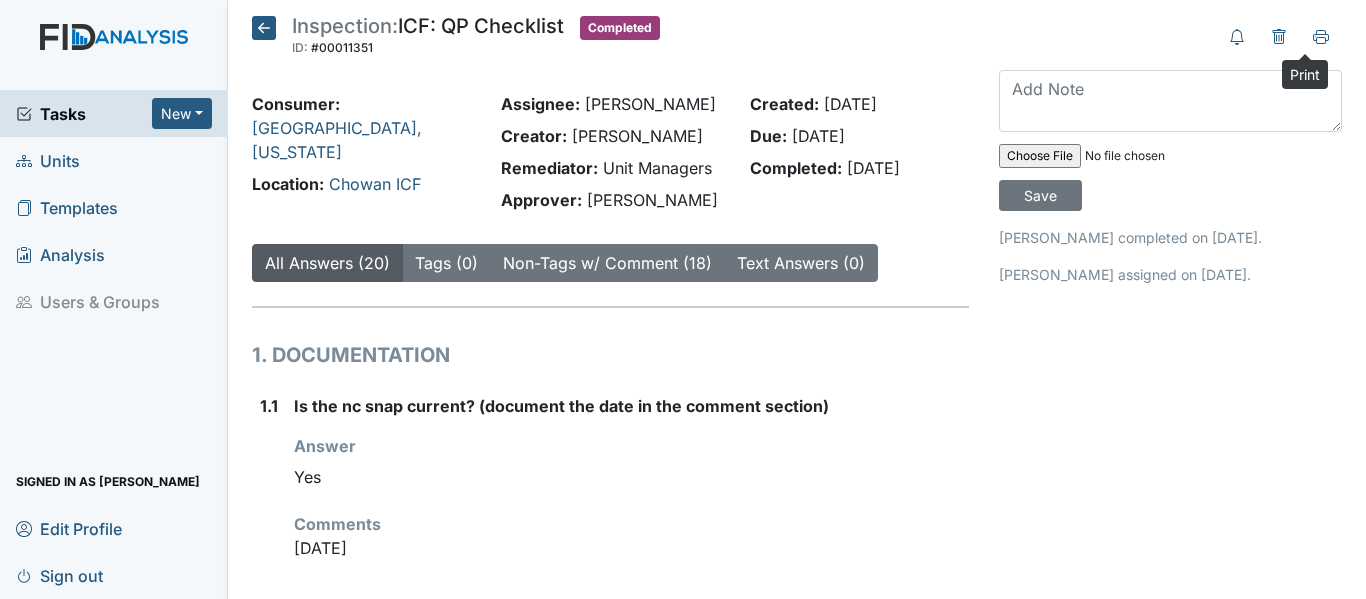 click 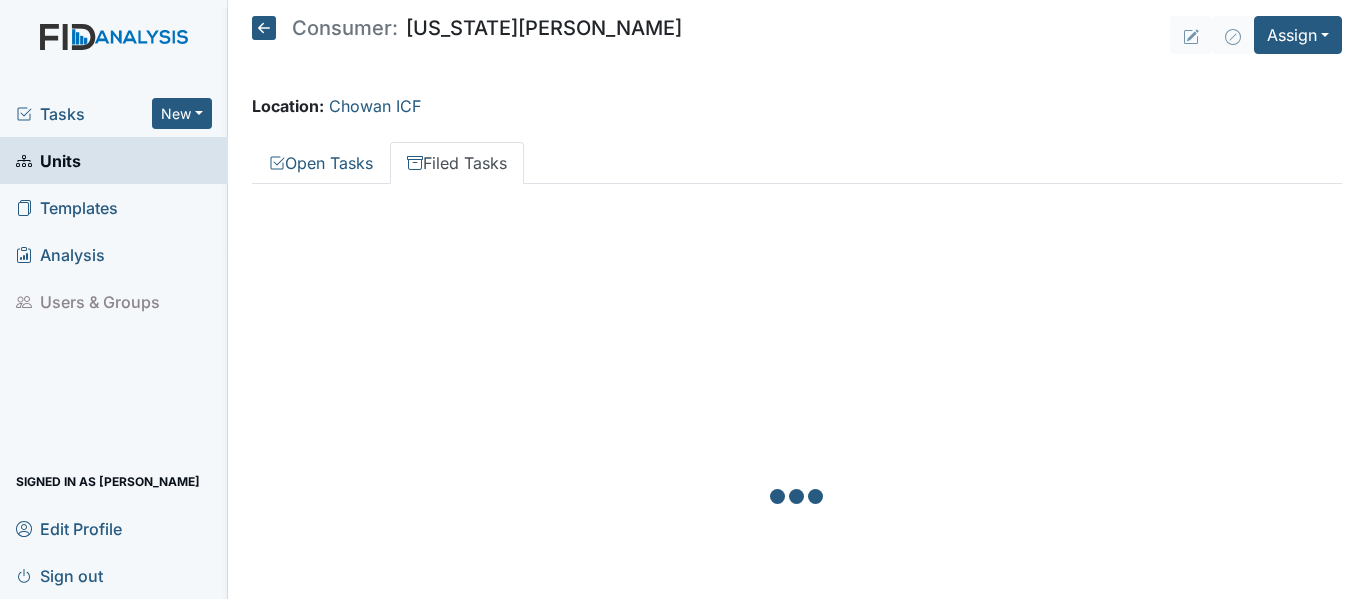 scroll, scrollTop: 0, scrollLeft: 0, axis: both 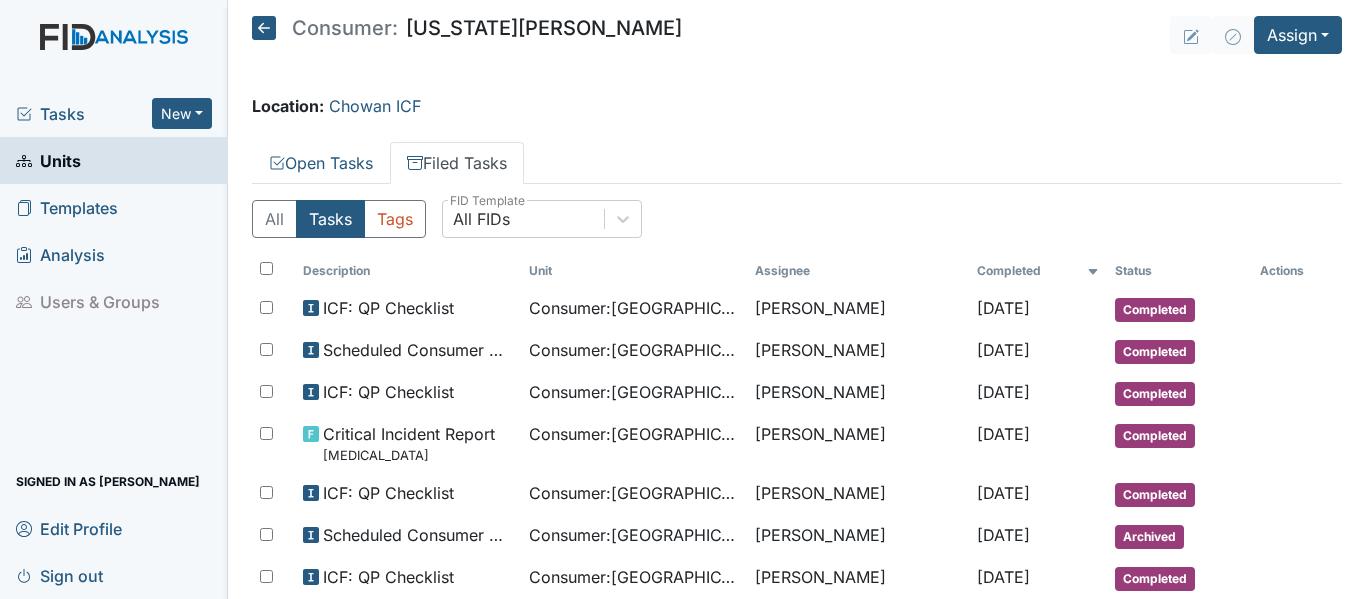 click 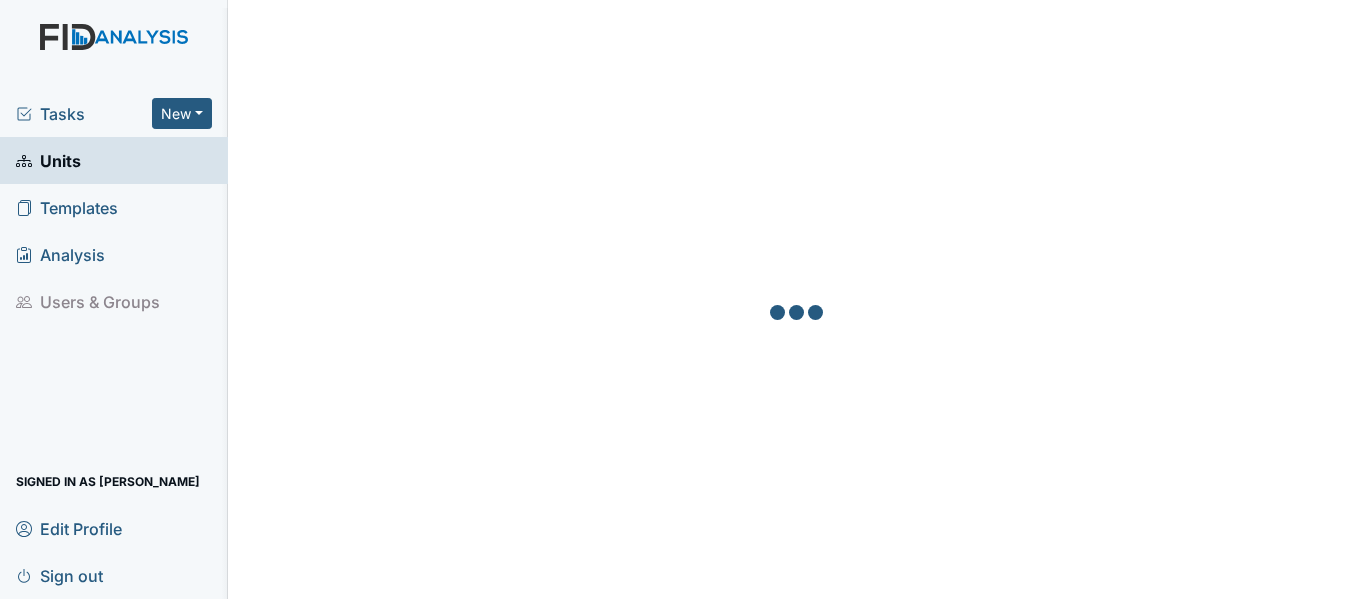 scroll, scrollTop: 0, scrollLeft: 0, axis: both 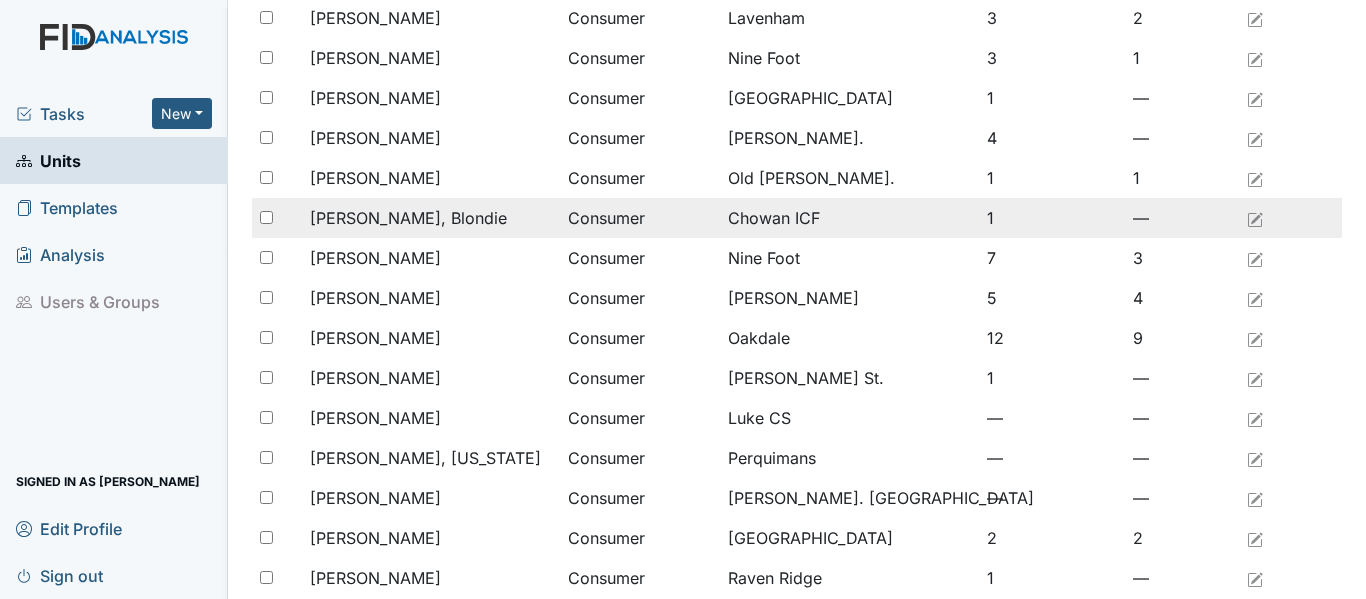 click on "[PERSON_NAME], Blondie" at bounding box center [408, 218] 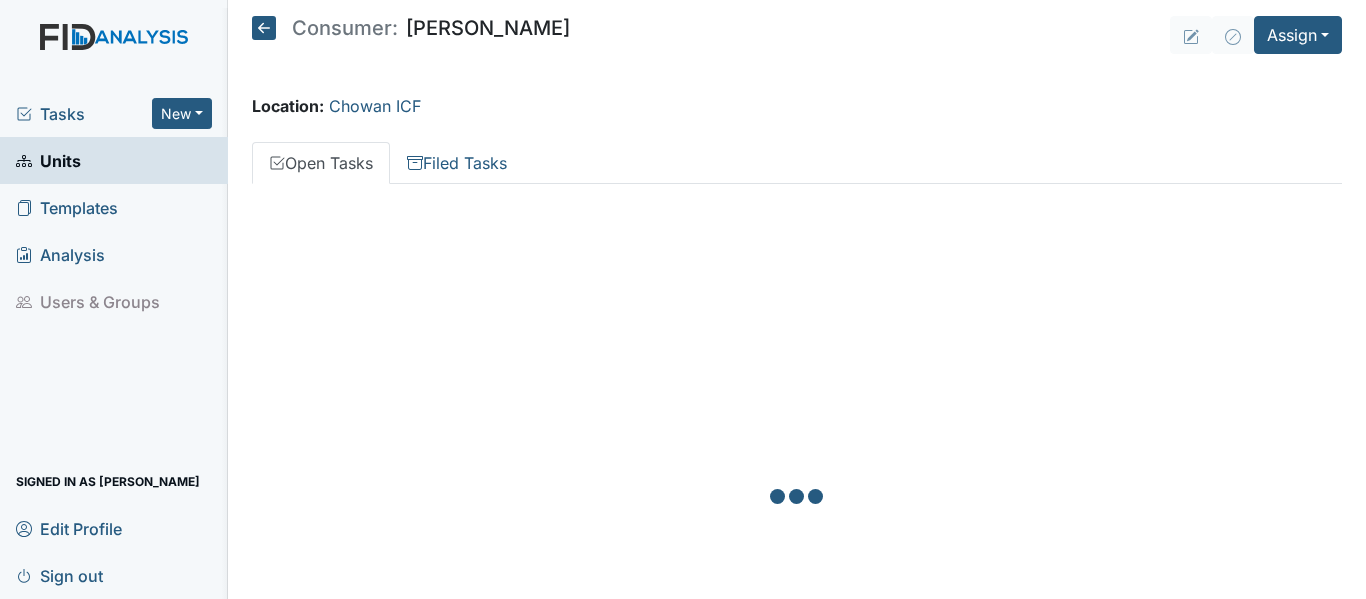 scroll, scrollTop: 0, scrollLeft: 0, axis: both 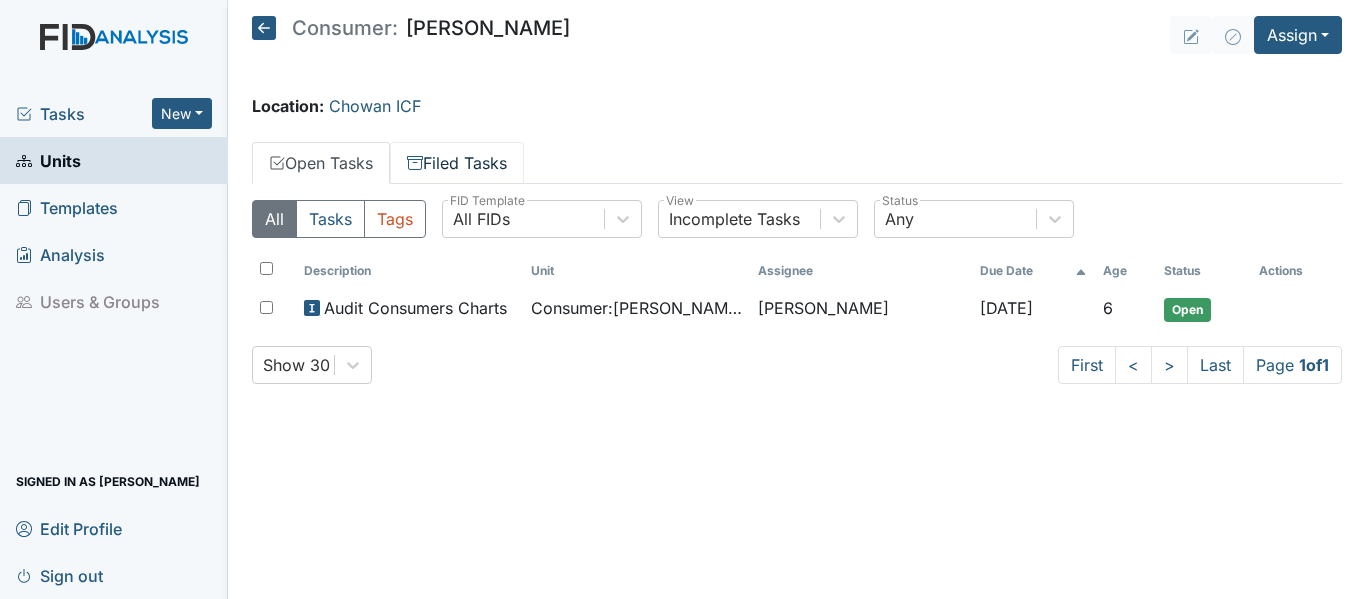 click on "Filed Tasks" at bounding box center (457, 163) 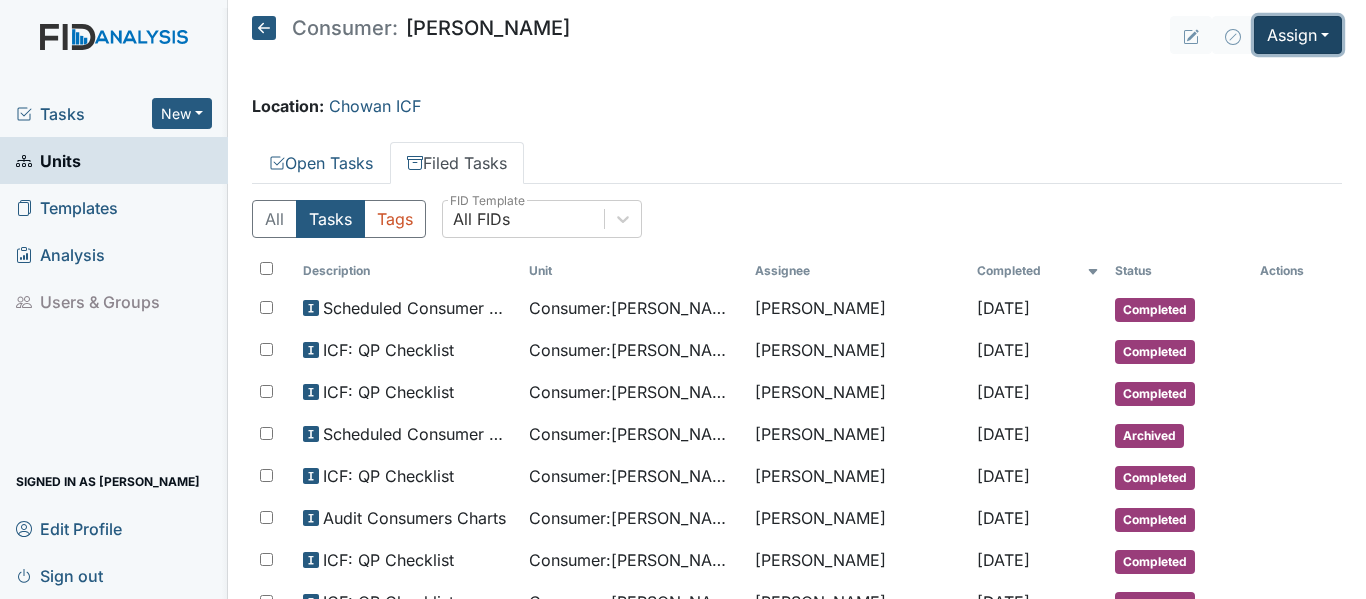 click on "Assign" at bounding box center [1298, 35] 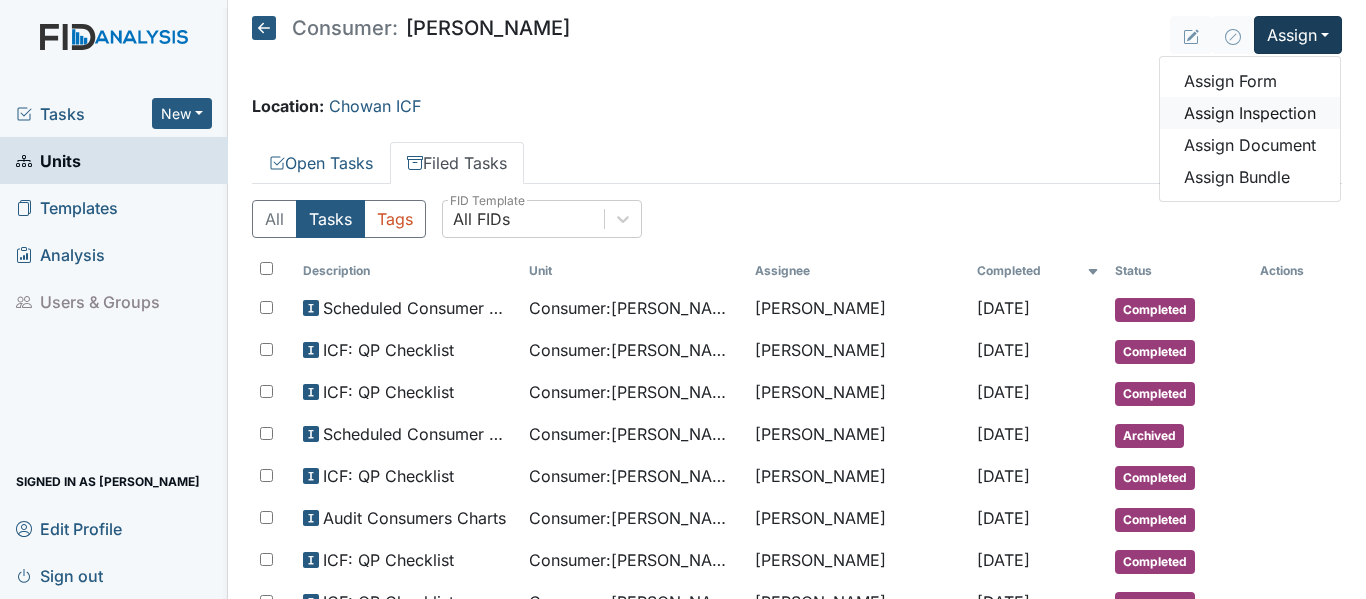 click on "Assign Inspection" at bounding box center (1250, 113) 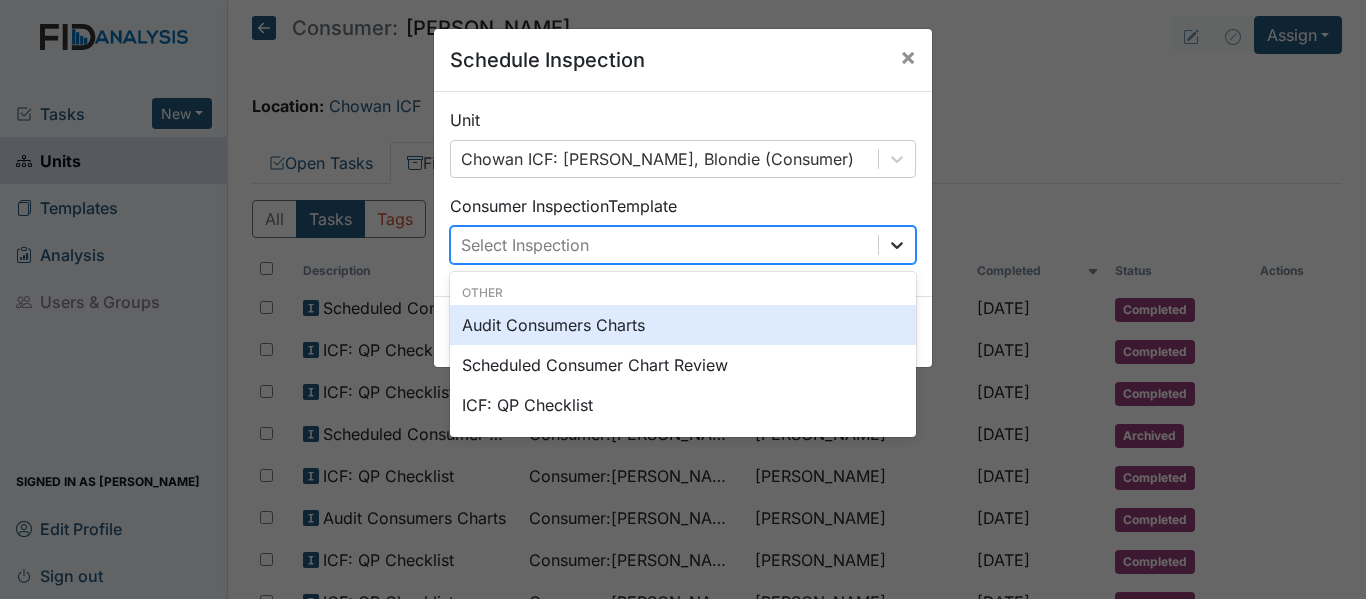 click 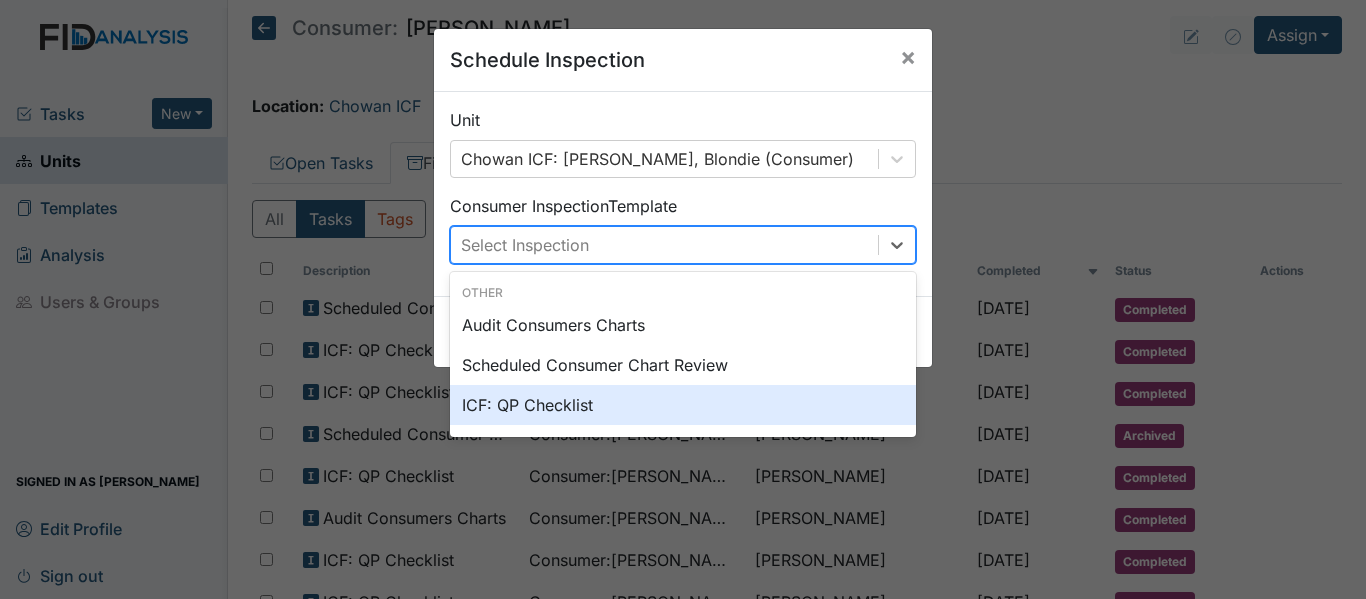 click on "ICF: QP Checklist" at bounding box center [683, 405] 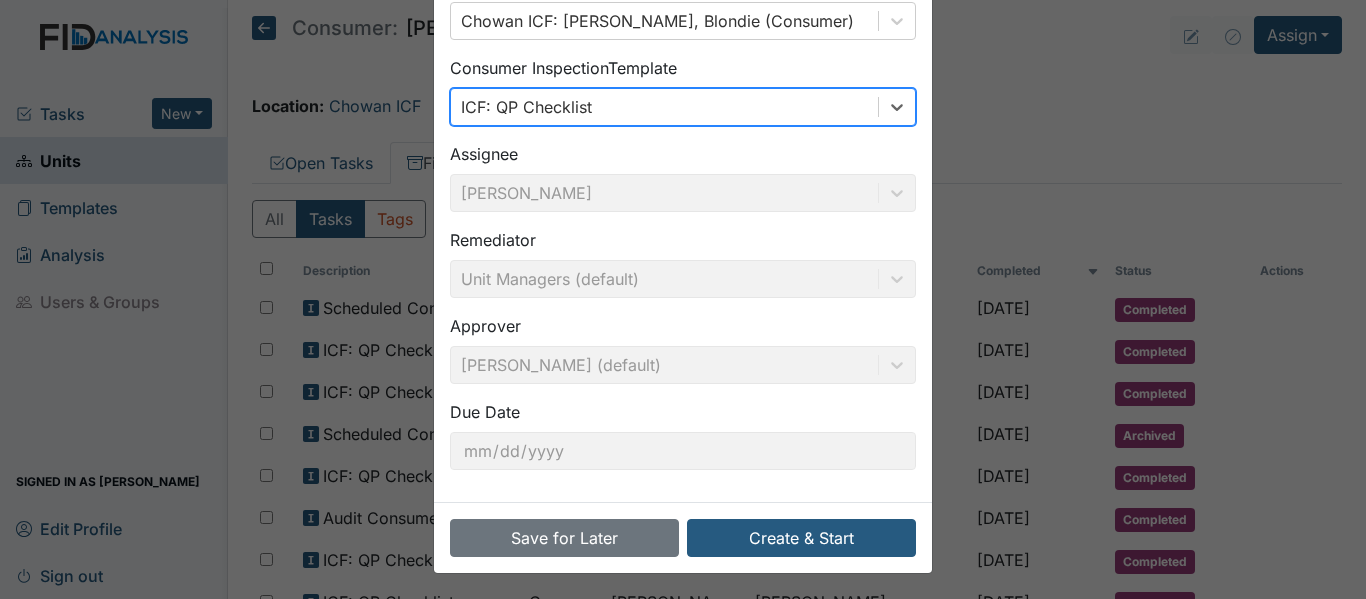 scroll, scrollTop: 141, scrollLeft: 0, axis: vertical 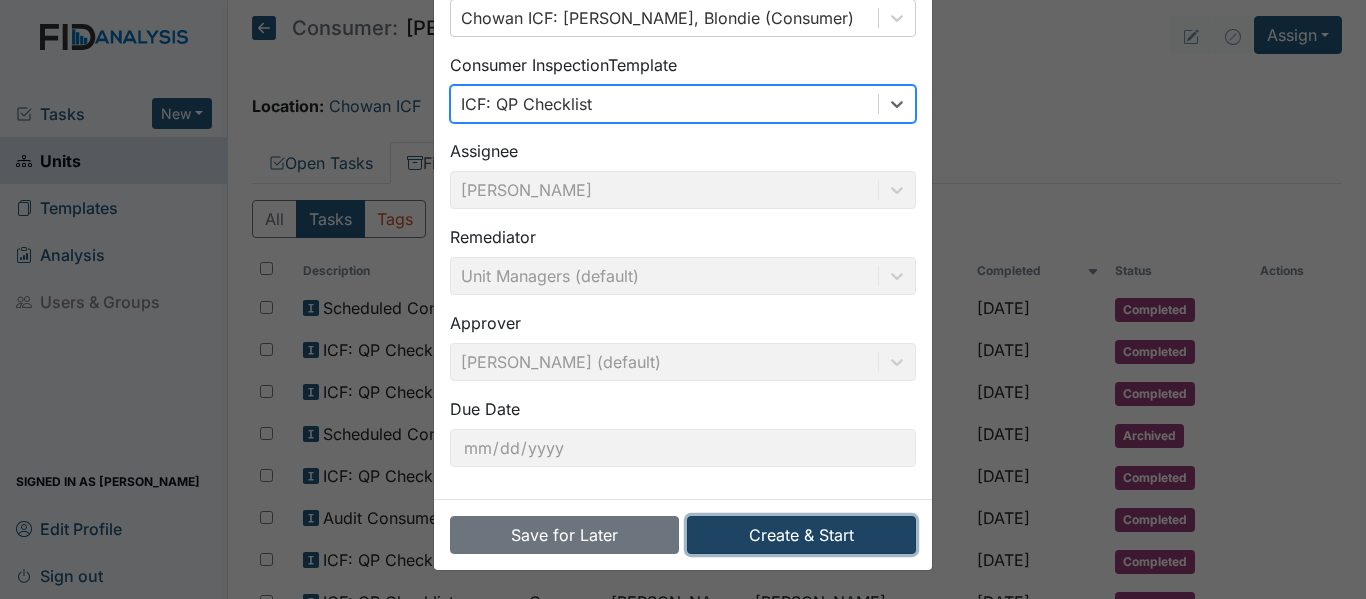 click on "Create & Start" at bounding box center (801, 535) 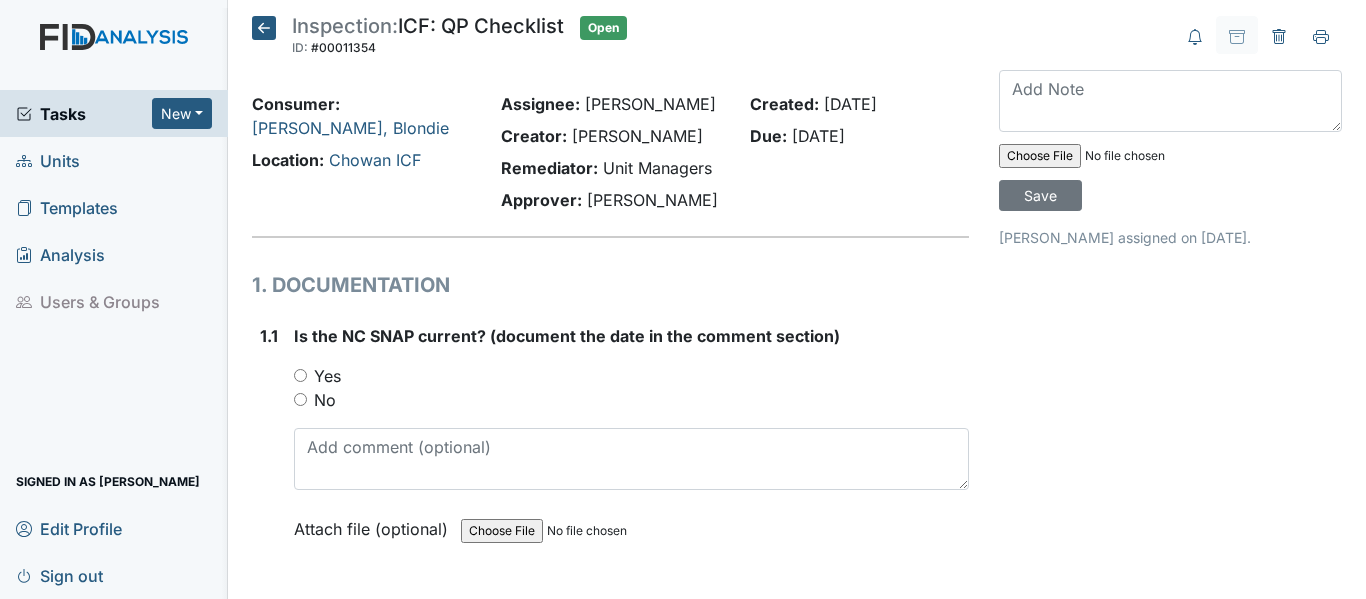 scroll, scrollTop: 0, scrollLeft: 0, axis: both 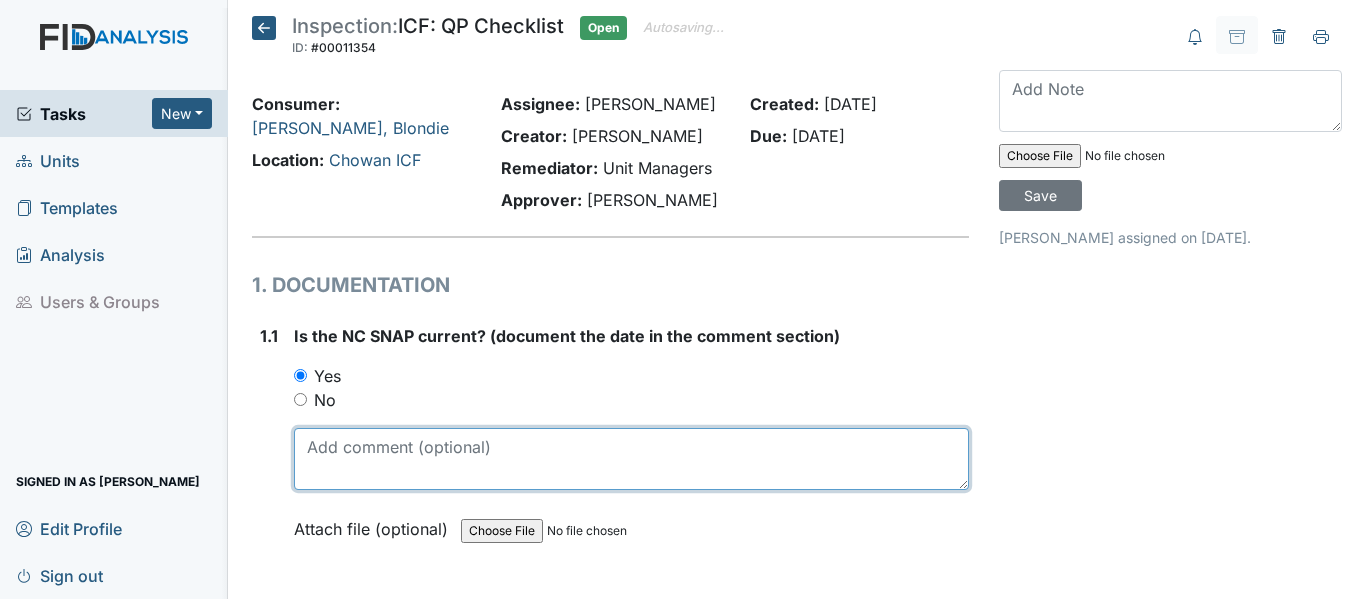 click at bounding box center (631, 459) 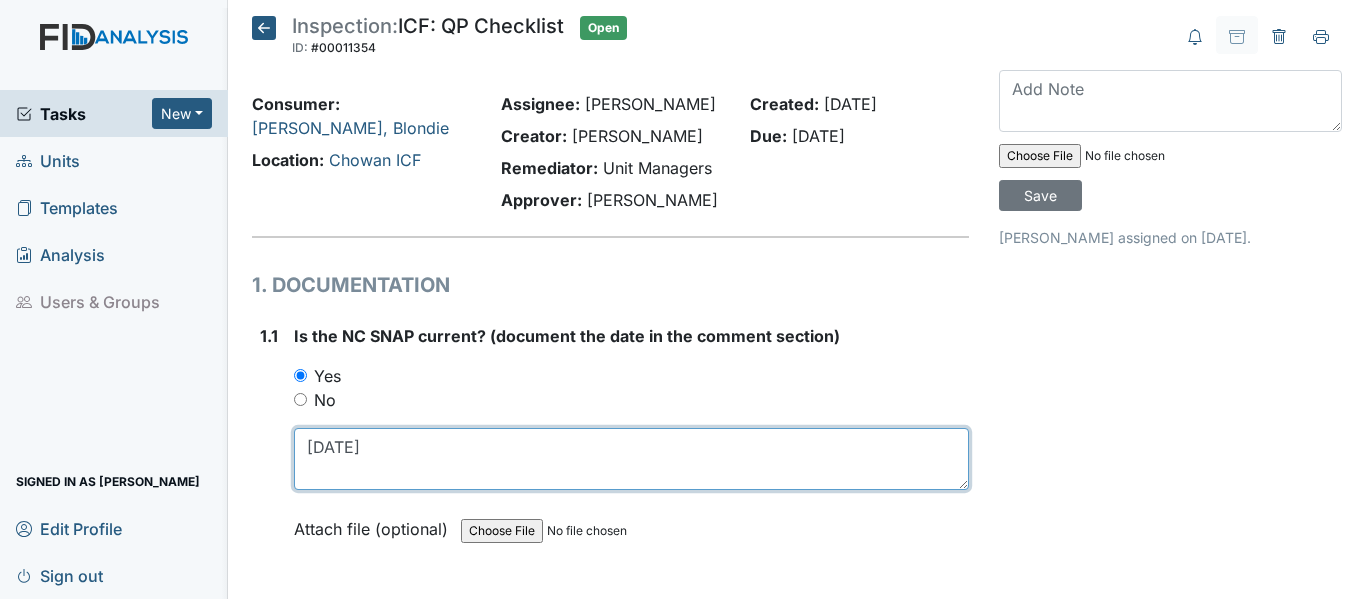drag, startPoint x: 342, startPoint y: 447, endPoint x: 373, endPoint y: 447, distance: 31 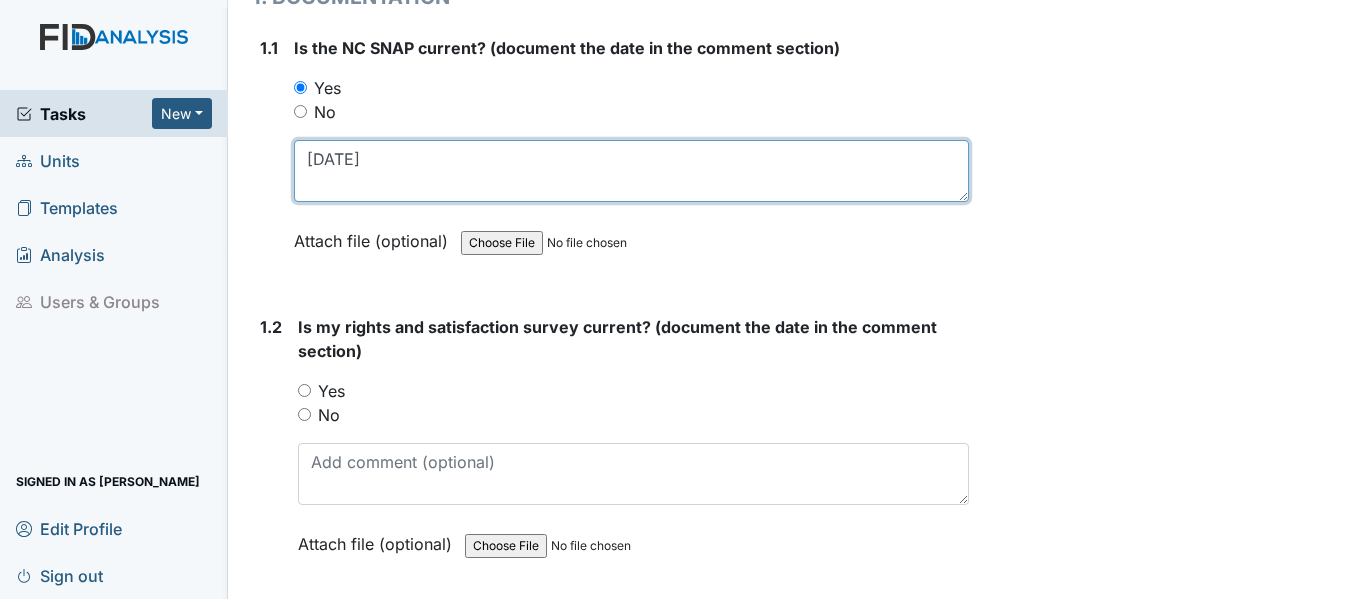scroll, scrollTop: 300, scrollLeft: 0, axis: vertical 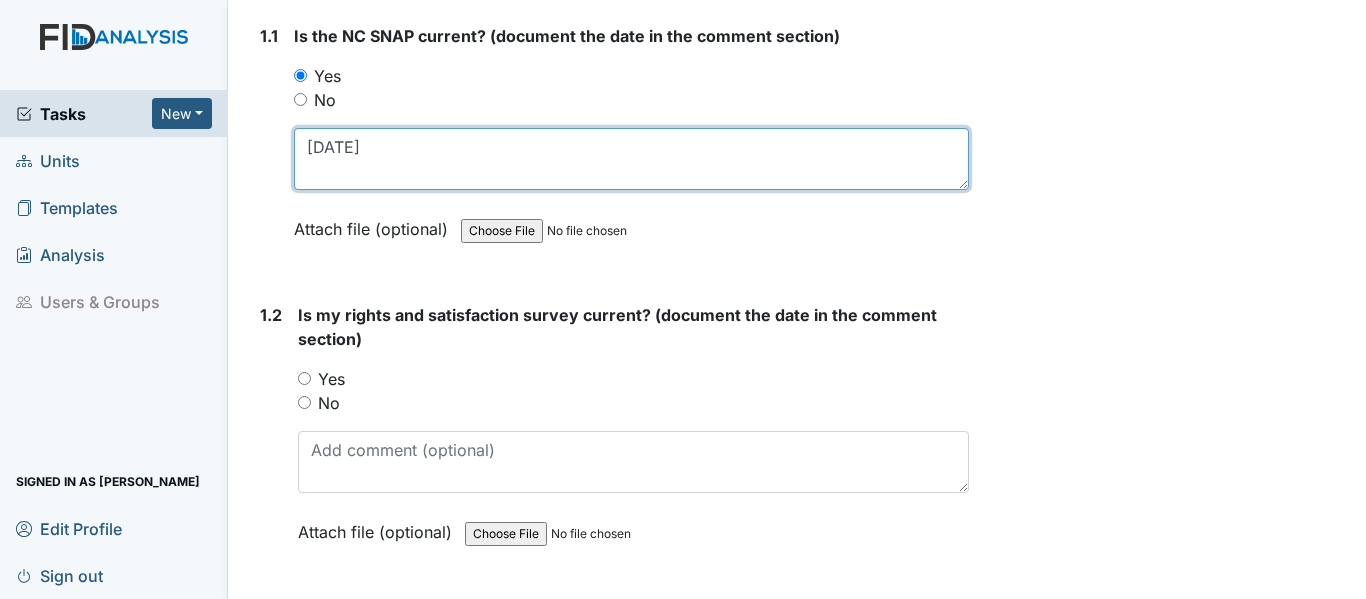 type on "[DATE]" 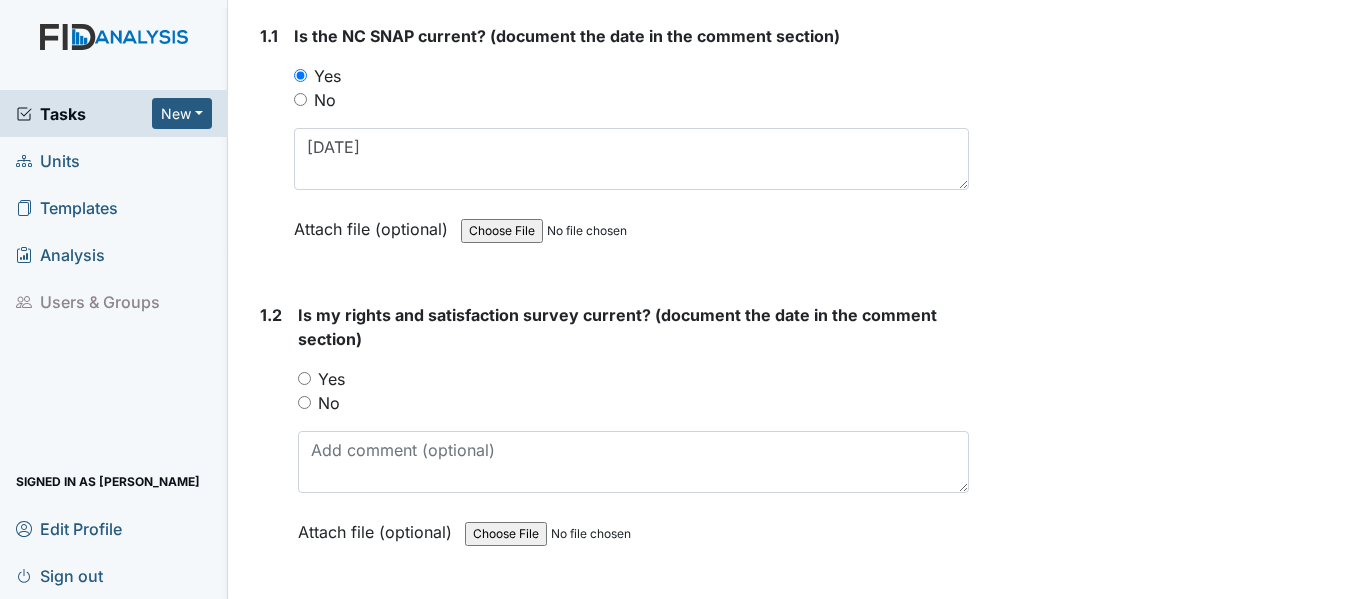 click on "Yes" at bounding box center [304, 378] 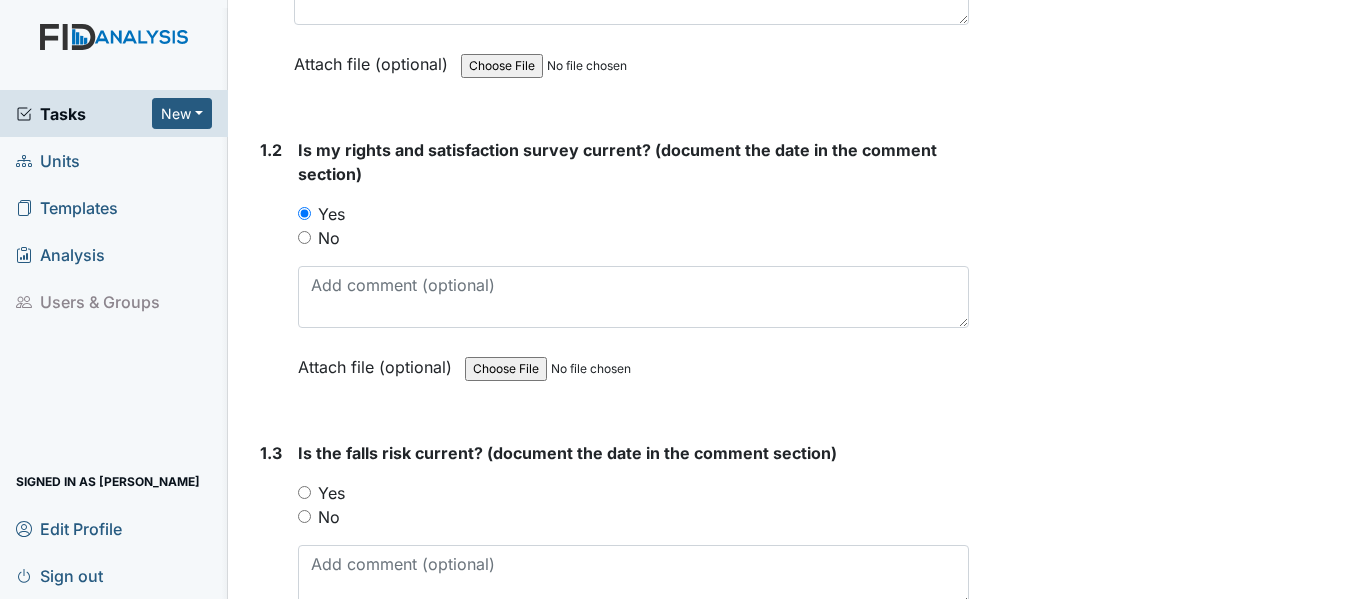 scroll, scrollTop: 500, scrollLeft: 0, axis: vertical 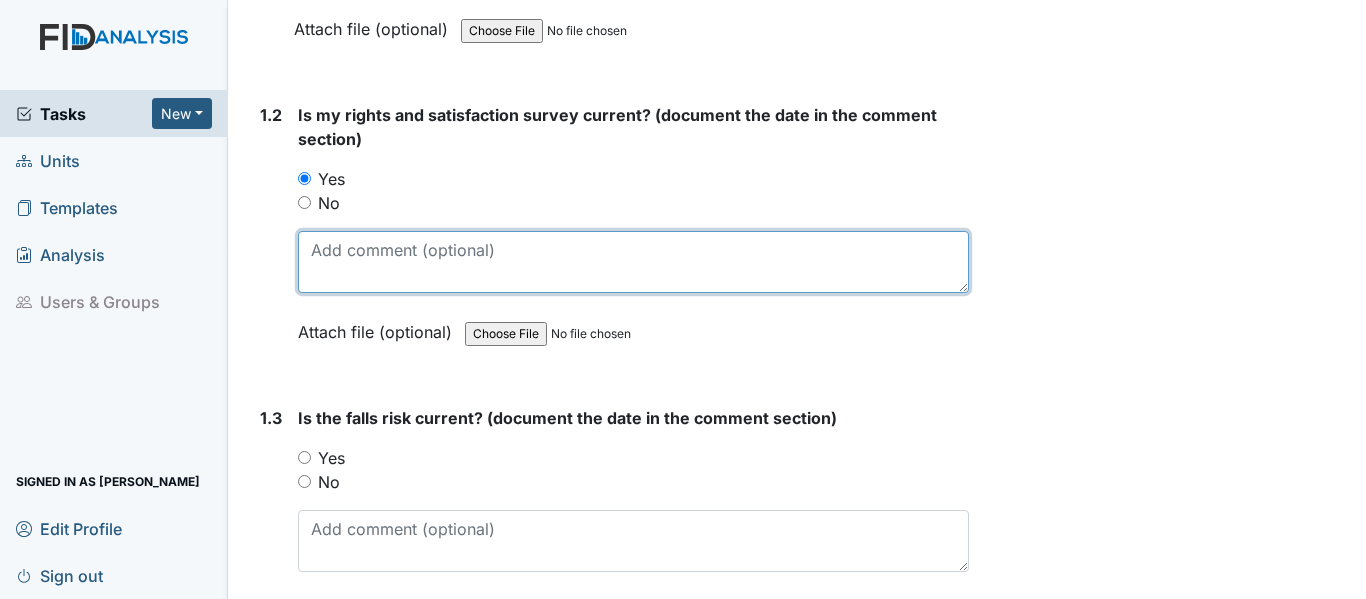 click at bounding box center (633, 262) 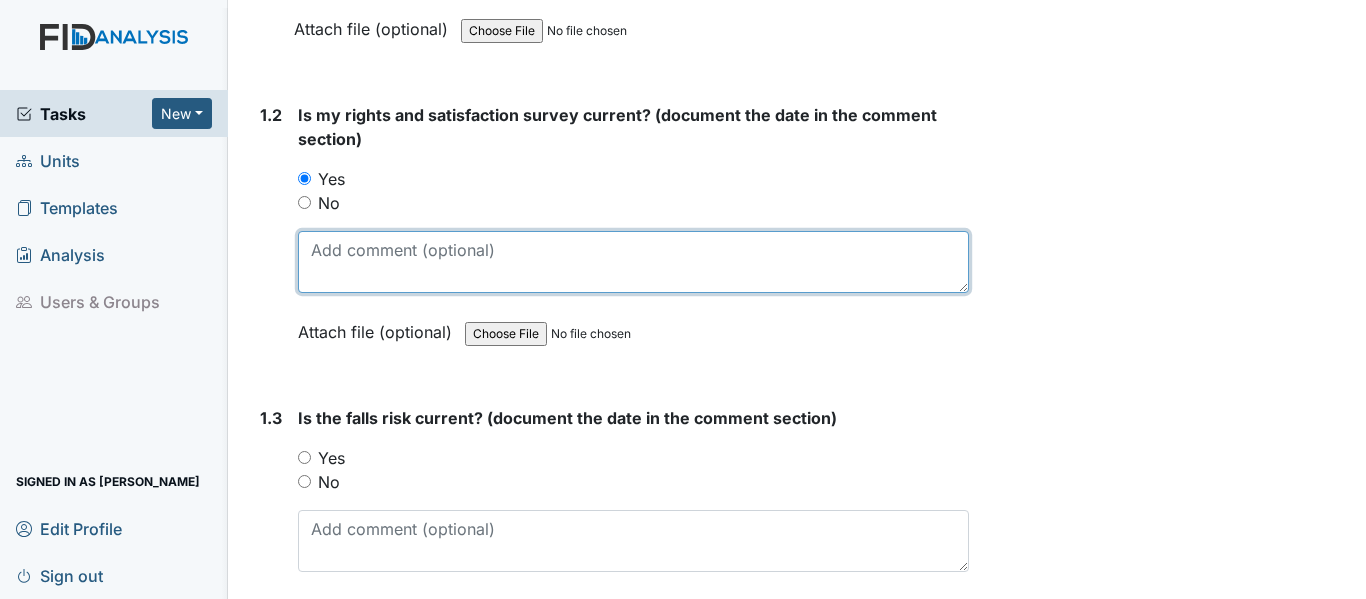 paste on "[DATE]" 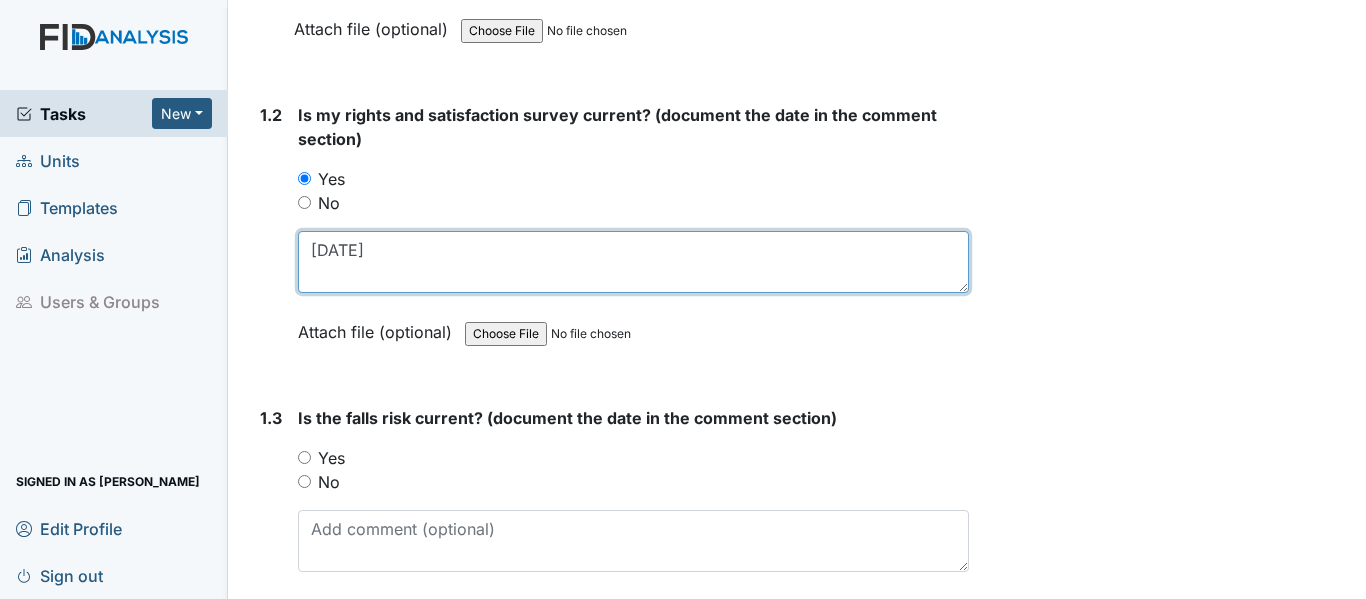 type on "[DATE]" 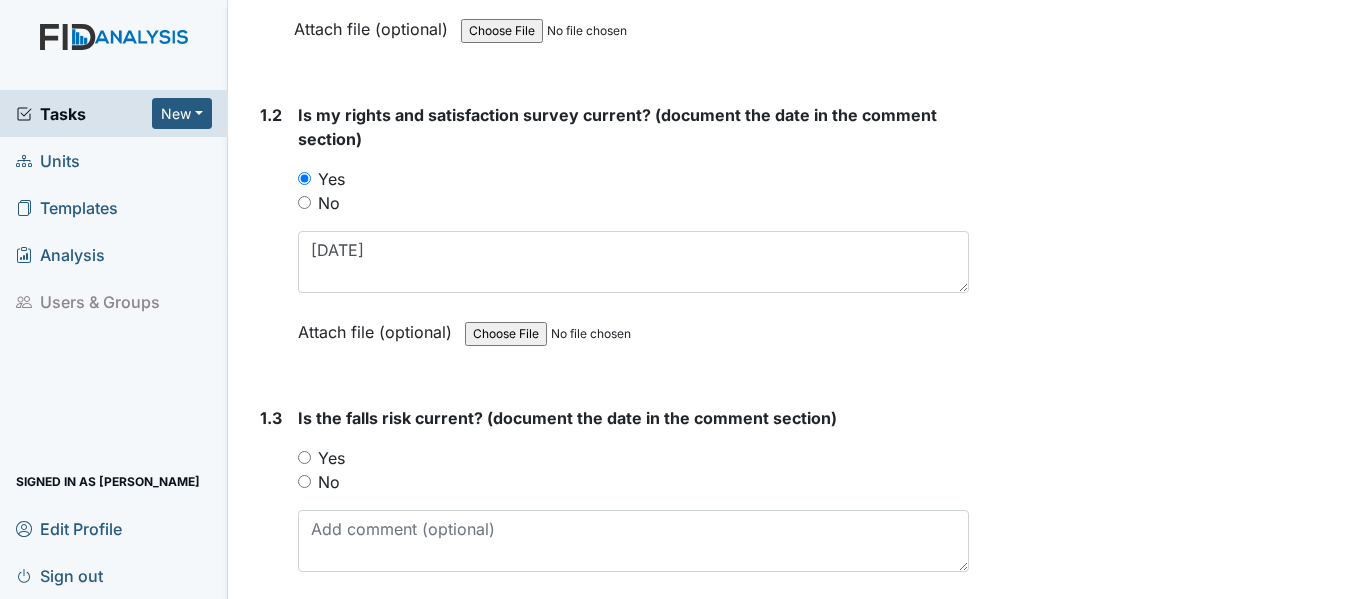 click on "Yes" at bounding box center [304, 457] 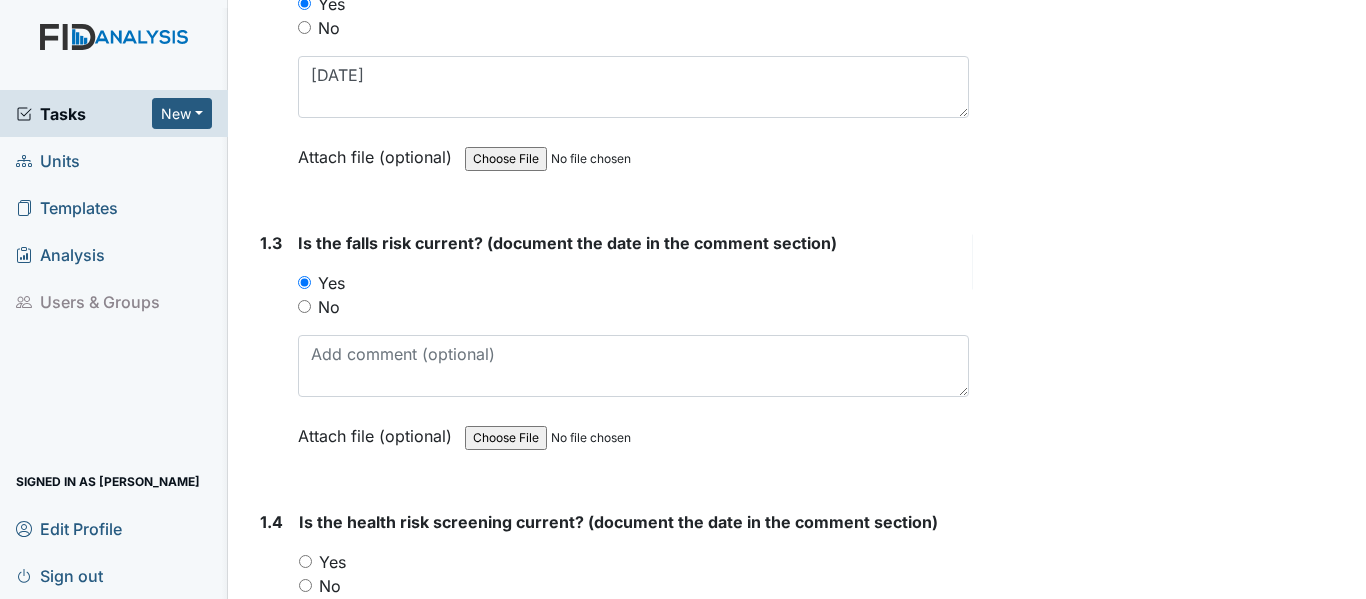 scroll, scrollTop: 700, scrollLeft: 0, axis: vertical 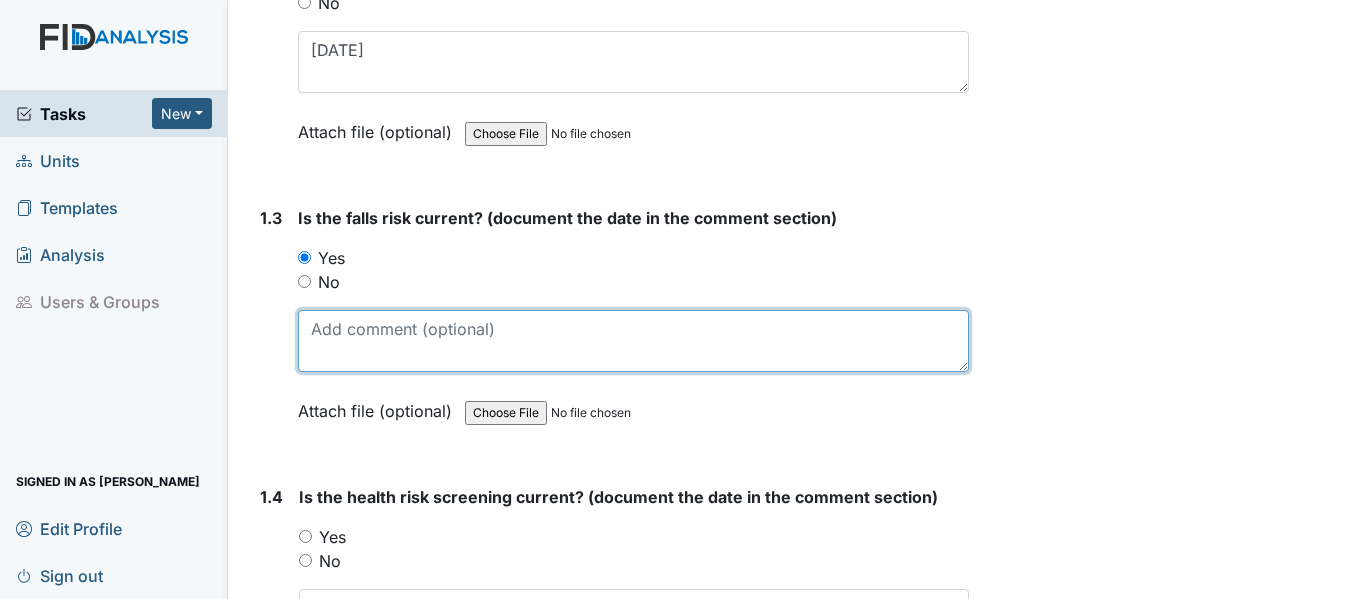 click at bounding box center [633, 341] 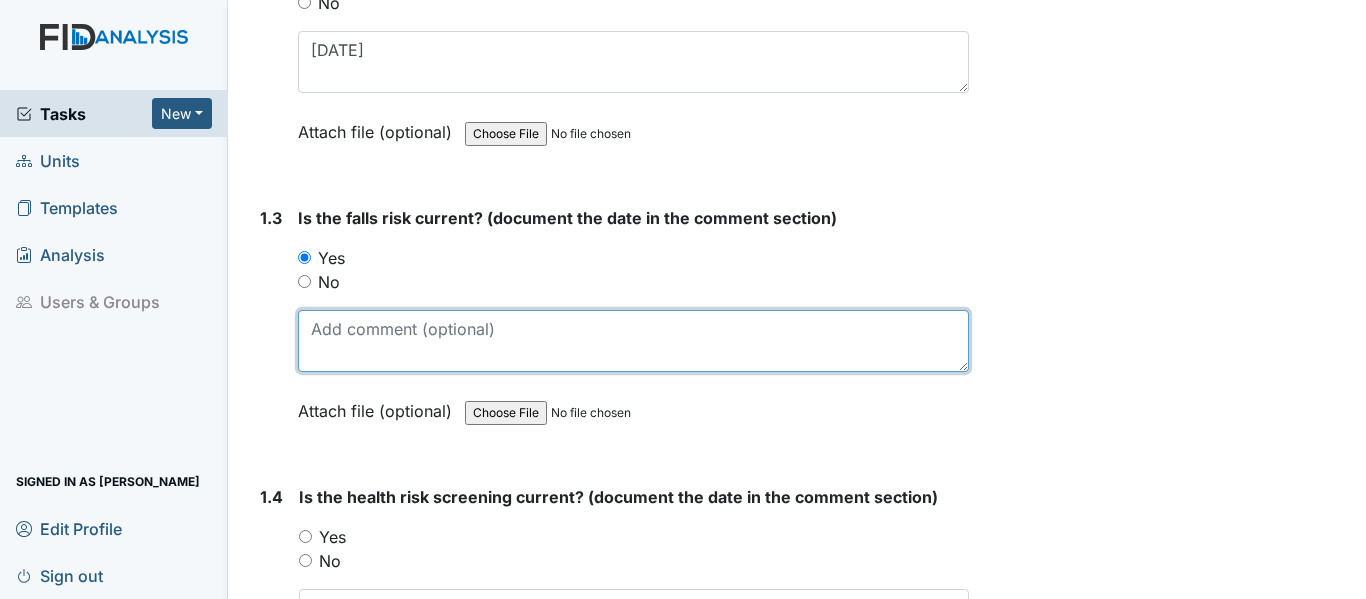 paste on "[DATE]" 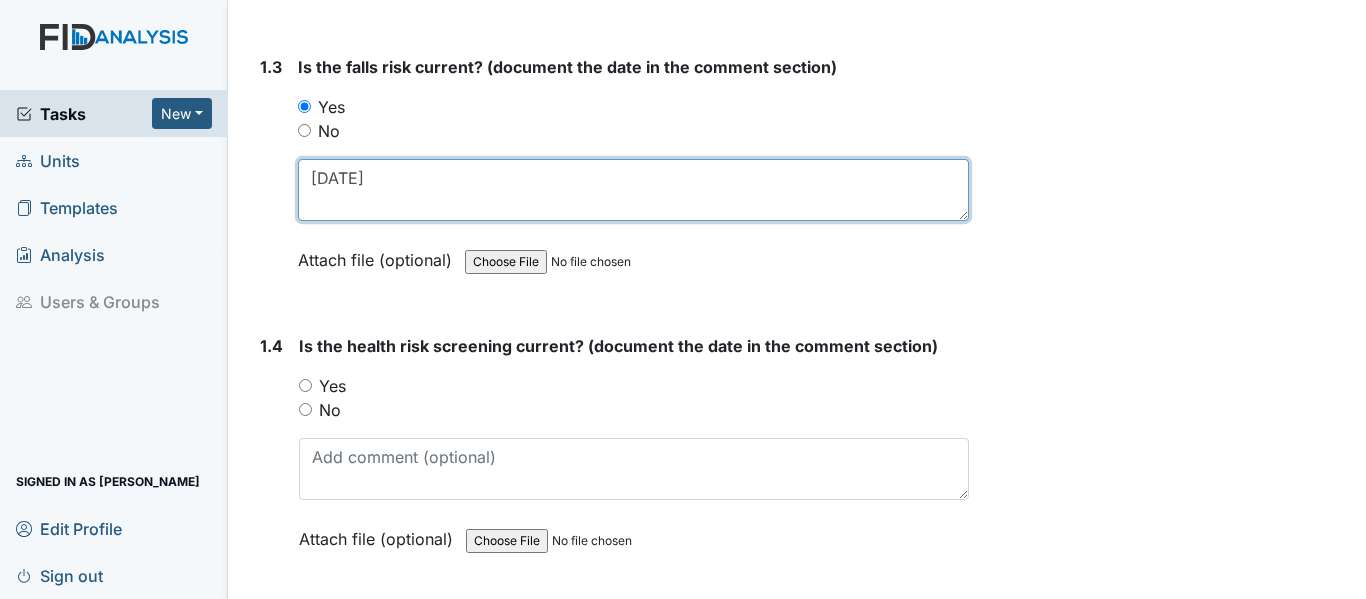 scroll, scrollTop: 900, scrollLeft: 0, axis: vertical 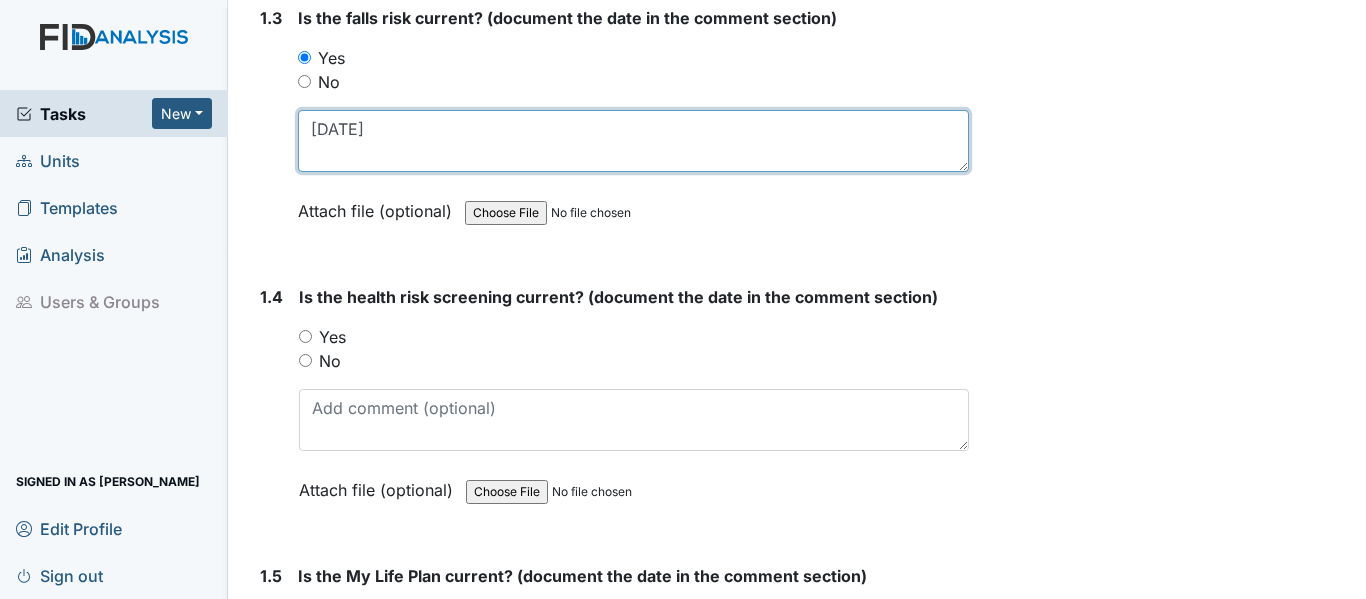 type on "[DATE]" 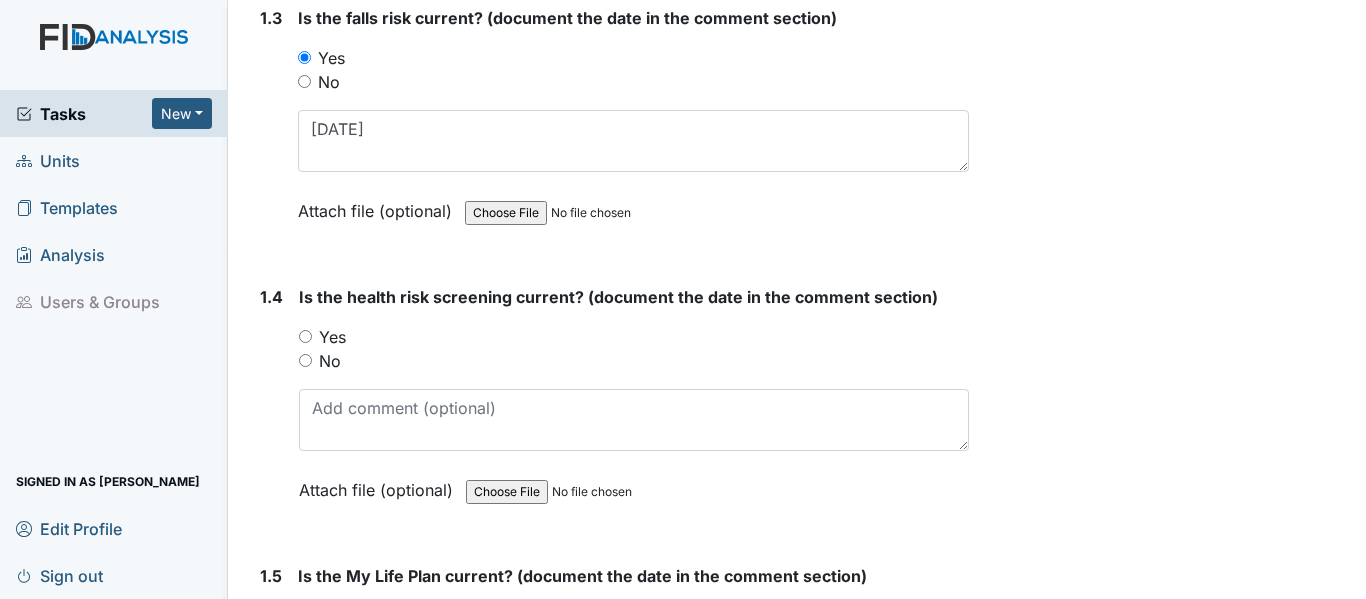 drag, startPoint x: 307, startPoint y: 340, endPoint x: 336, endPoint y: 360, distance: 35.22783 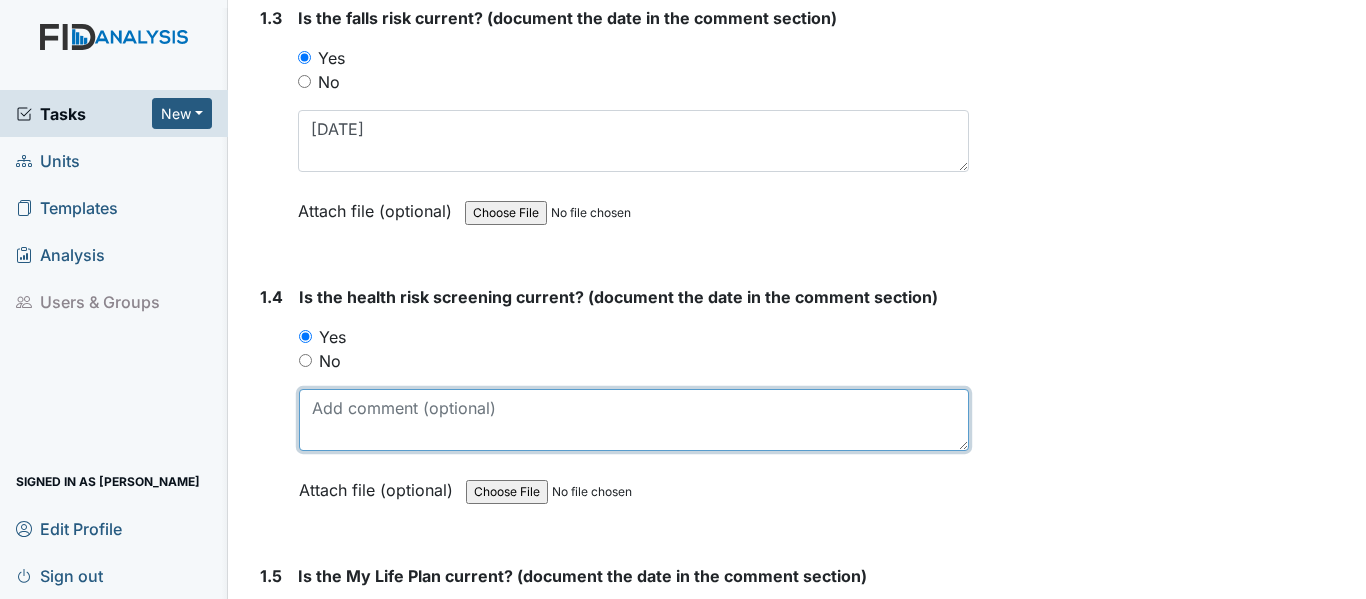 click at bounding box center [634, 420] 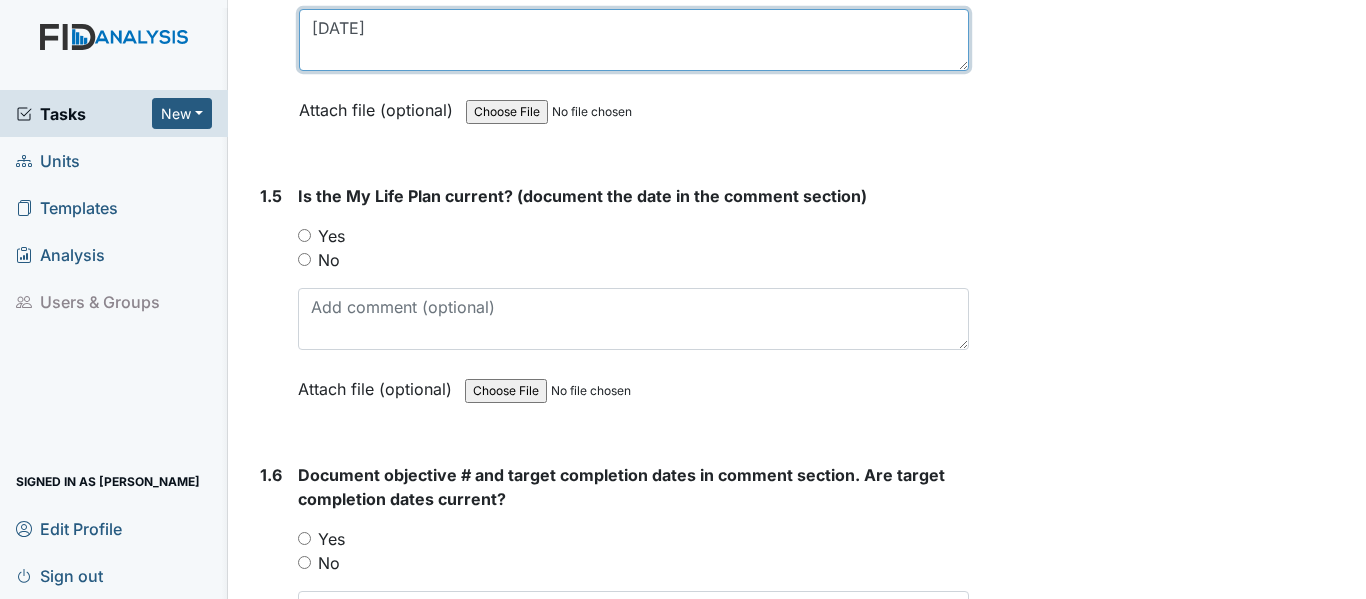 scroll, scrollTop: 1300, scrollLeft: 0, axis: vertical 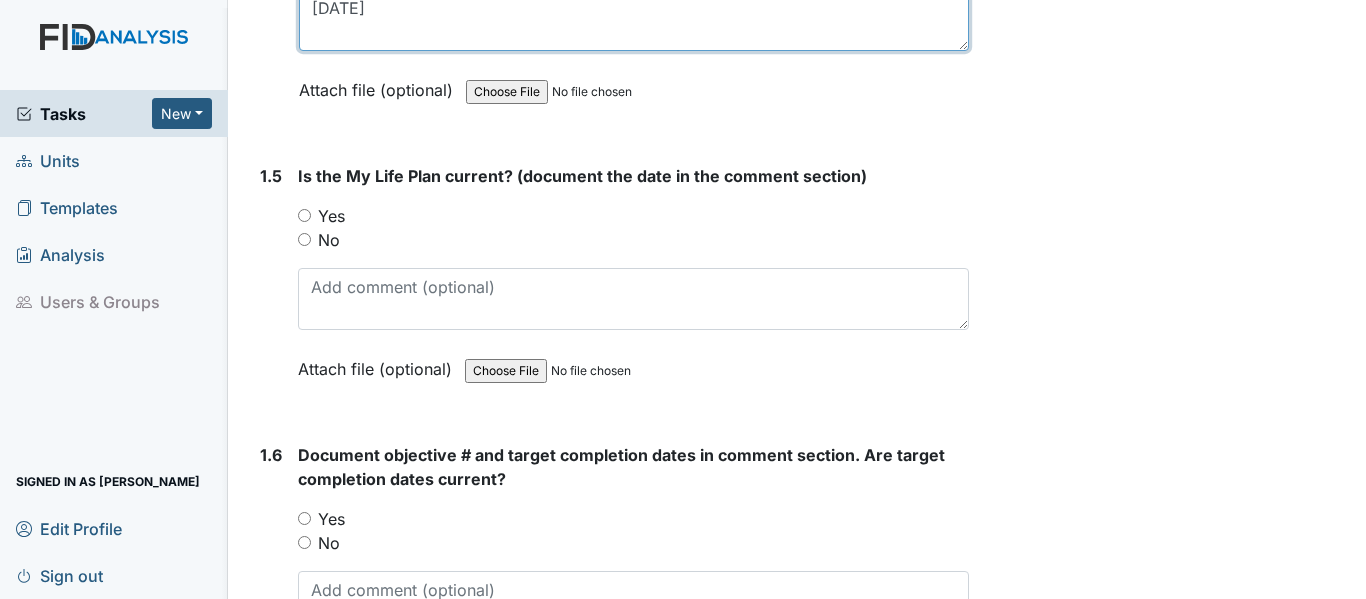 type on "[DATE]" 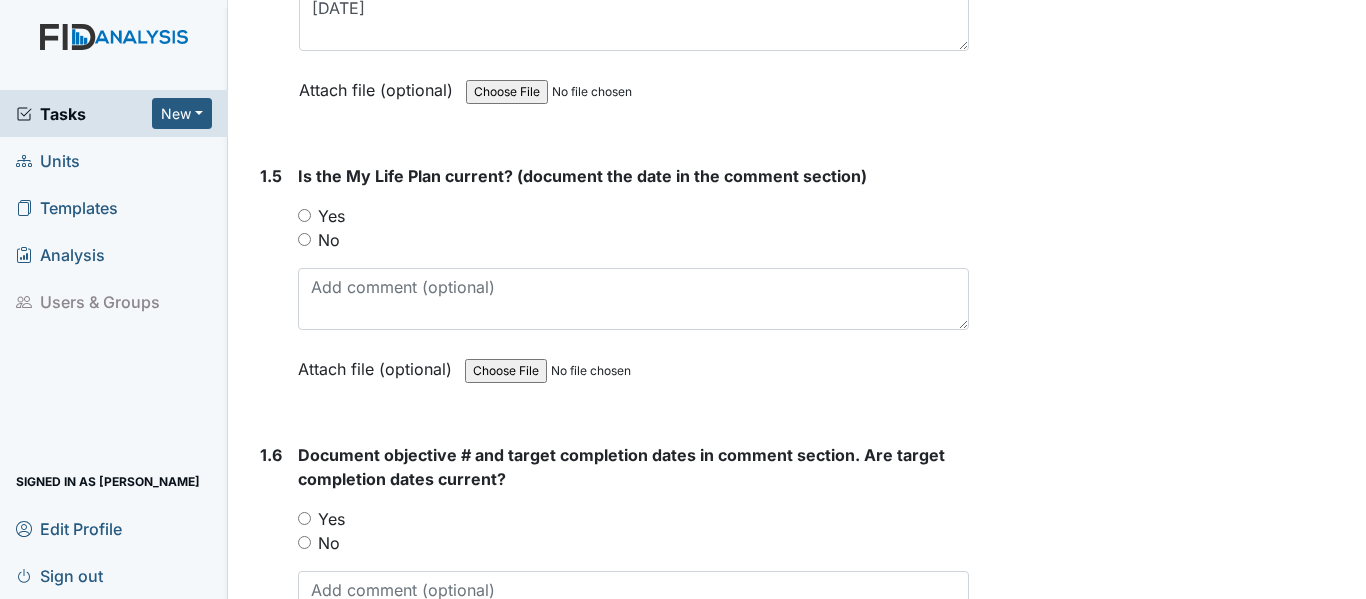click on "Yes" at bounding box center [304, 215] 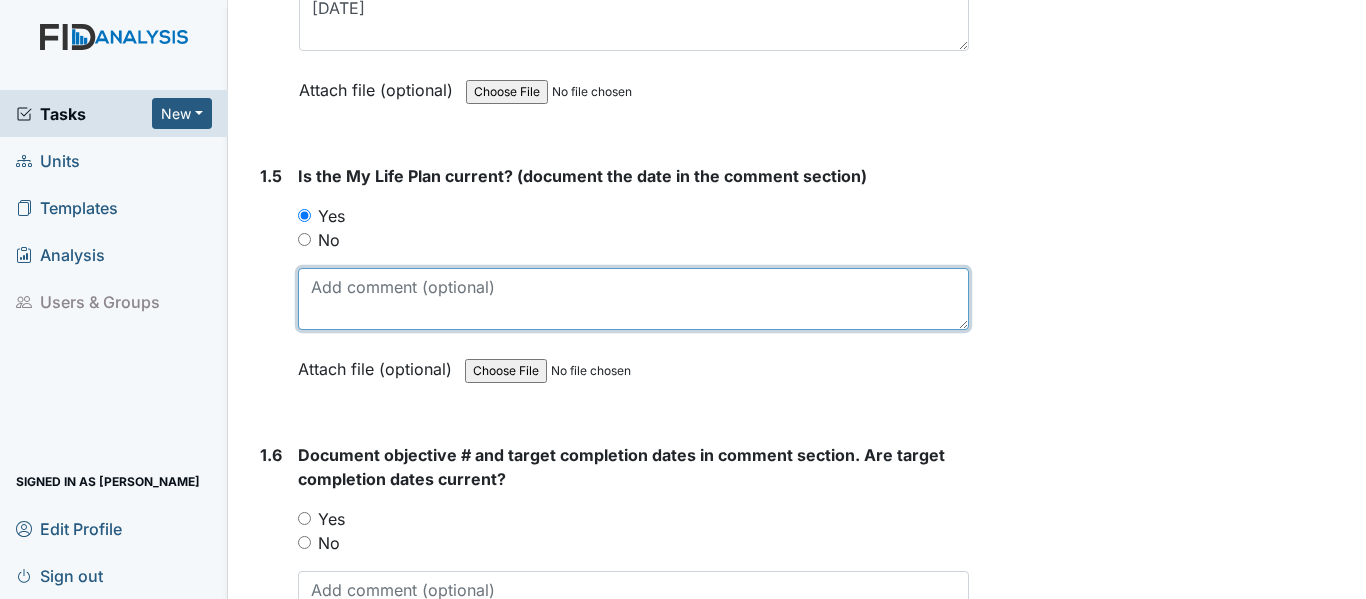 click at bounding box center (633, 299) 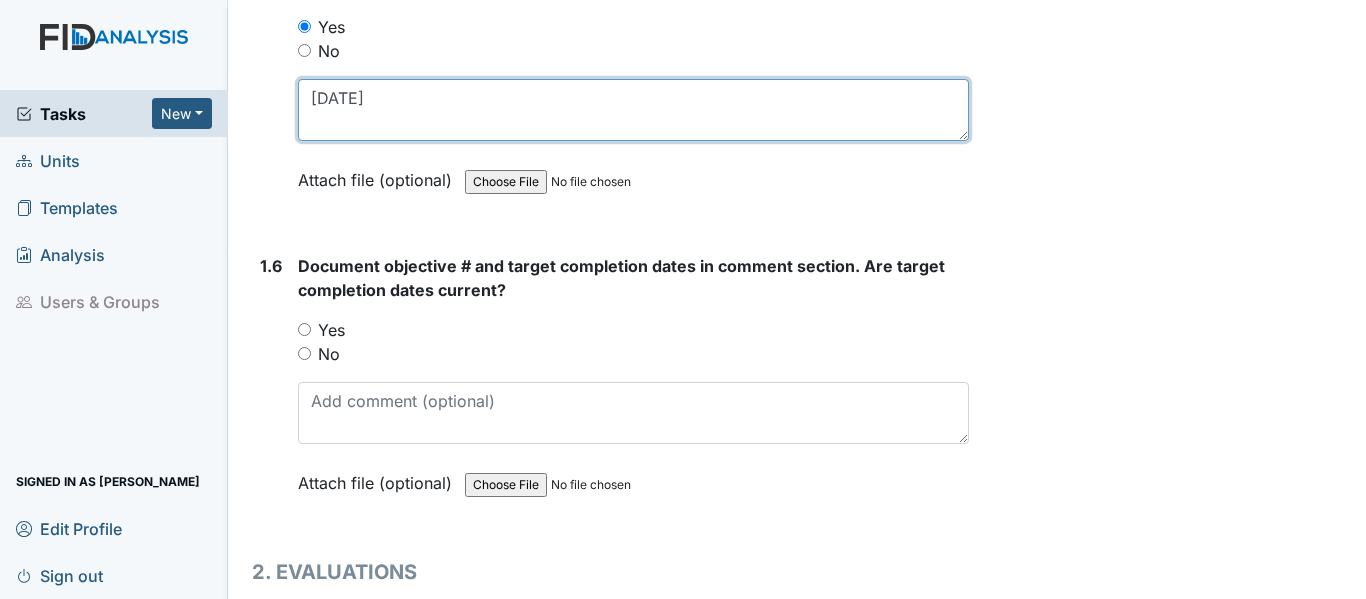 scroll, scrollTop: 1500, scrollLeft: 0, axis: vertical 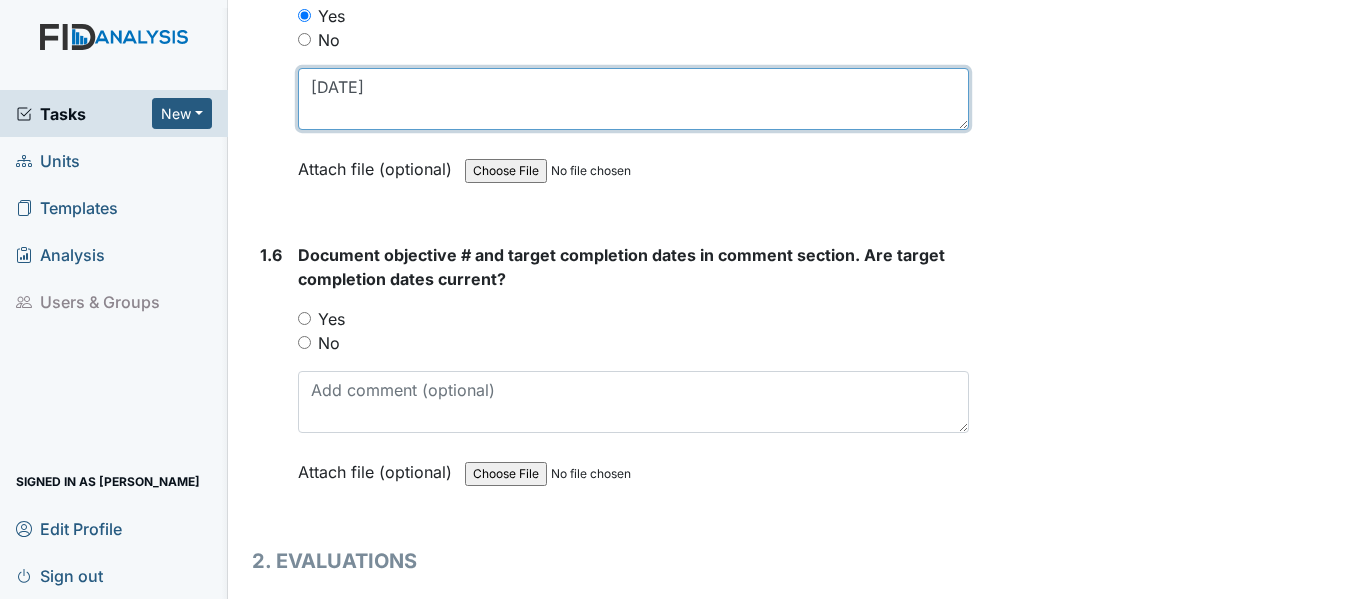 type on "[DATE]" 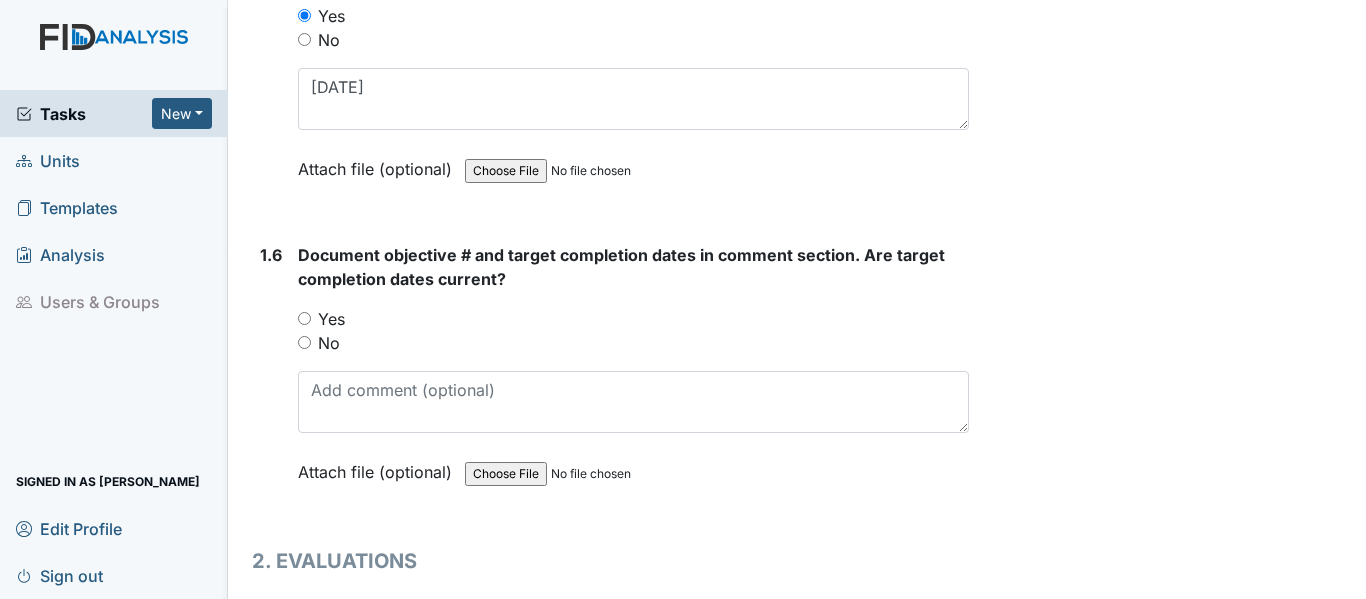 click on "Yes" at bounding box center [304, 318] 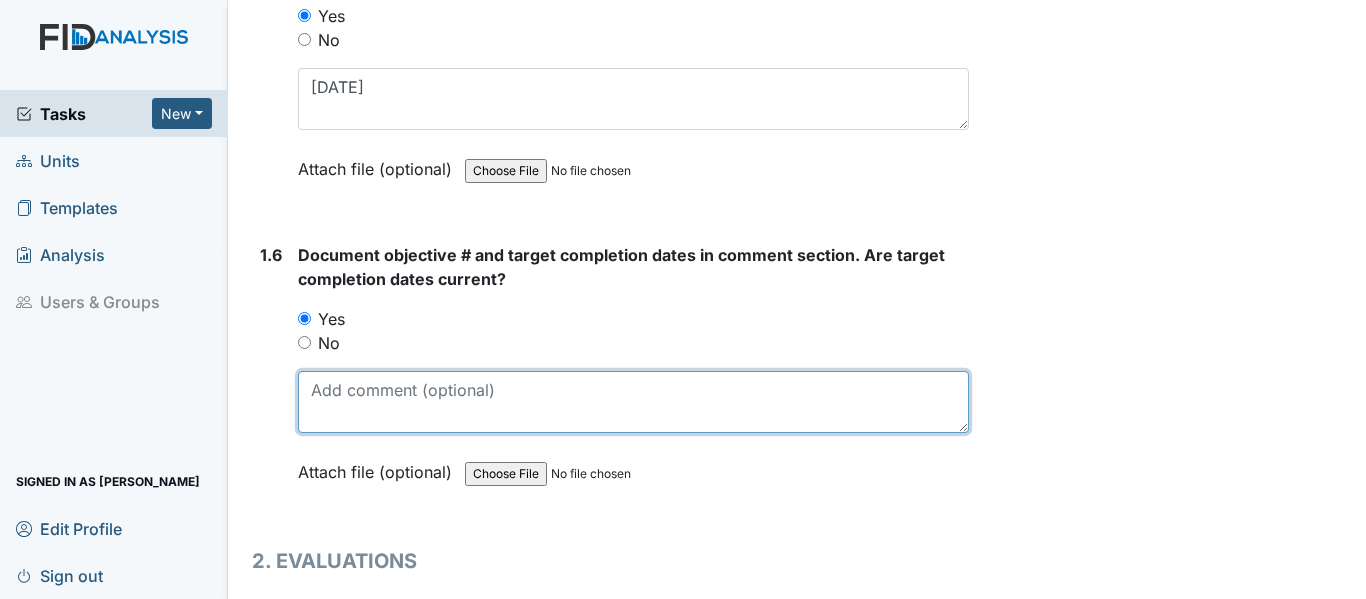 click at bounding box center (633, 402) 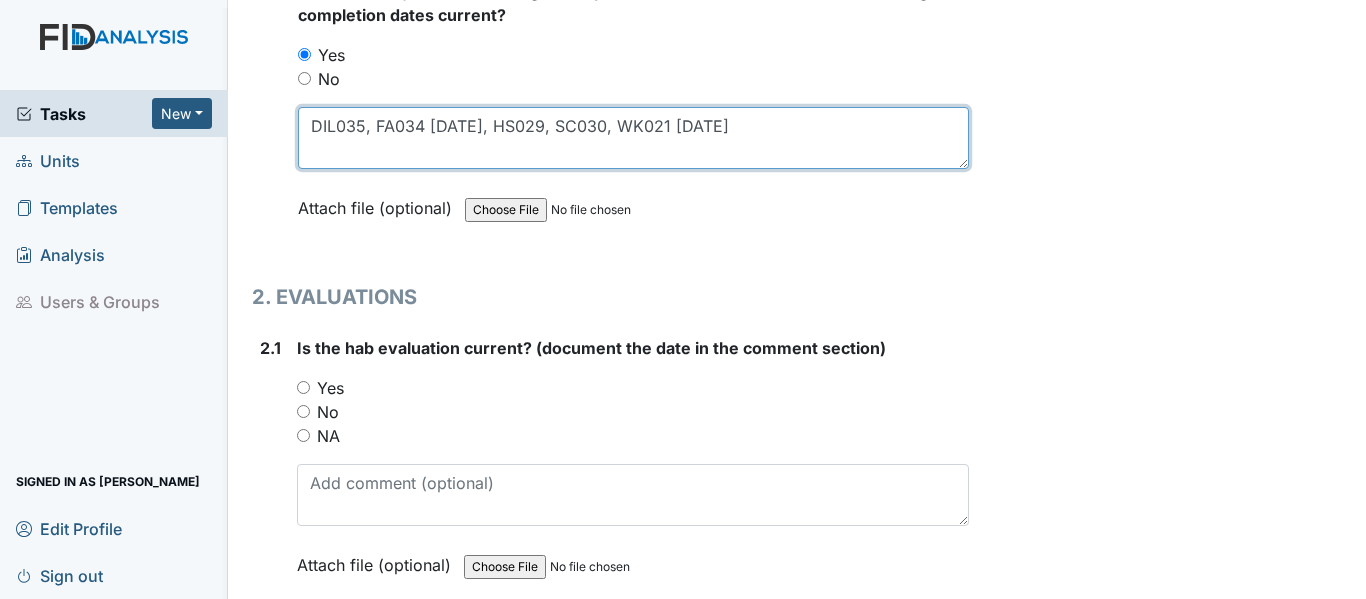 scroll, scrollTop: 1800, scrollLeft: 0, axis: vertical 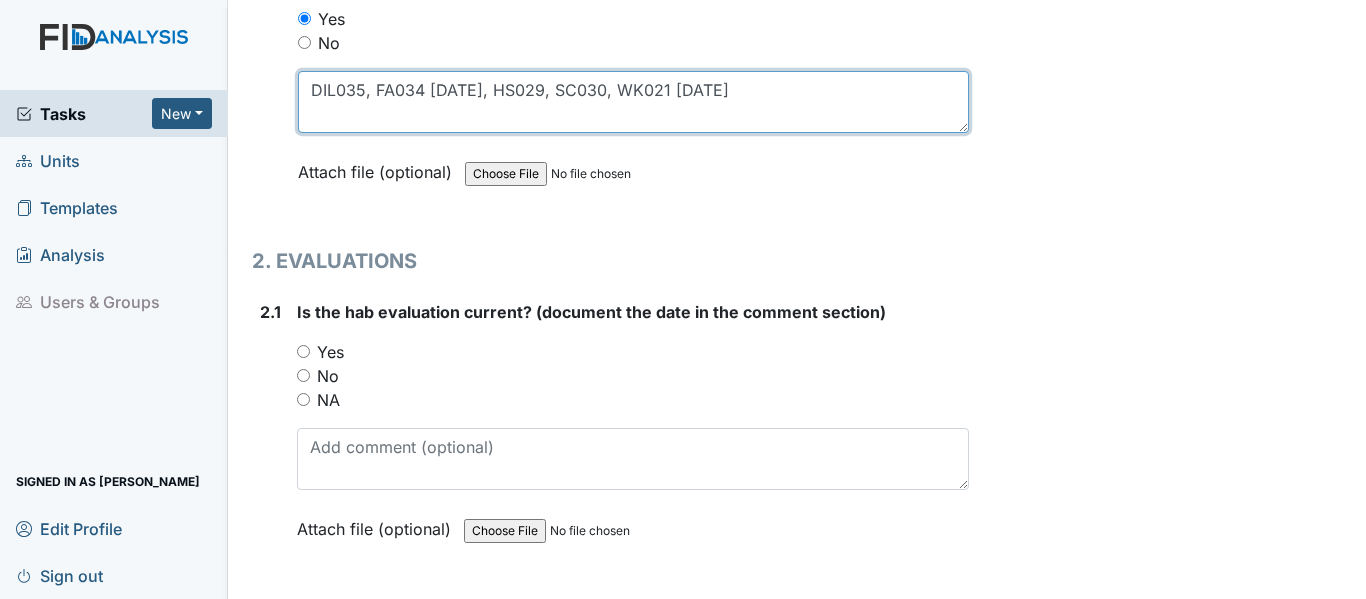 type on "DIL035, FA034 [DATE], HS029, SC030, WK021 [DATE]" 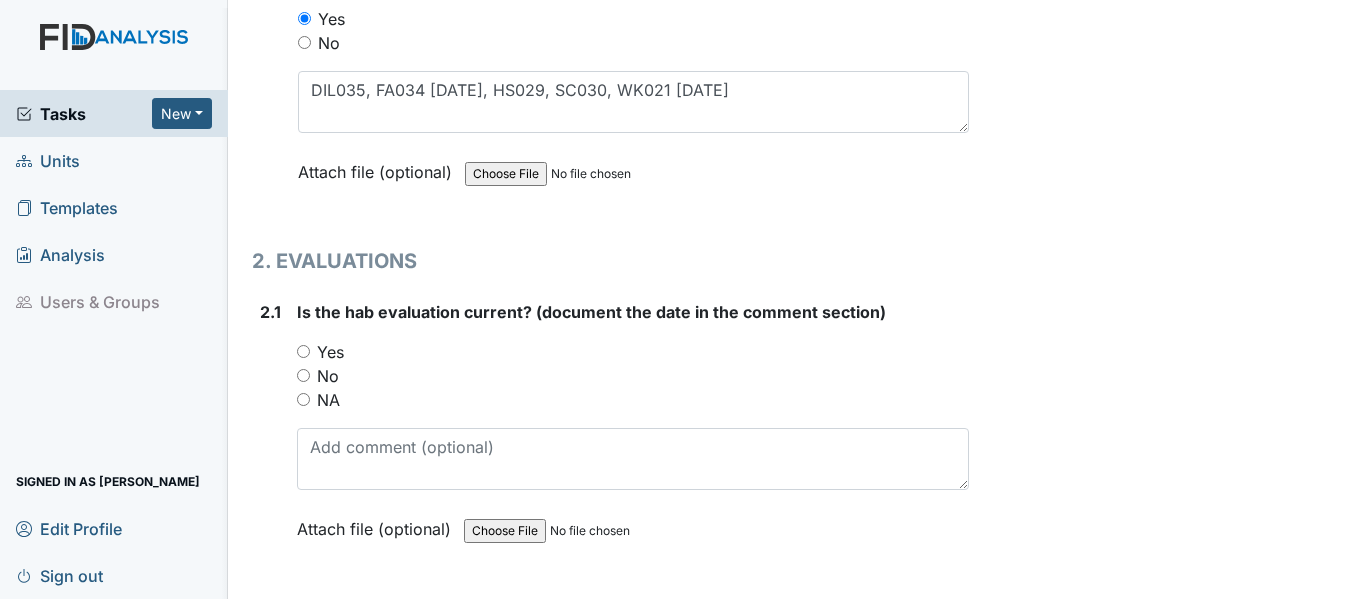 click on "Yes" at bounding box center [303, 351] 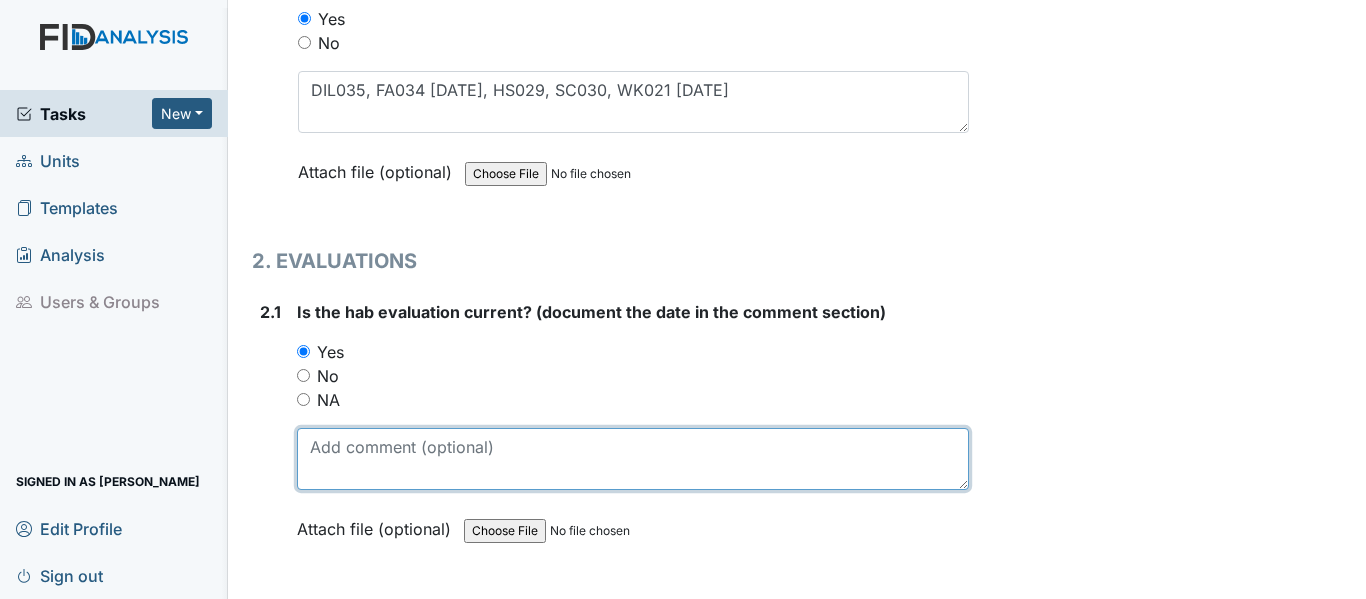 click at bounding box center [633, 459] 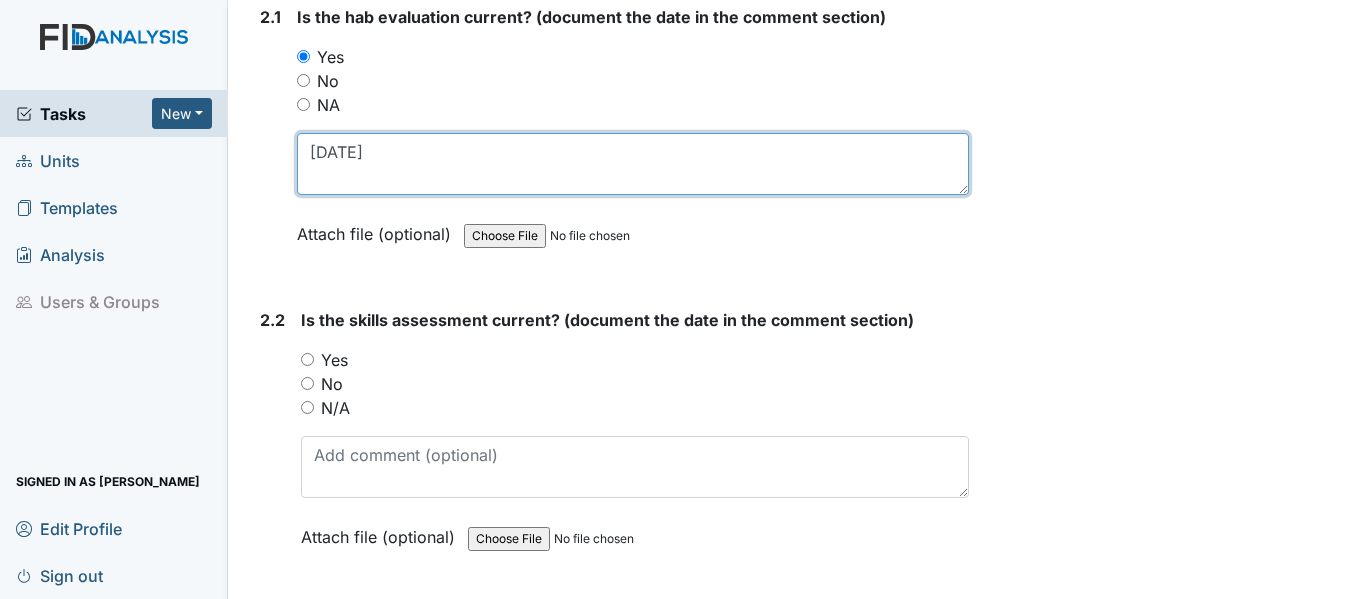 scroll, scrollTop: 2100, scrollLeft: 0, axis: vertical 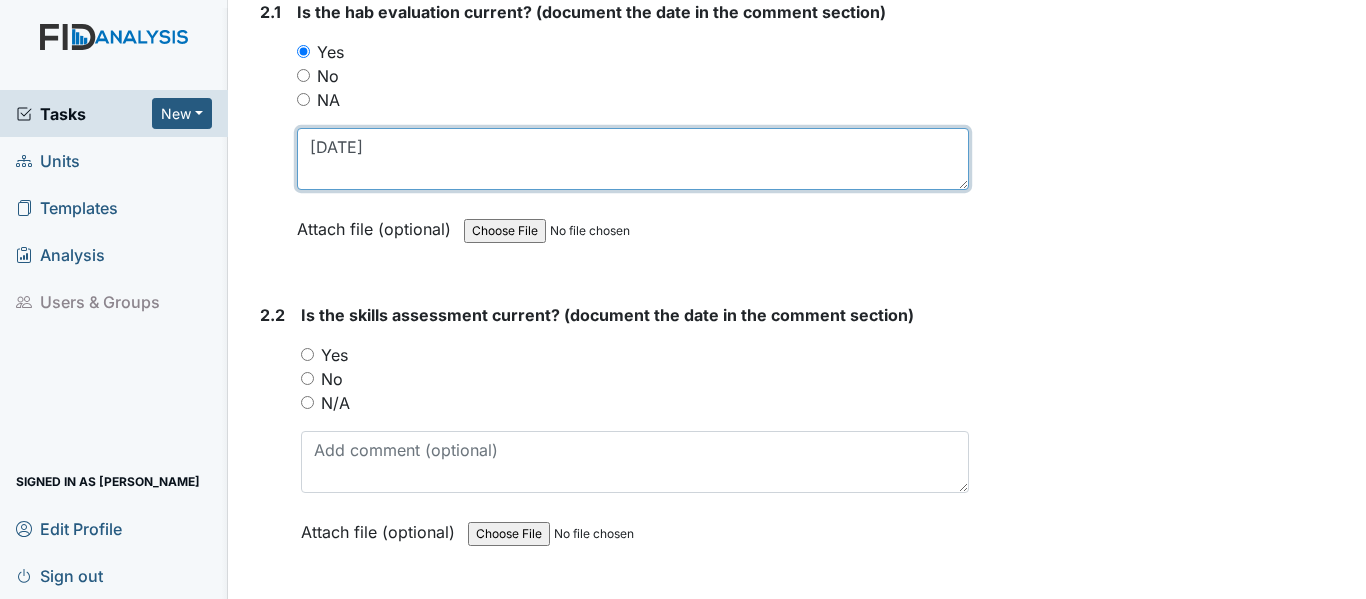 type on "[DATE]" 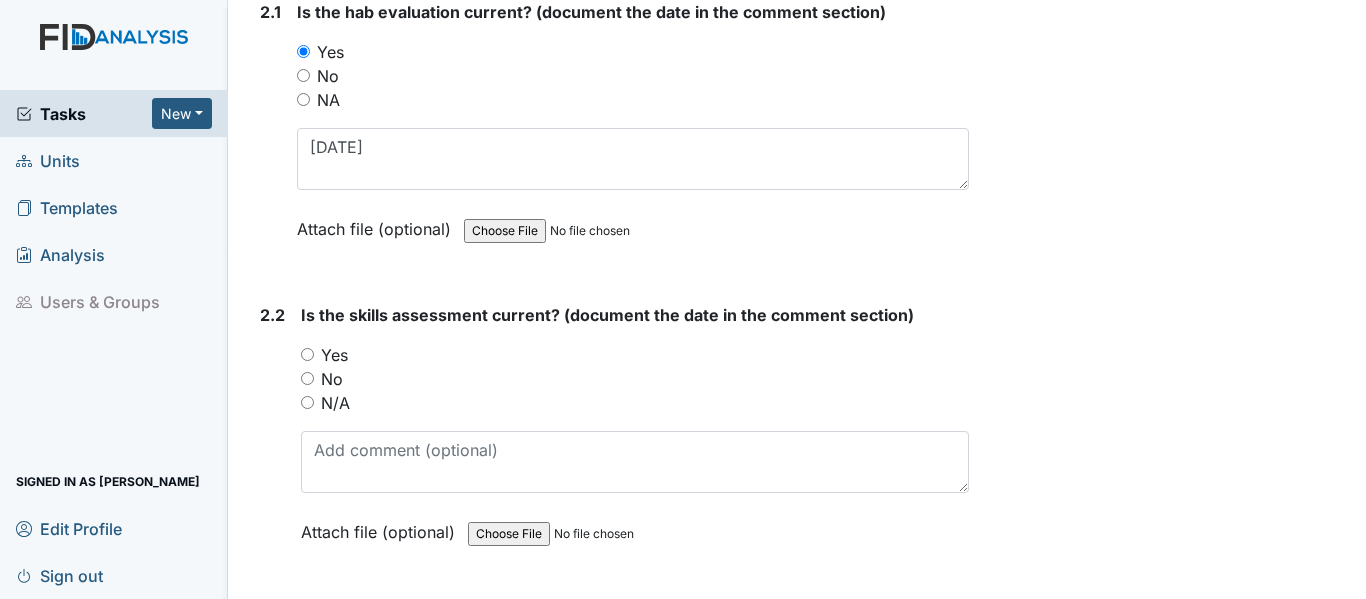 click on "Yes" at bounding box center [307, 354] 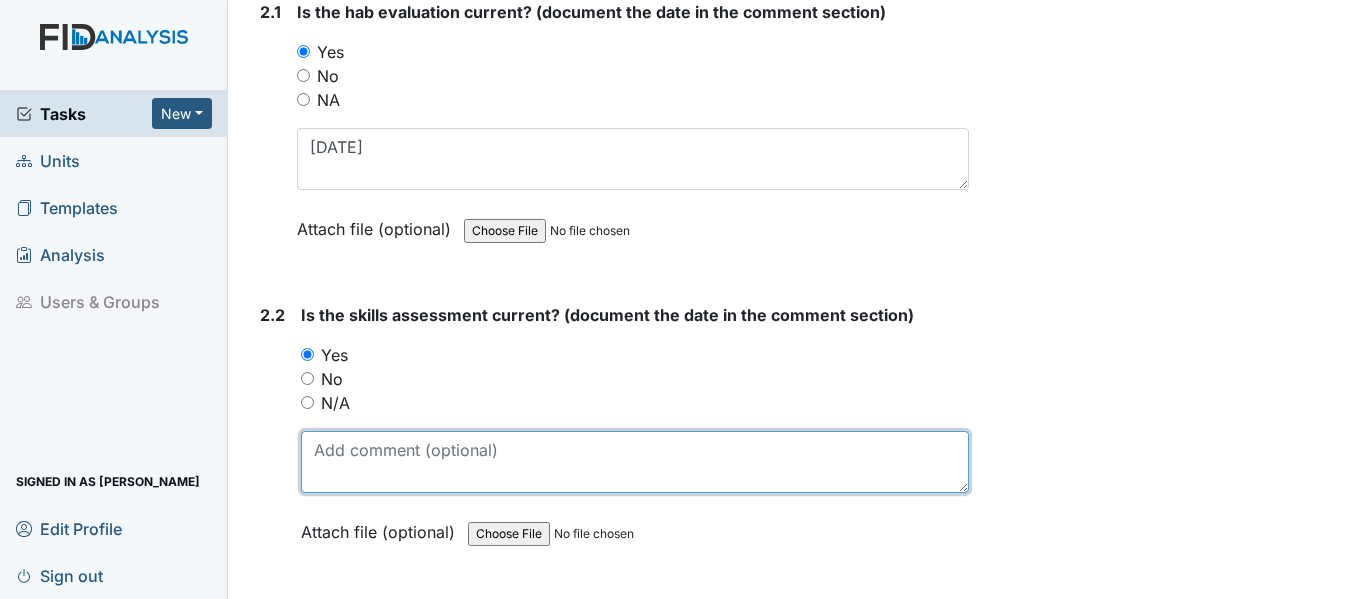 click at bounding box center (635, 462) 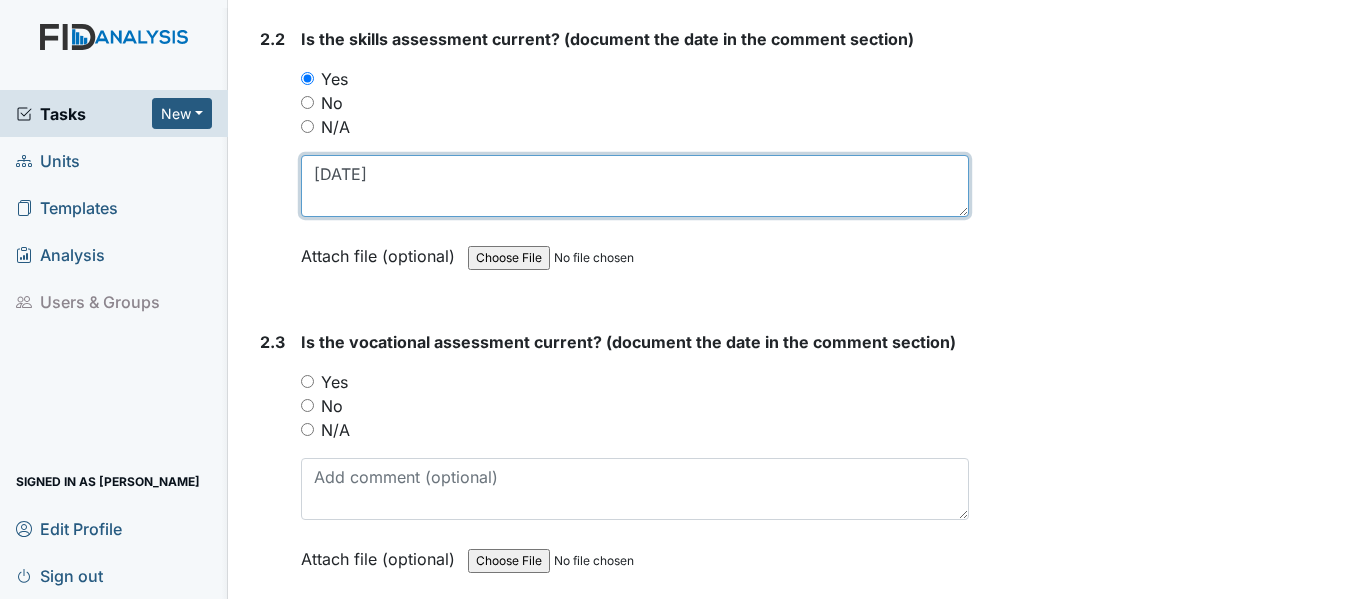 scroll, scrollTop: 2400, scrollLeft: 0, axis: vertical 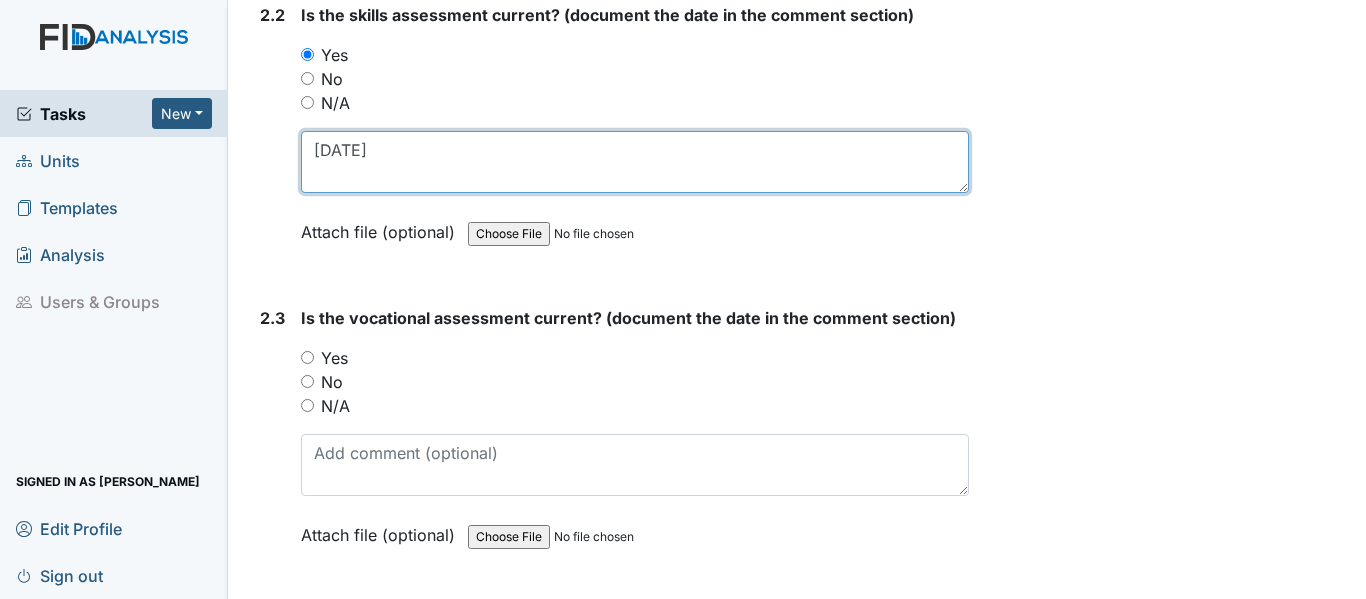 type on "[DATE]" 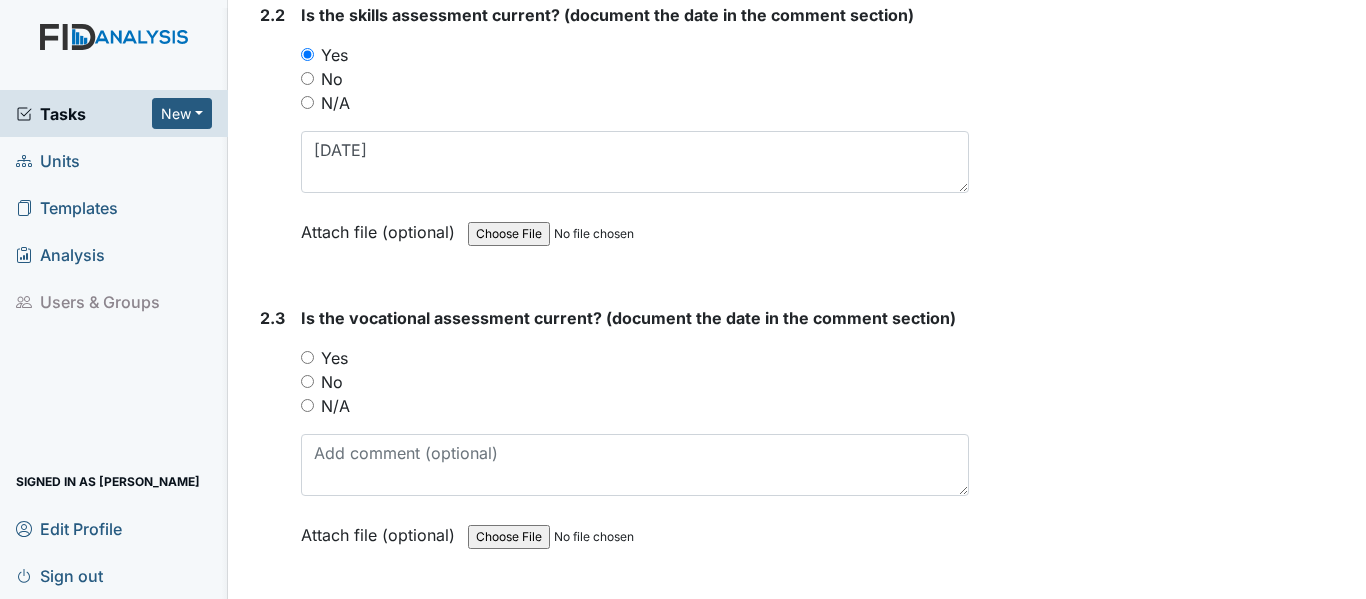 click on "Yes" at bounding box center [307, 357] 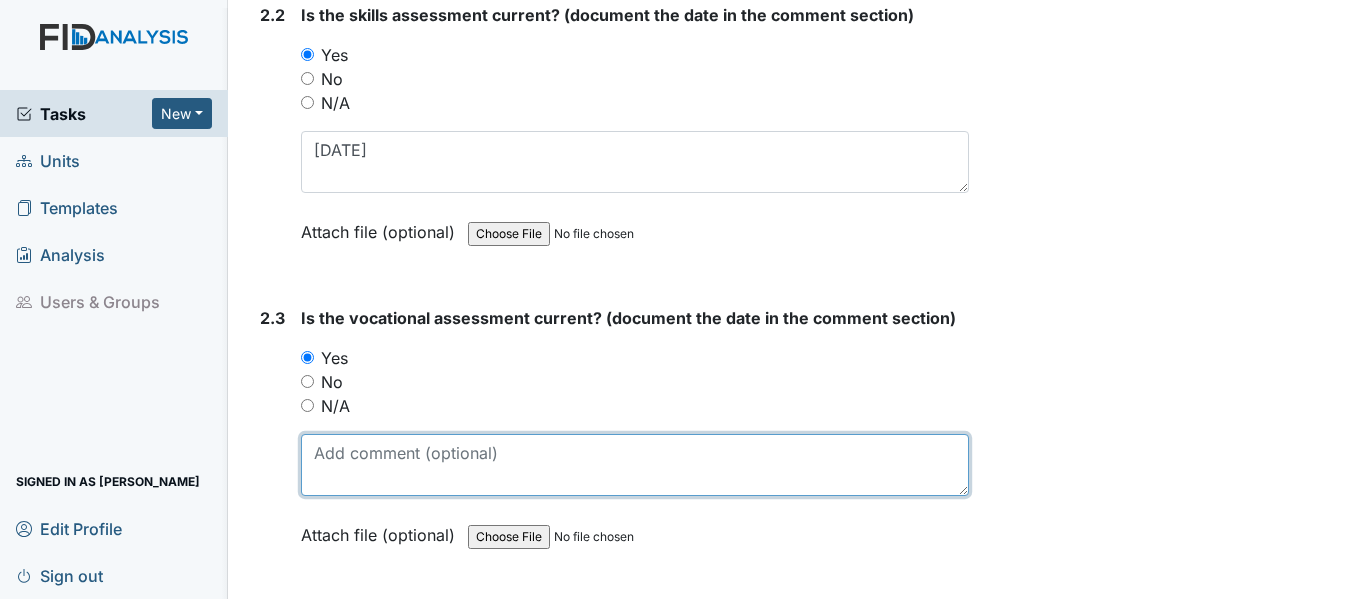 click at bounding box center [635, 465] 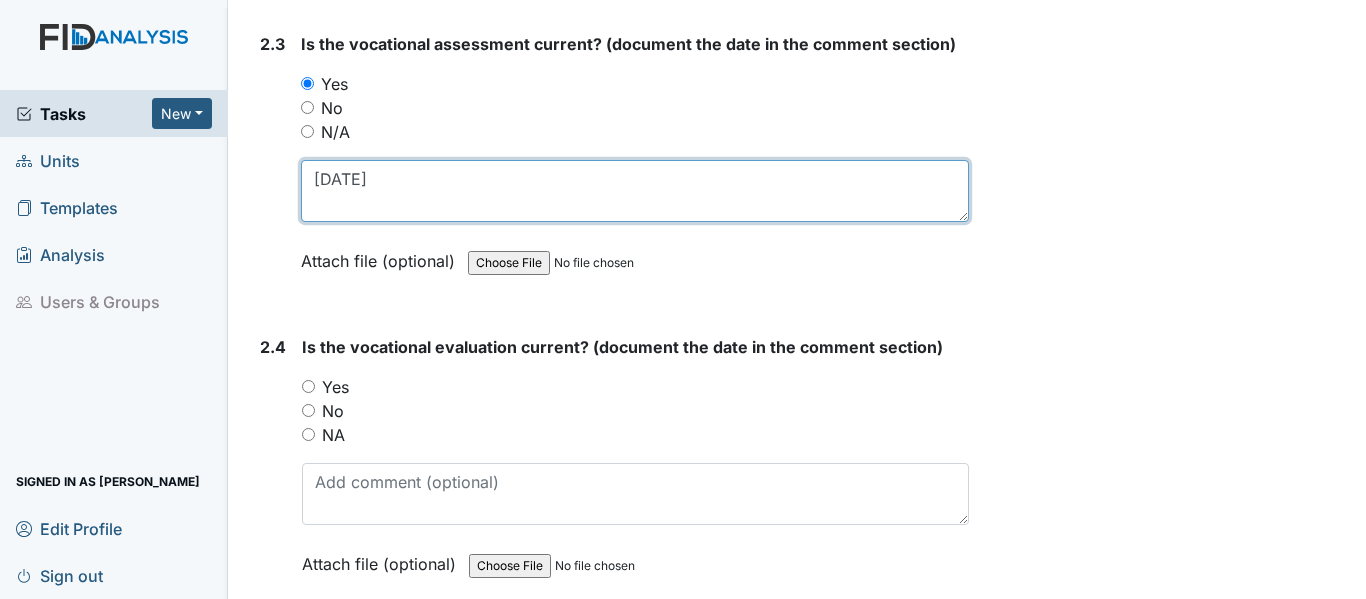 scroll, scrollTop: 2700, scrollLeft: 0, axis: vertical 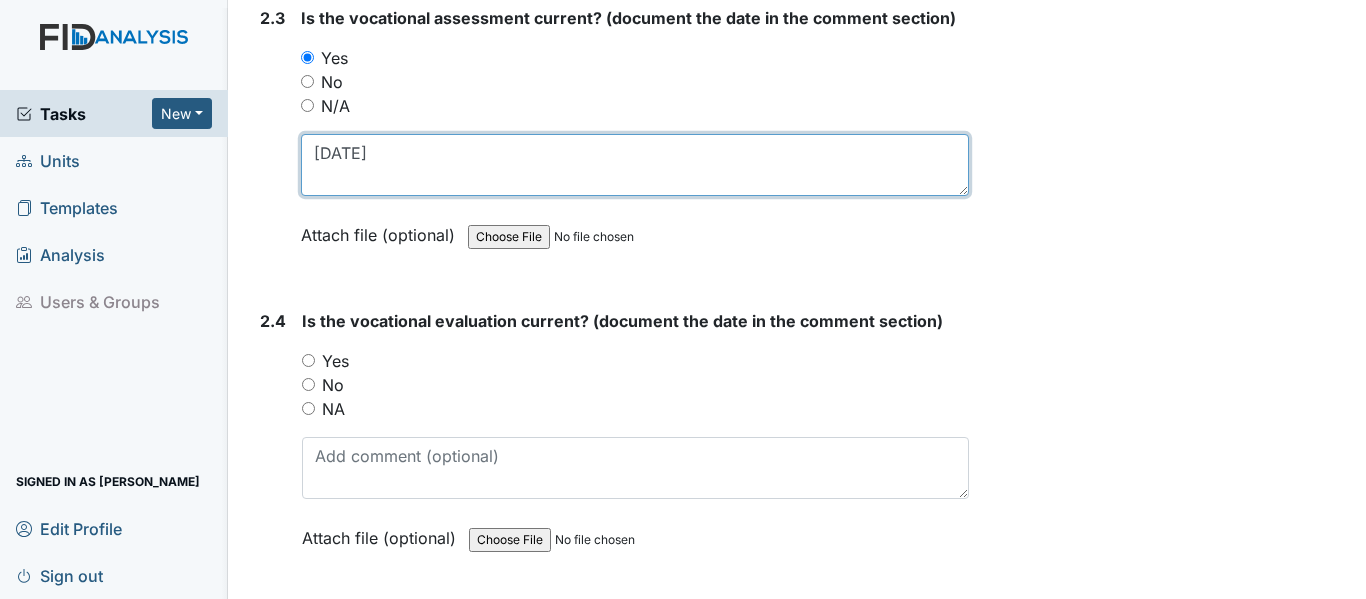 type on "[DATE]" 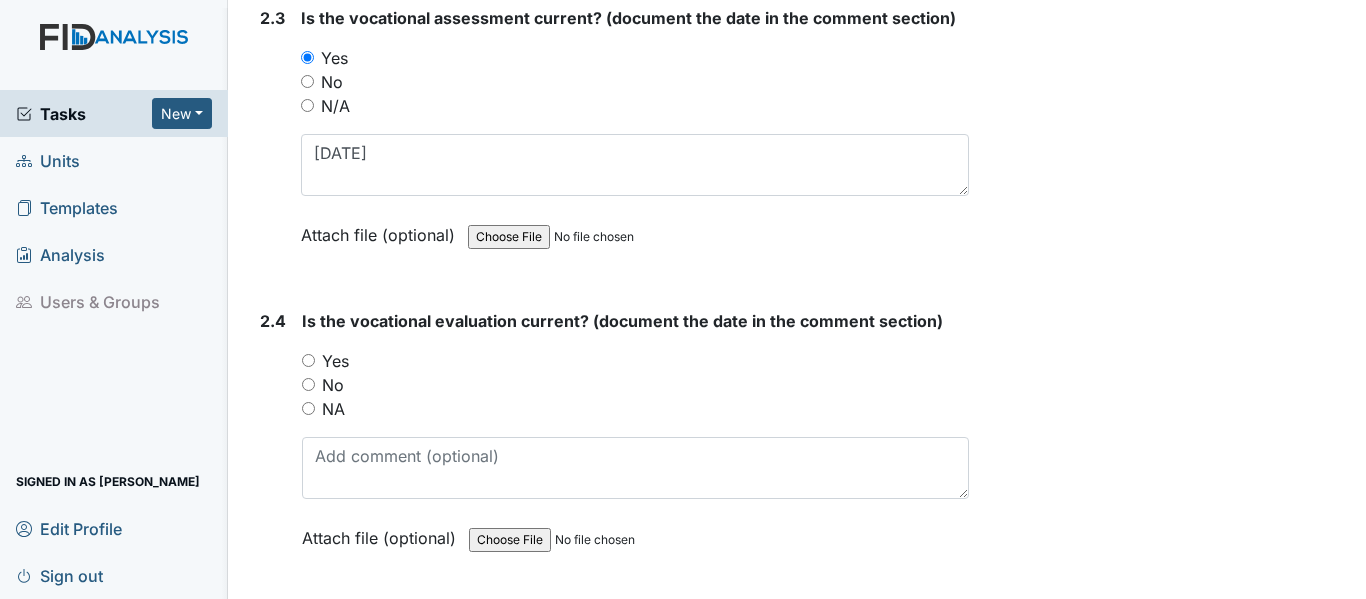 click on "Yes" at bounding box center [308, 360] 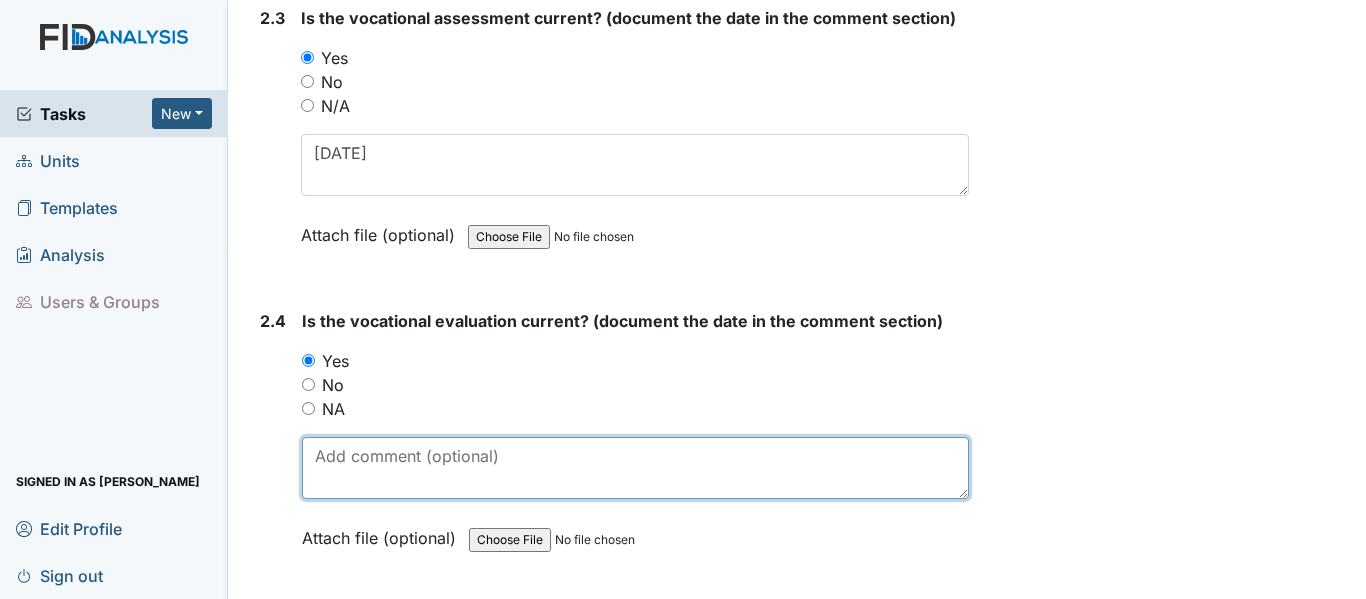 click at bounding box center [635, 468] 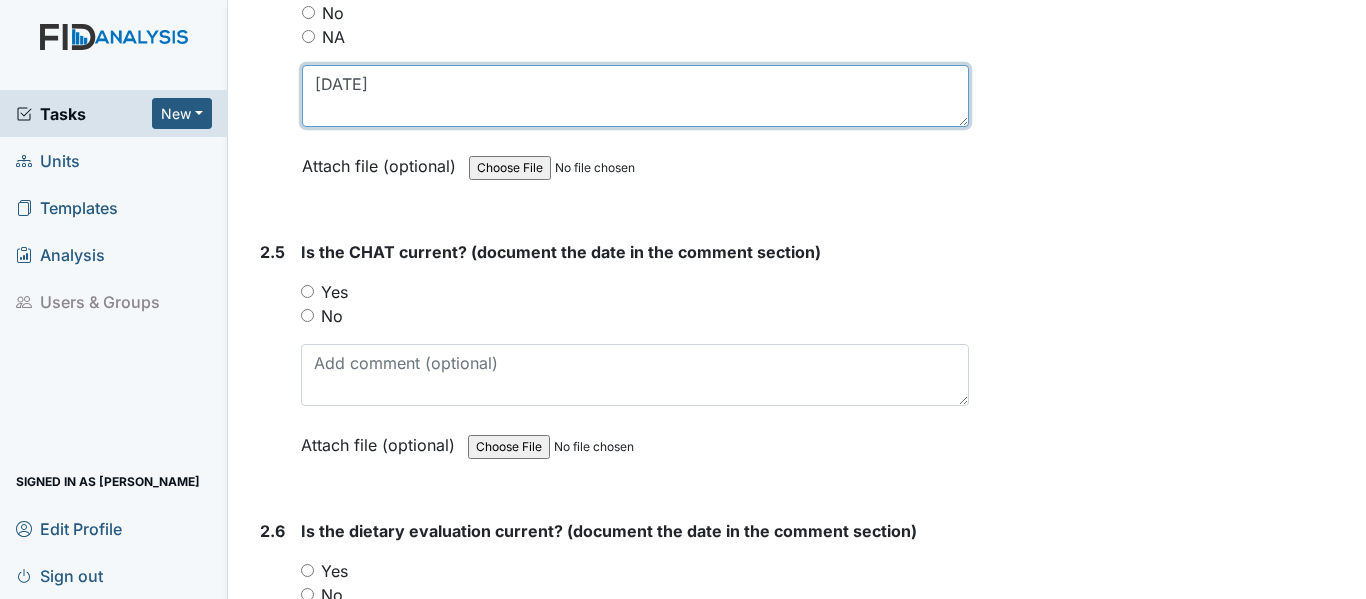 scroll, scrollTop: 3100, scrollLeft: 0, axis: vertical 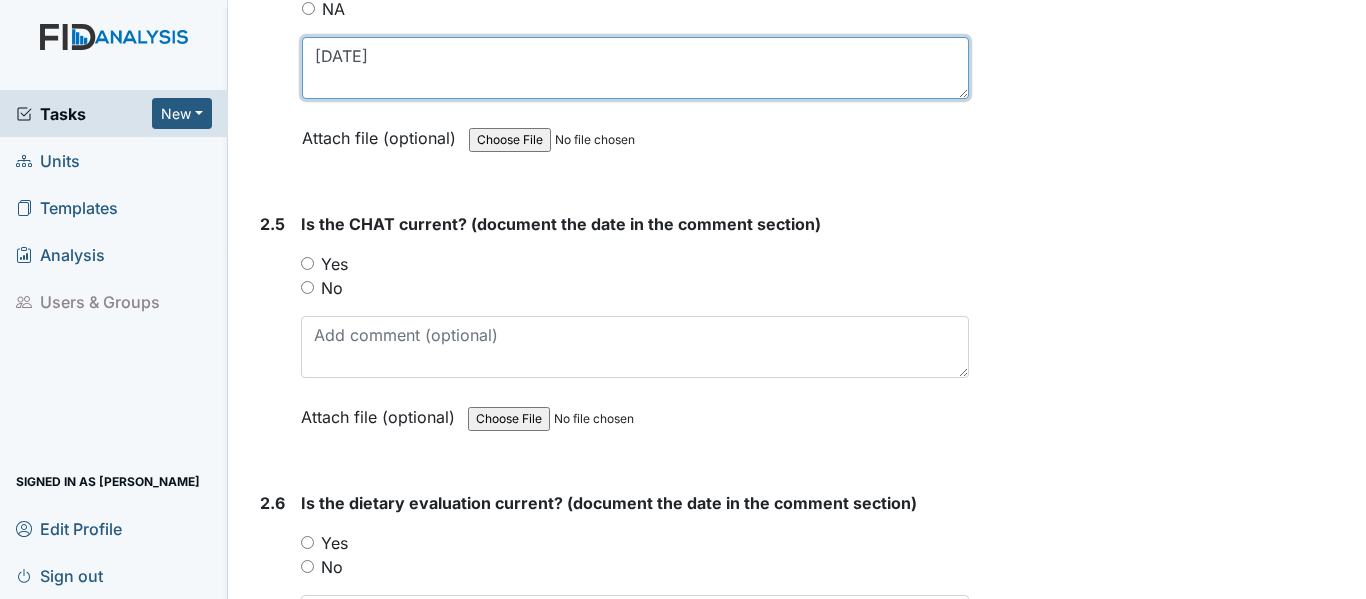type on "[DATE]" 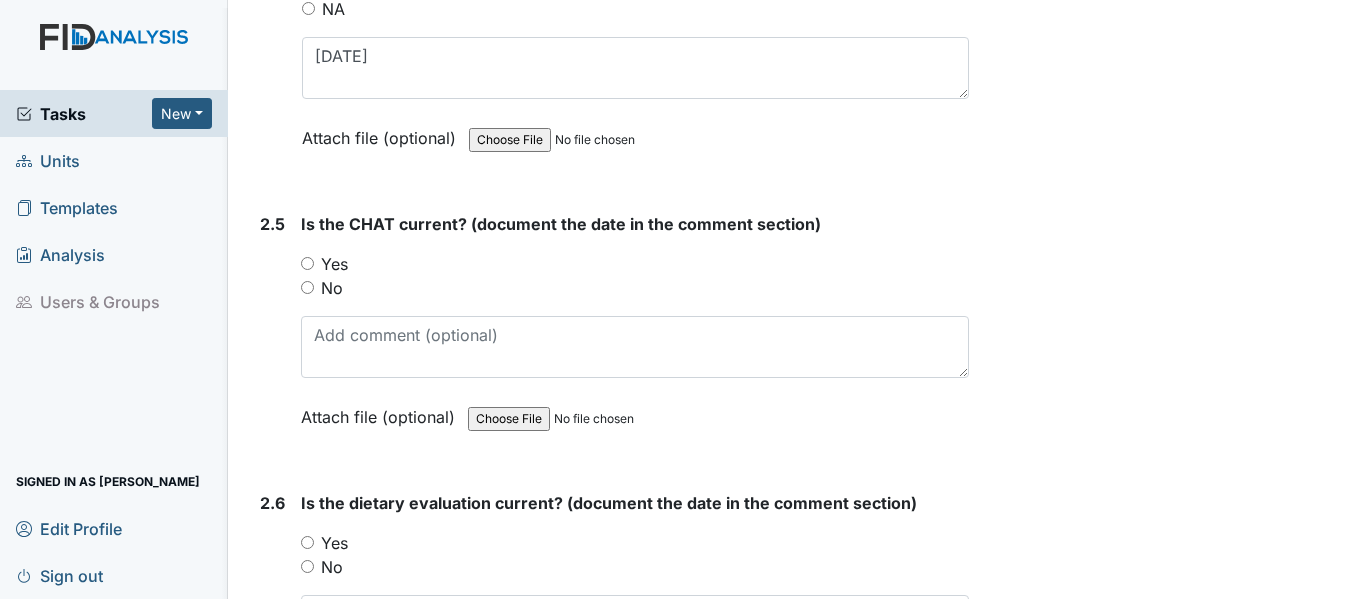 click on "Yes" at bounding box center [307, 263] 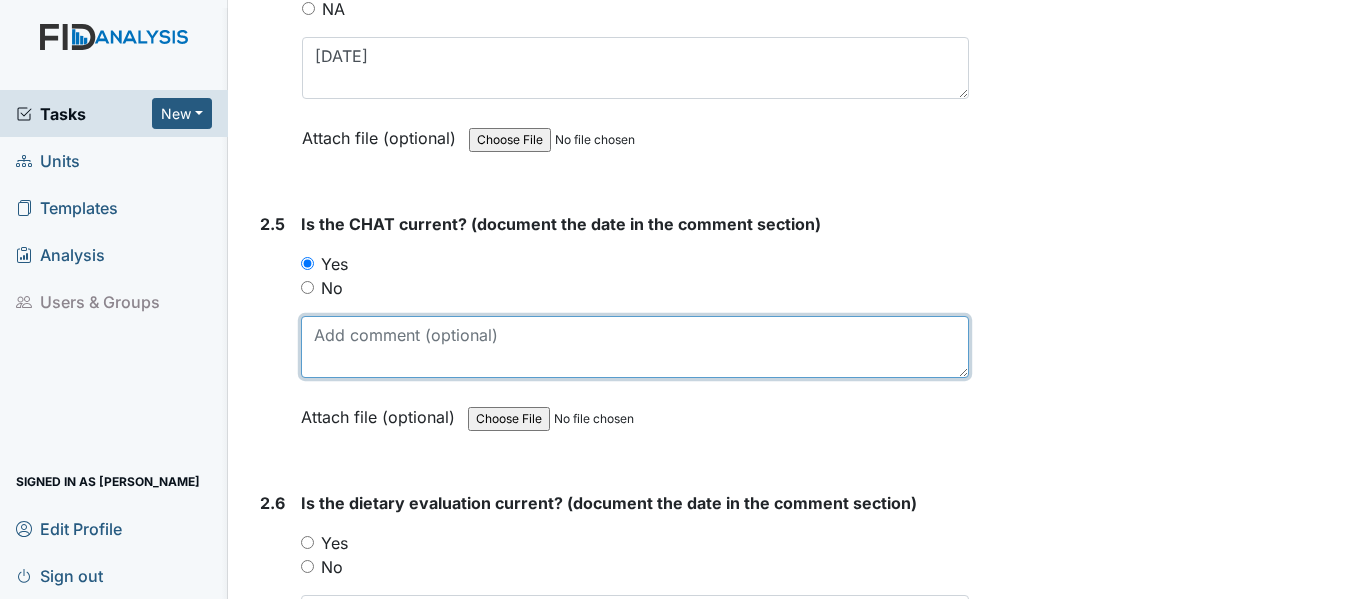 click at bounding box center (635, 347) 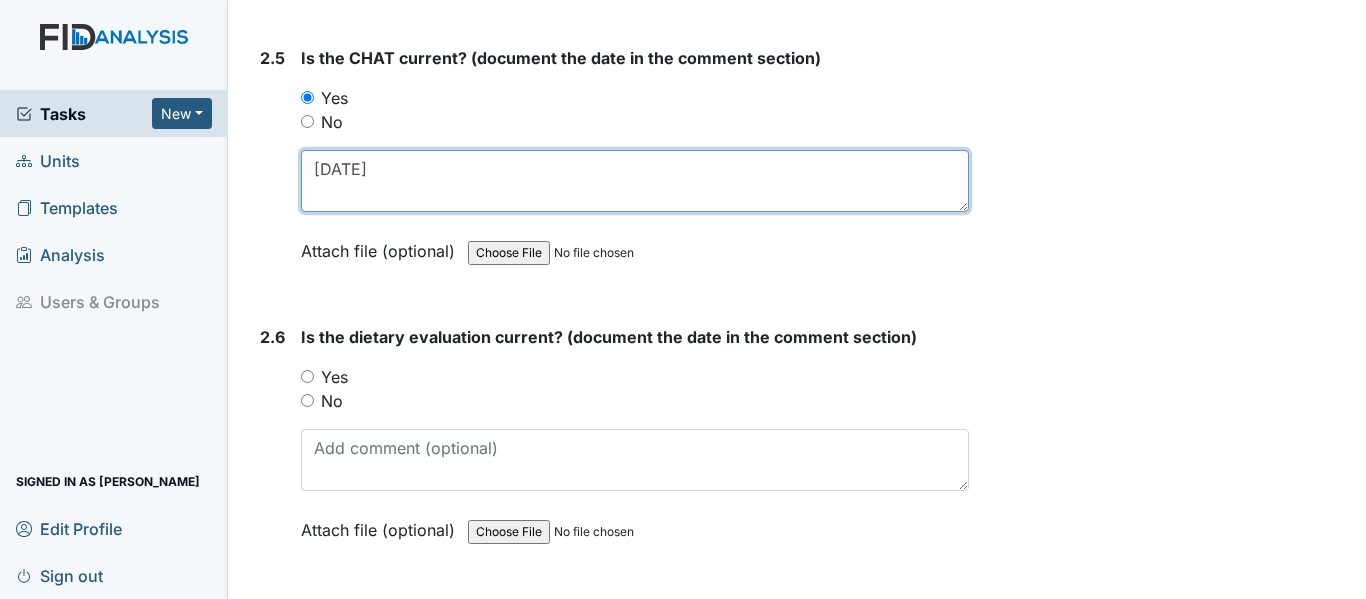 scroll, scrollTop: 3300, scrollLeft: 0, axis: vertical 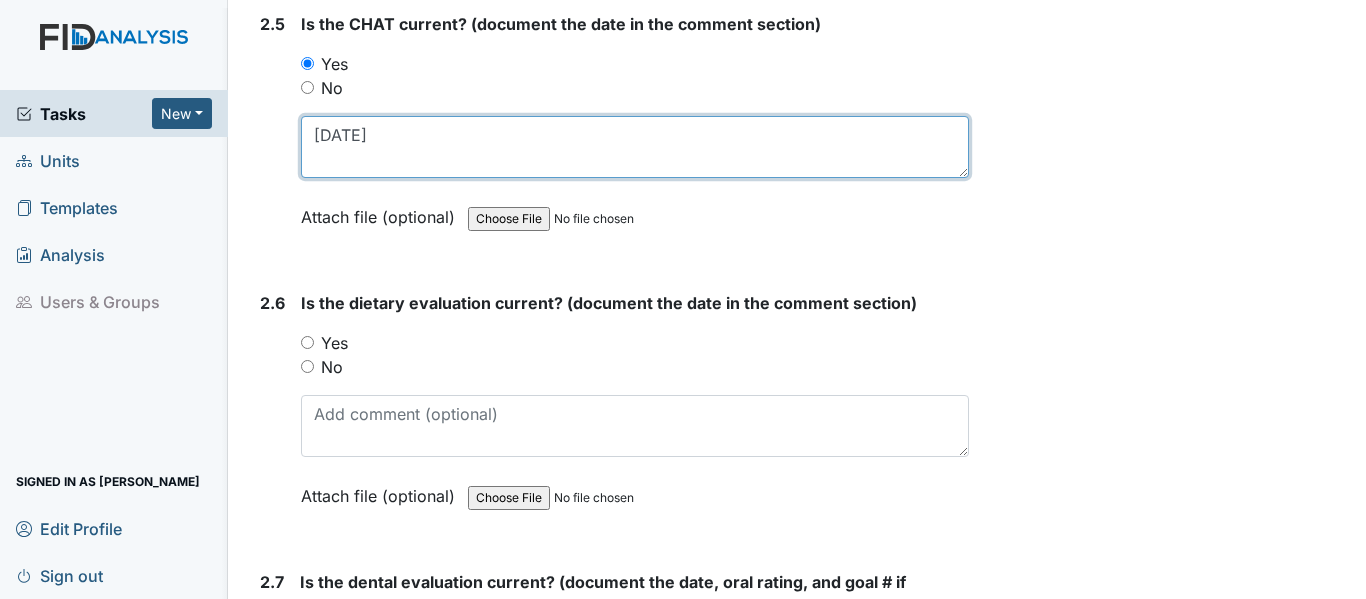 type on "[DATE]" 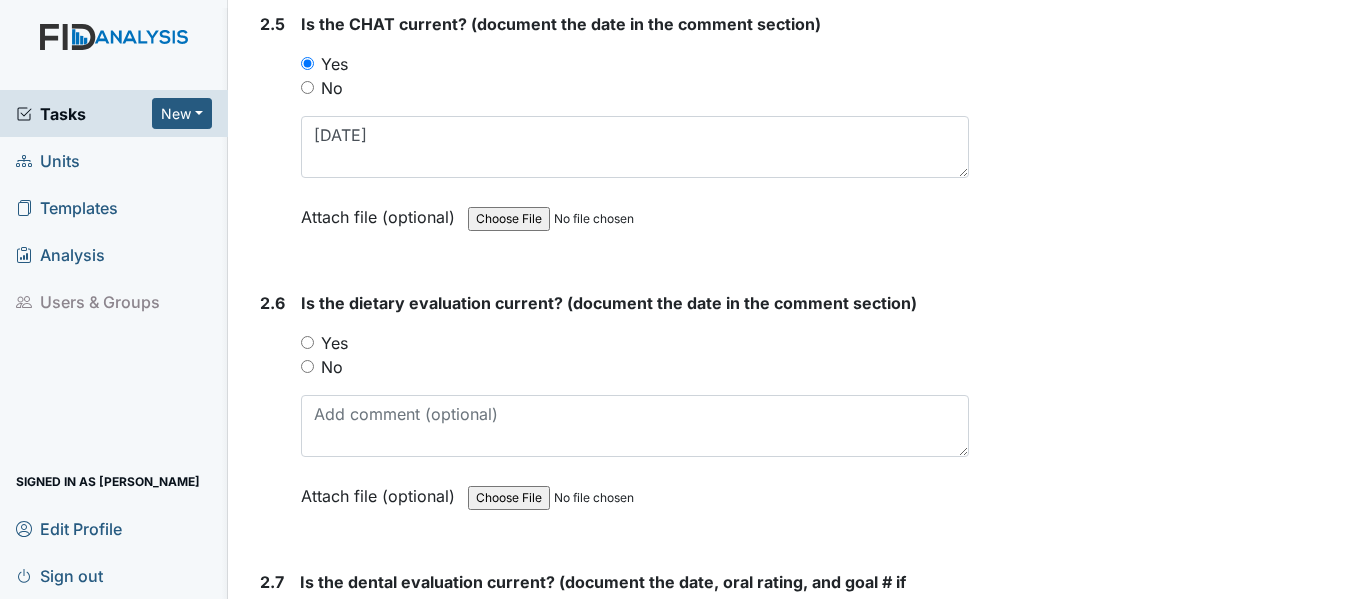 click on "Yes" at bounding box center (307, 342) 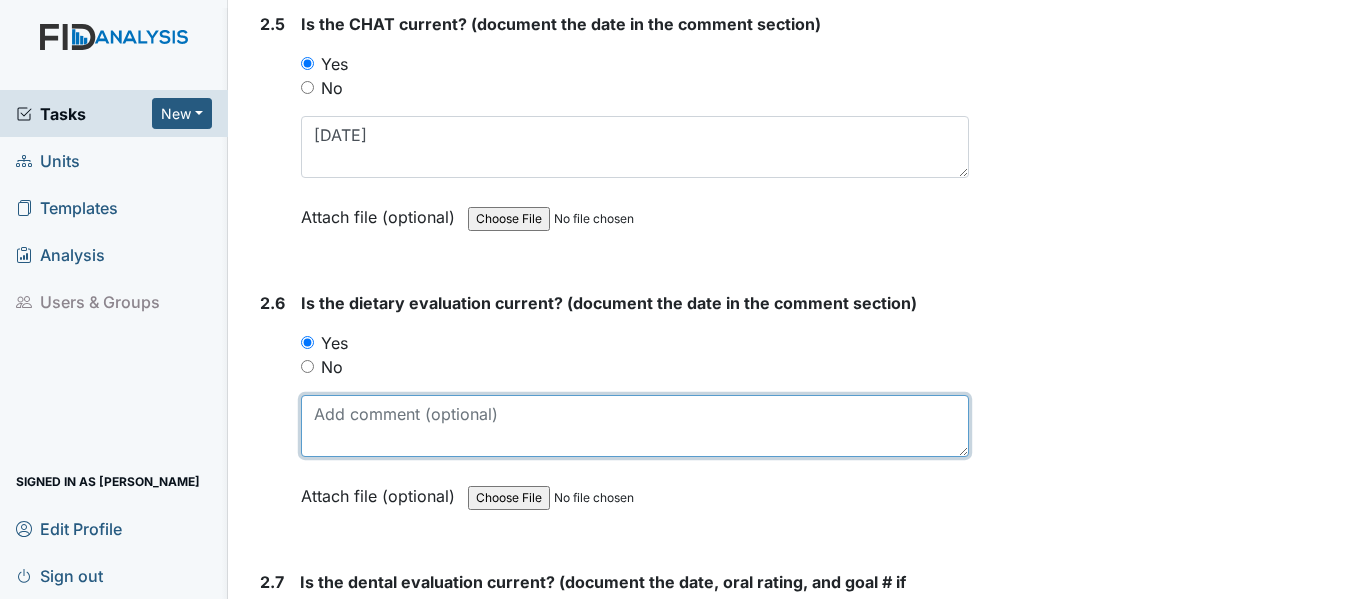 click at bounding box center [635, 426] 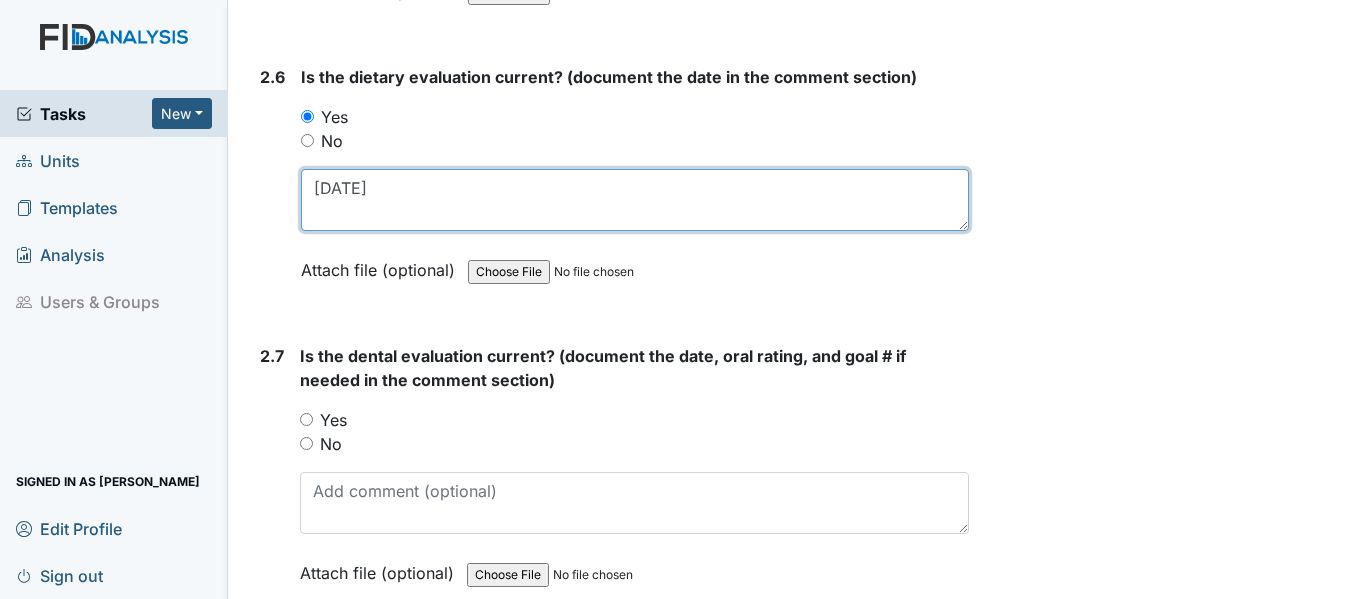 scroll, scrollTop: 3600, scrollLeft: 0, axis: vertical 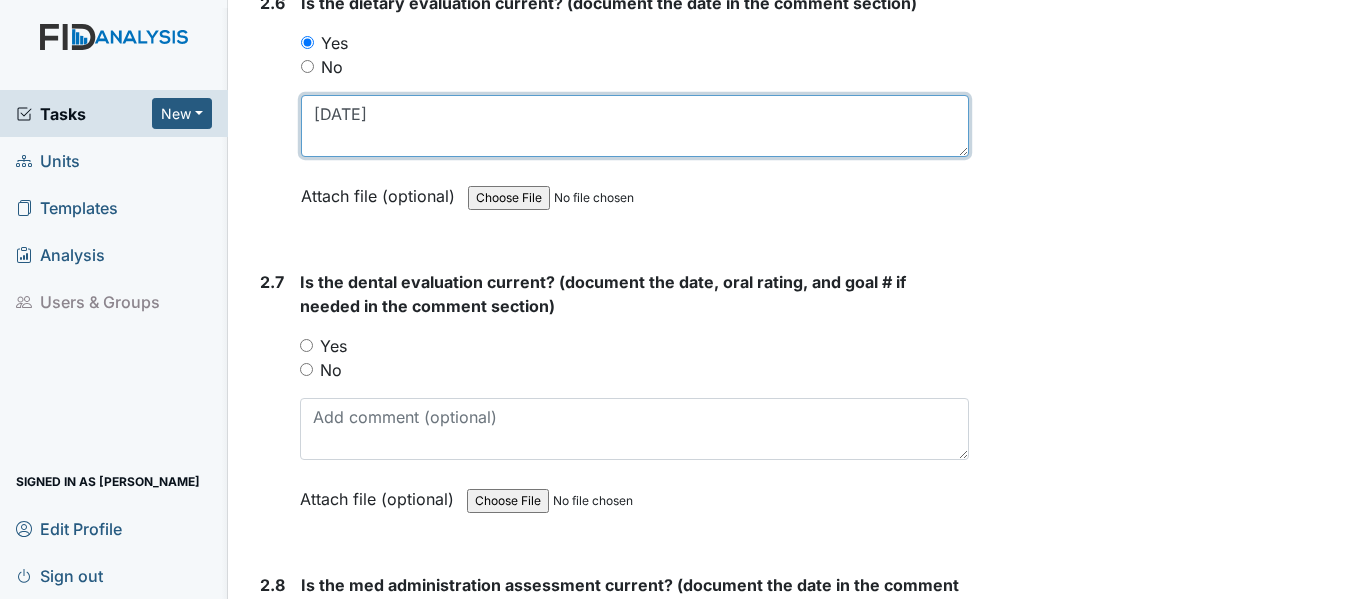 type on "[DATE]" 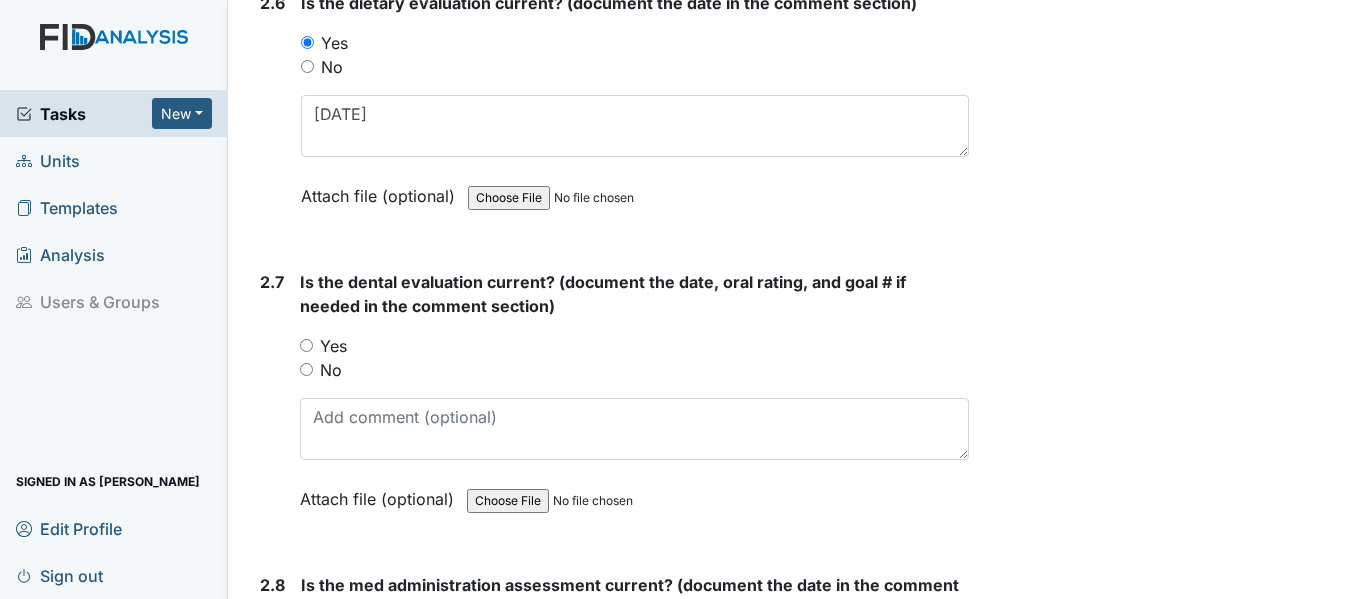 click on "Yes" at bounding box center (306, 345) 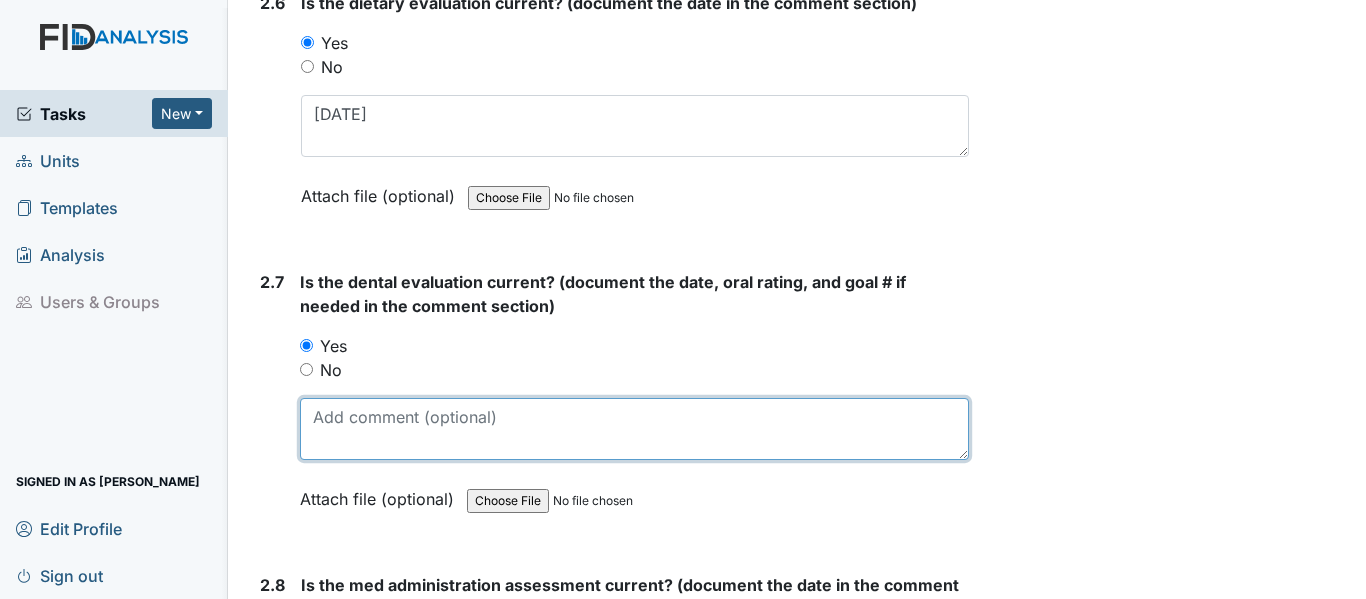 click at bounding box center [634, 429] 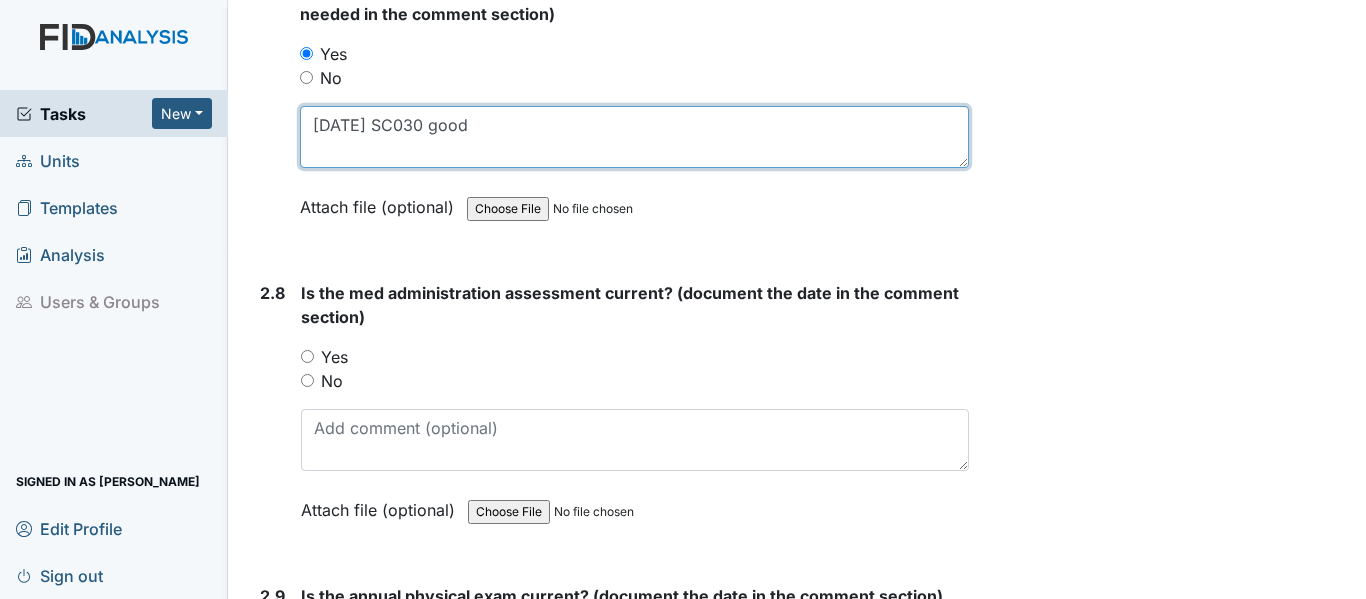 scroll, scrollTop: 3900, scrollLeft: 0, axis: vertical 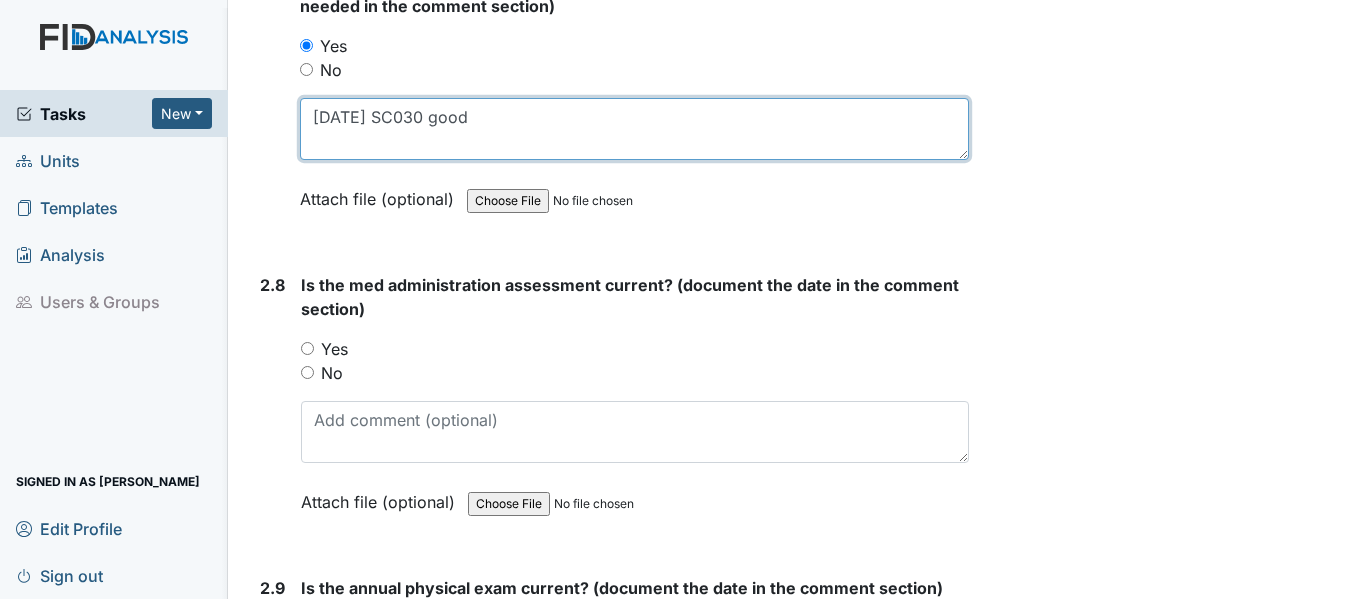 type on "[DATE] SC030 good" 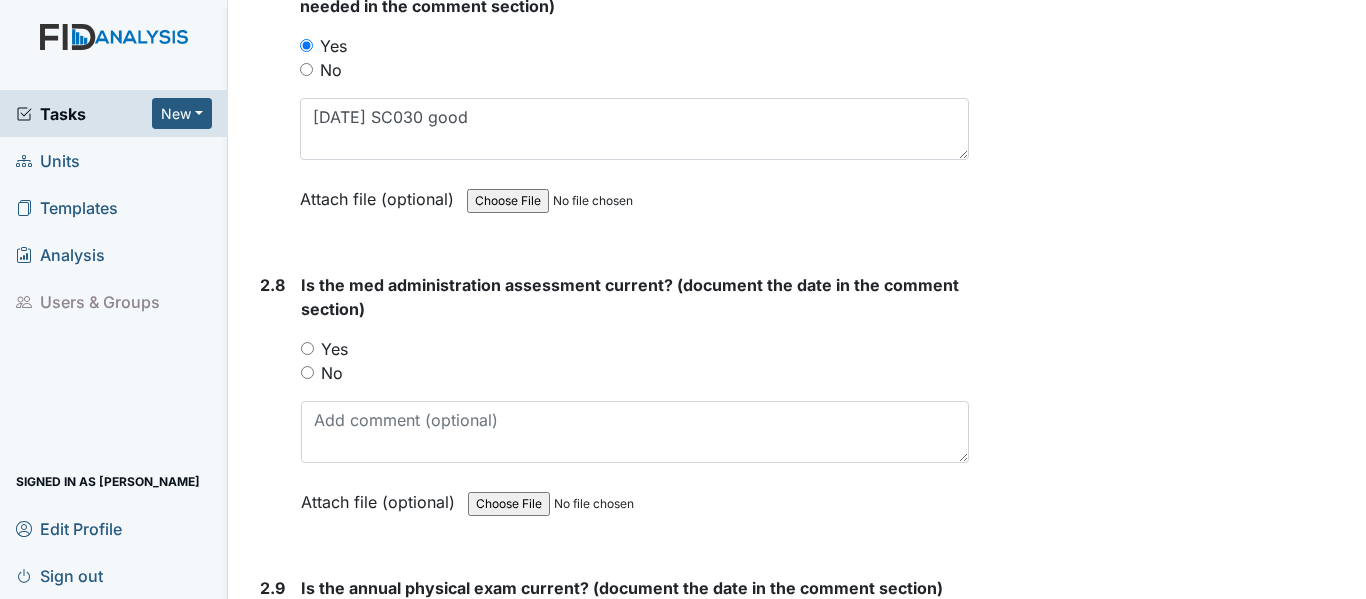 click on "Yes" at bounding box center (307, 348) 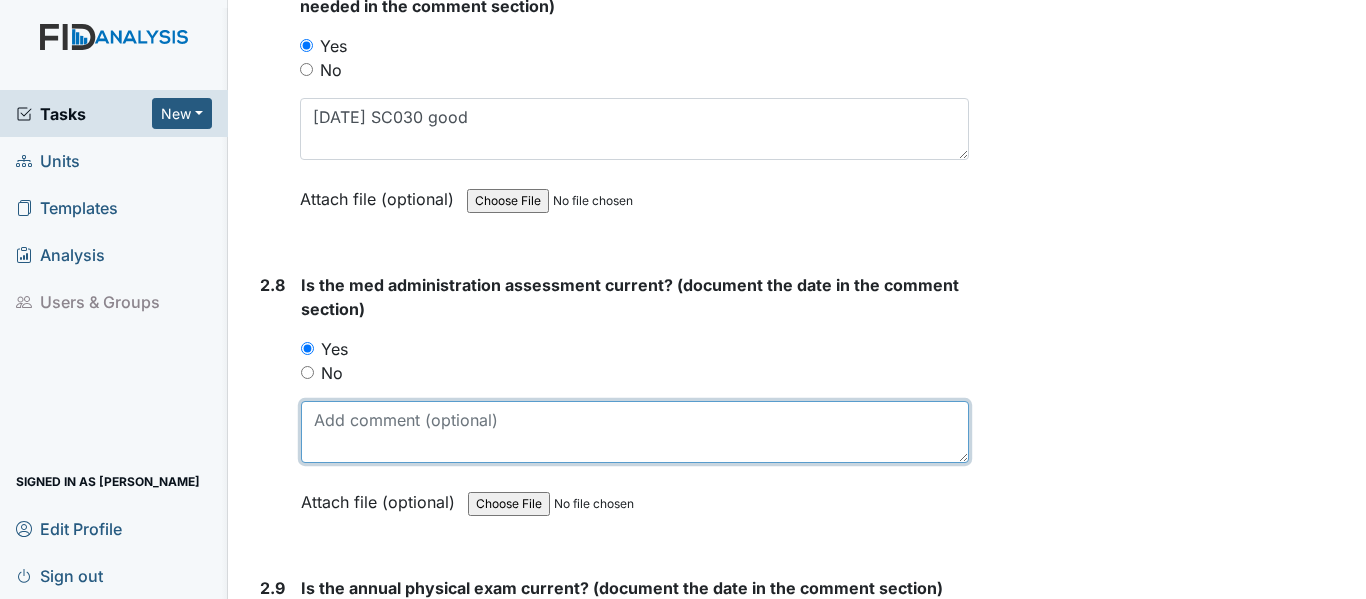 click at bounding box center (635, 432) 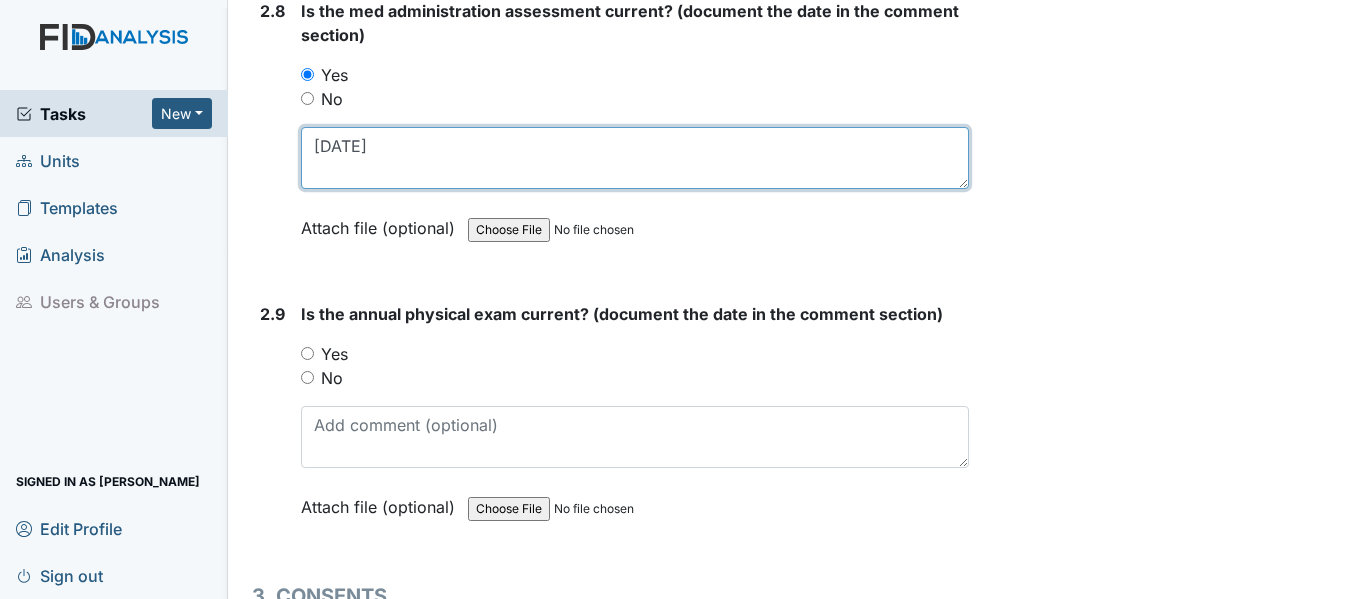 scroll, scrollTop: 4200, scrollLeft: 0, axis: vertical 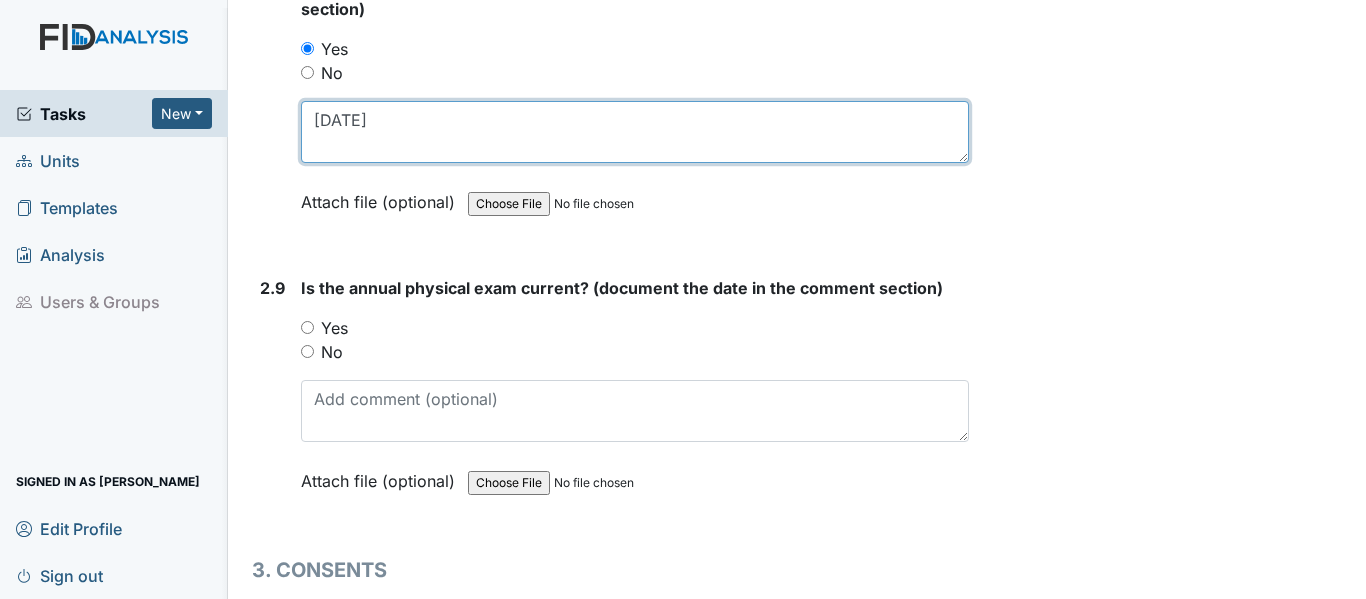 type on "[DATE]" 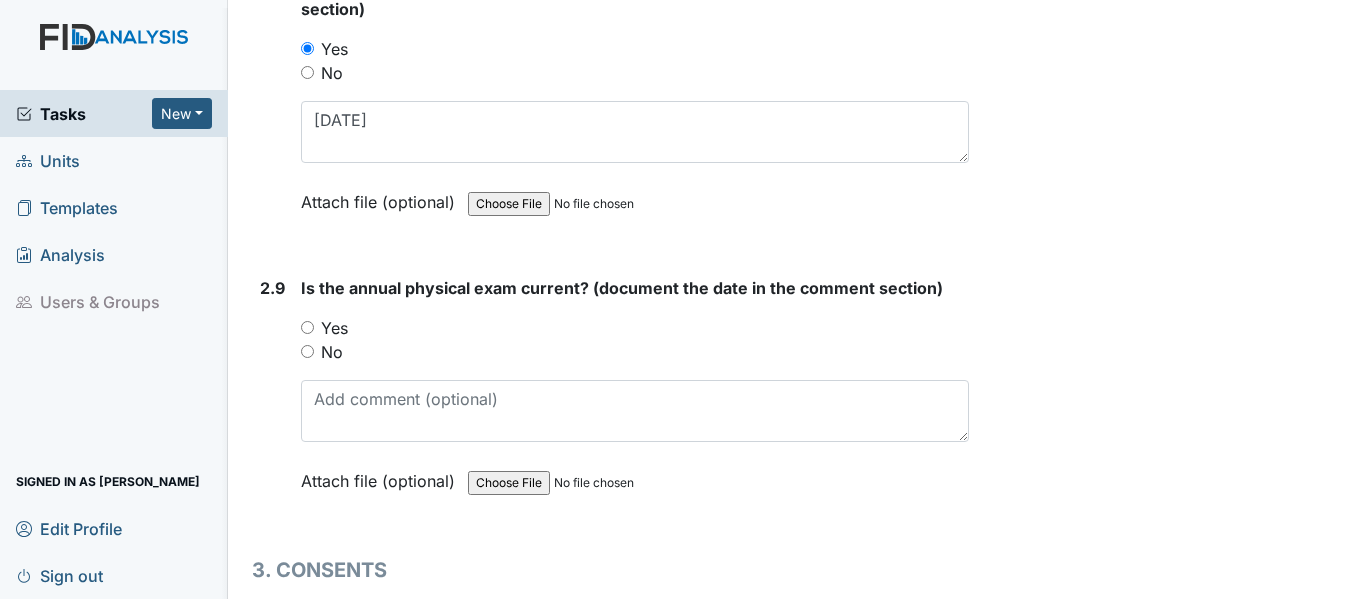 click on "Yes" at bounding box center [307, 327] 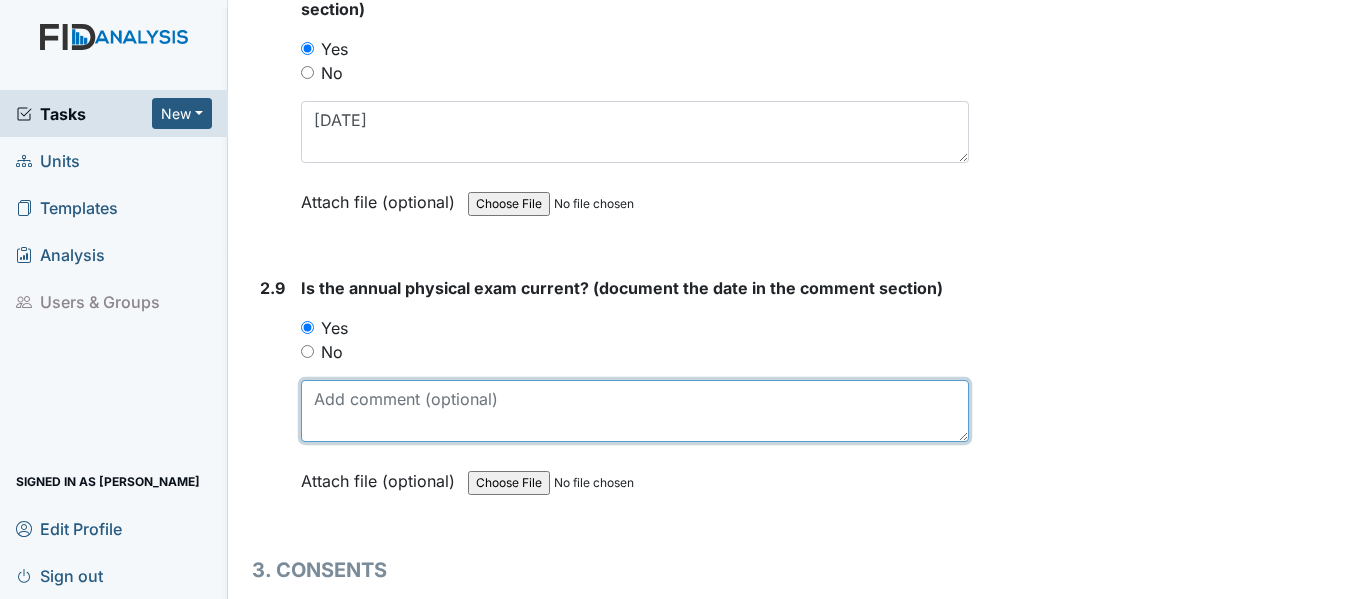 click at bounding box center [635, 411] 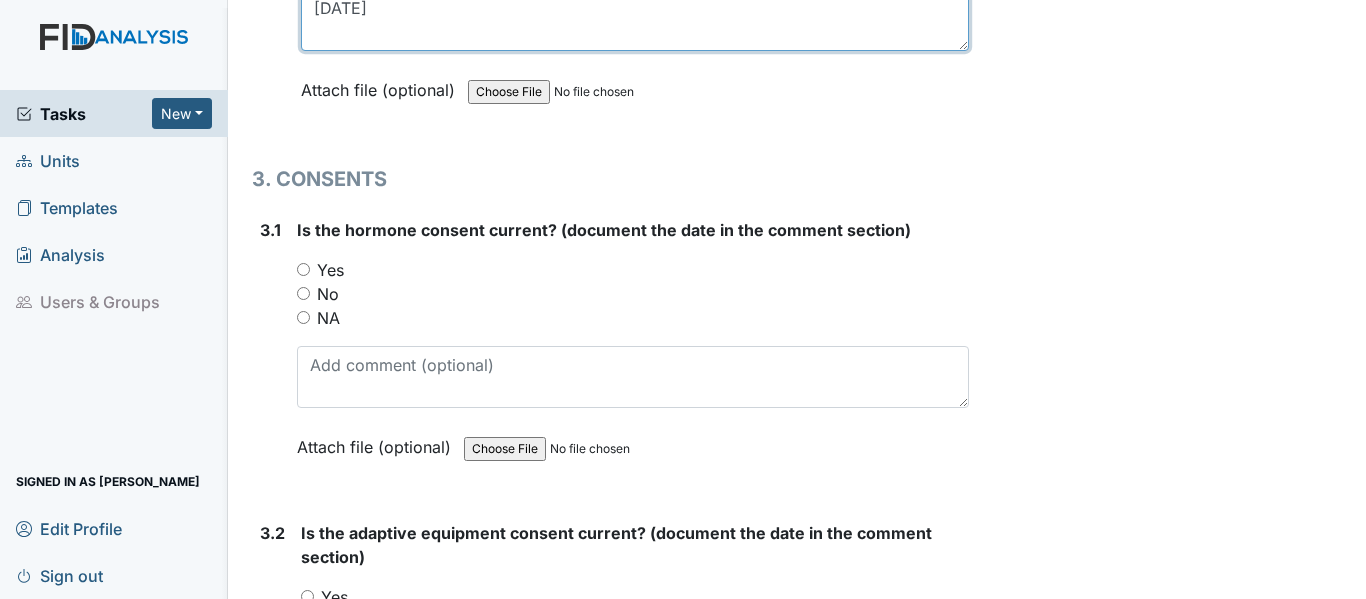scroll, scrollTop: 4600, scrollLeft: 0, axis: vertical 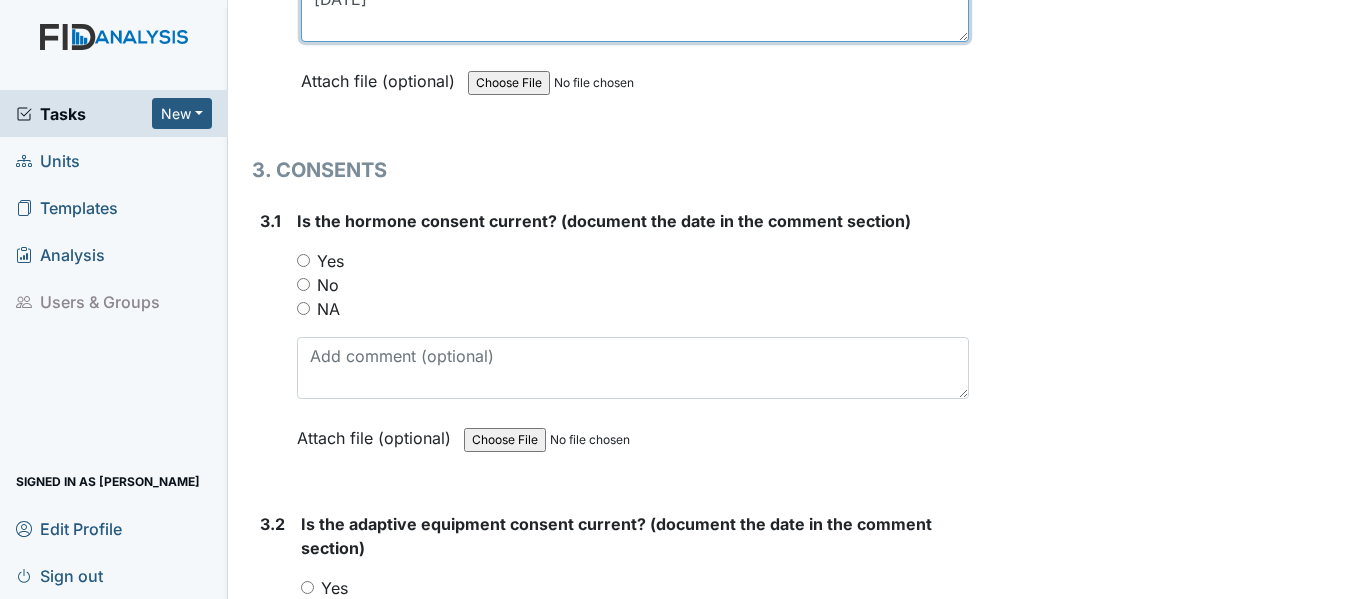 type on "[DATE]" 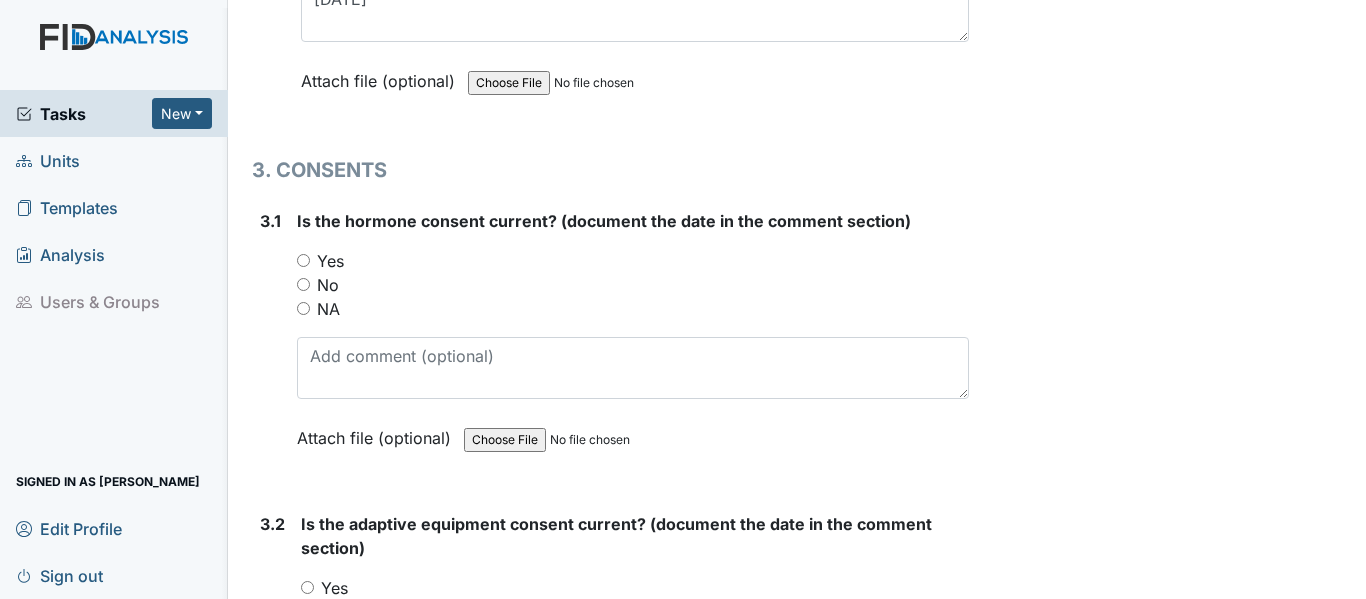 click on "Yes" at bounding box center [303, 260] 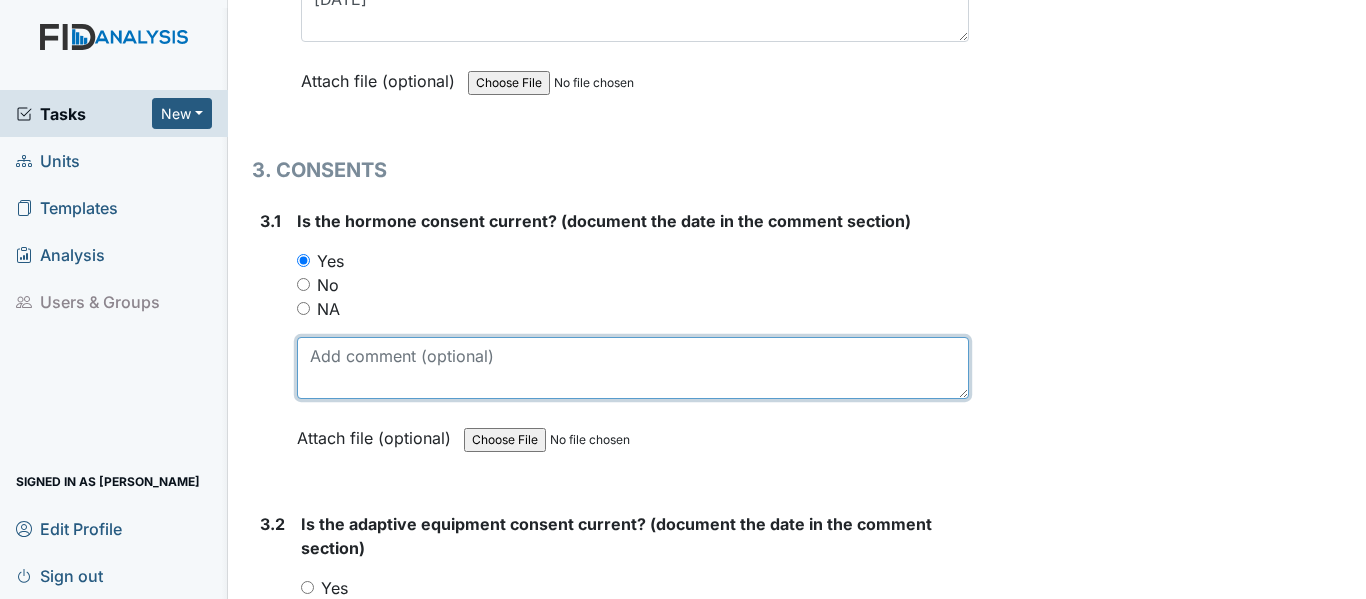 click at bounding box center (633, 368) 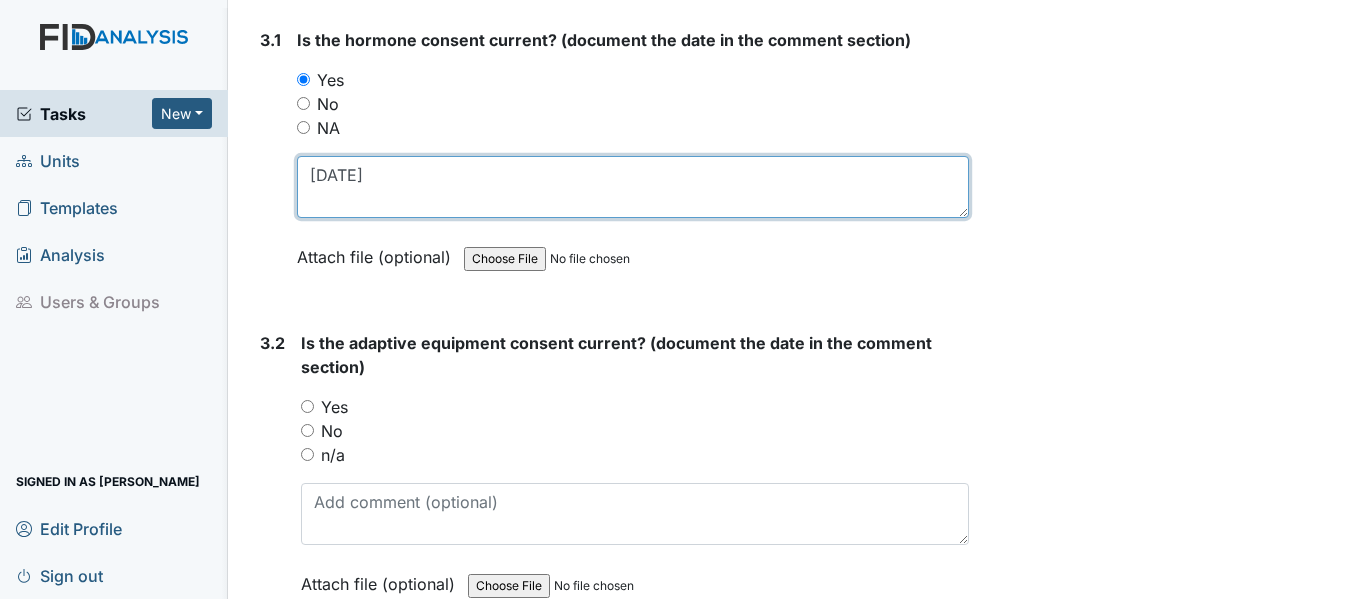 scroll, scrollTop: 4800, scrollLeft: 0, axis: vertical 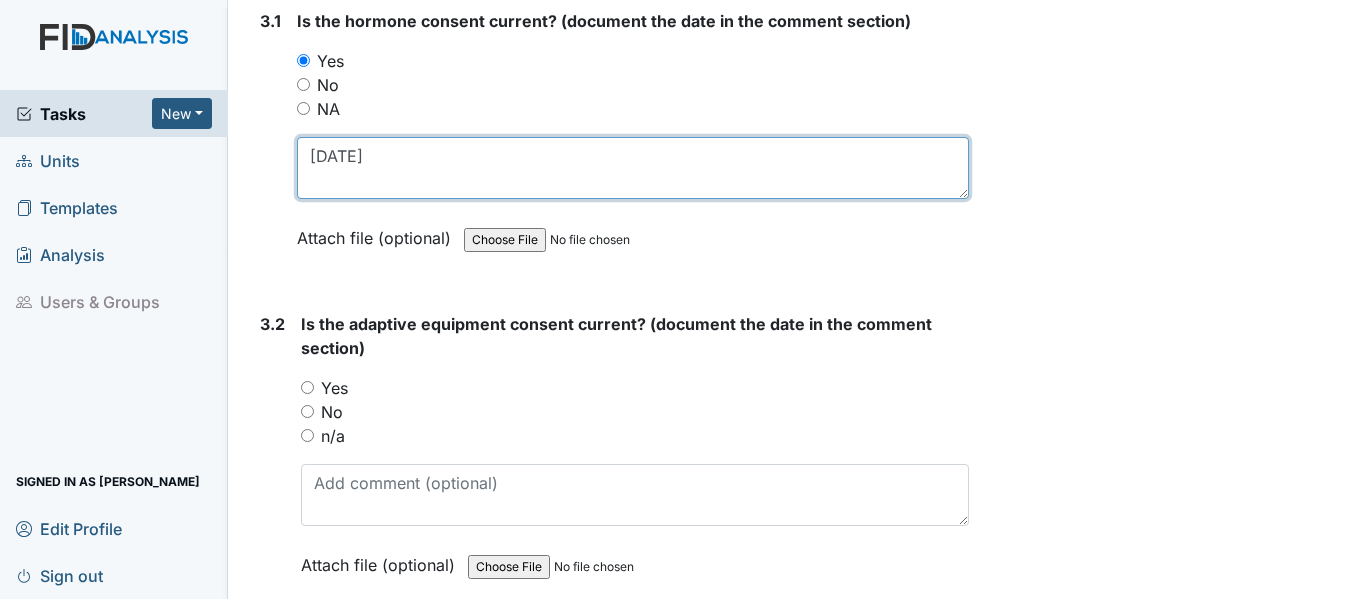 type on "[DATE]" 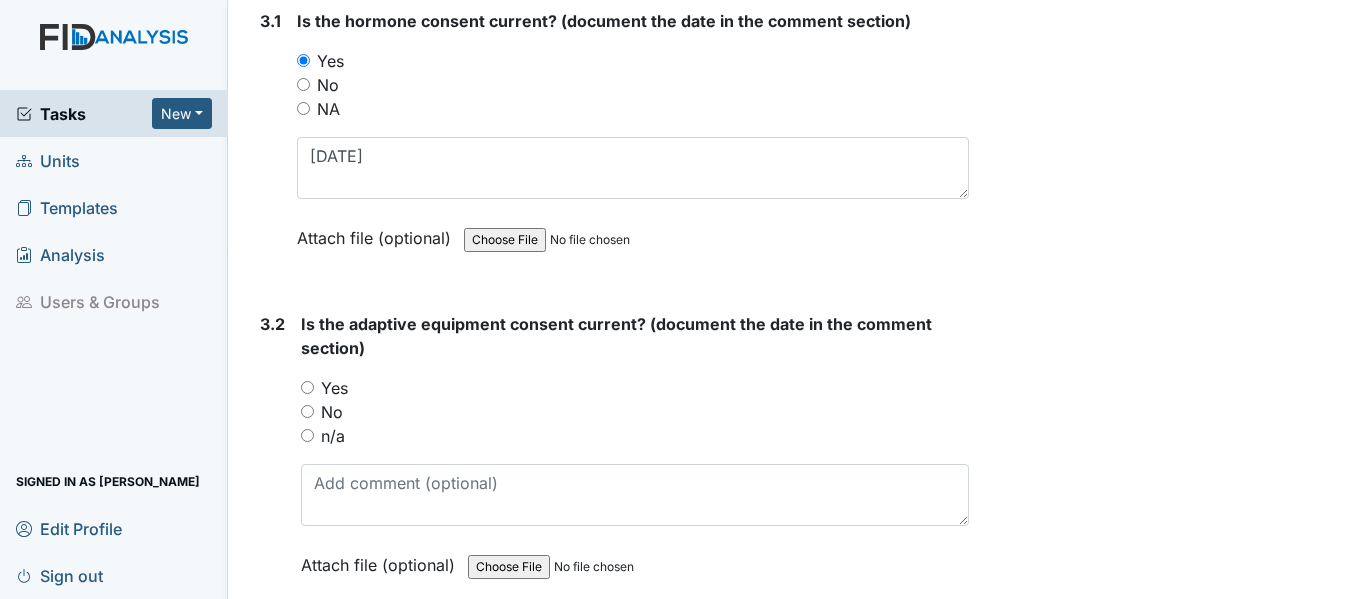 click on "Yes" at bounding box center [307, 387] 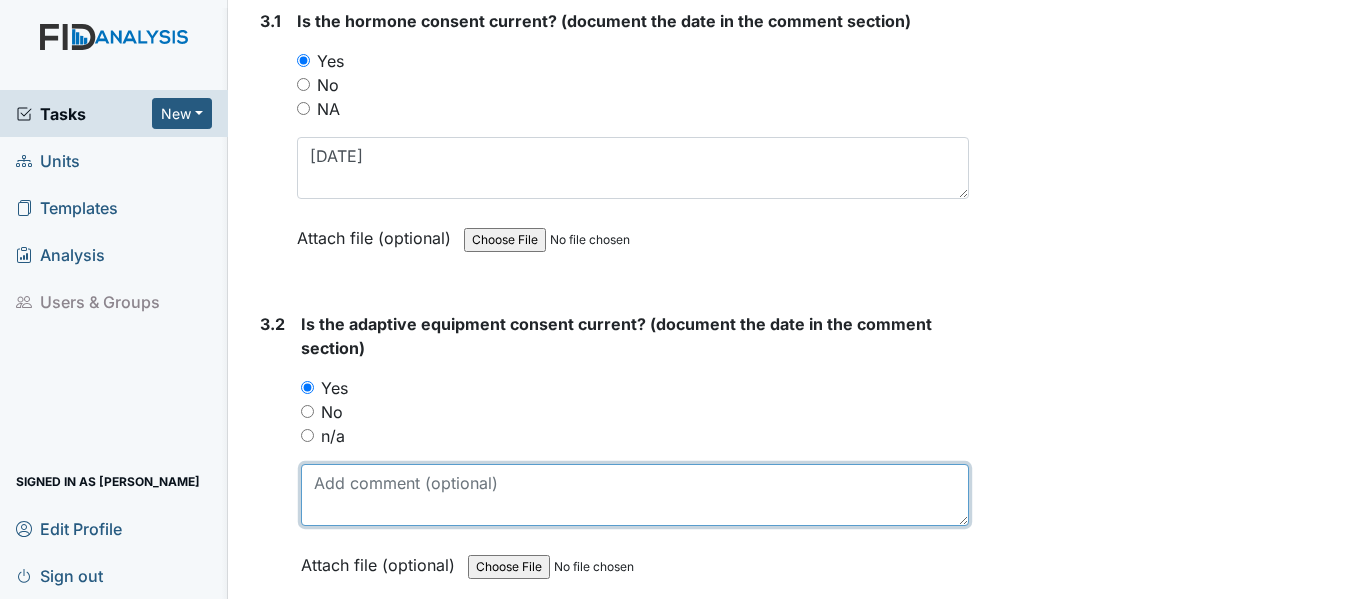 click at bounding box center (635, 495) 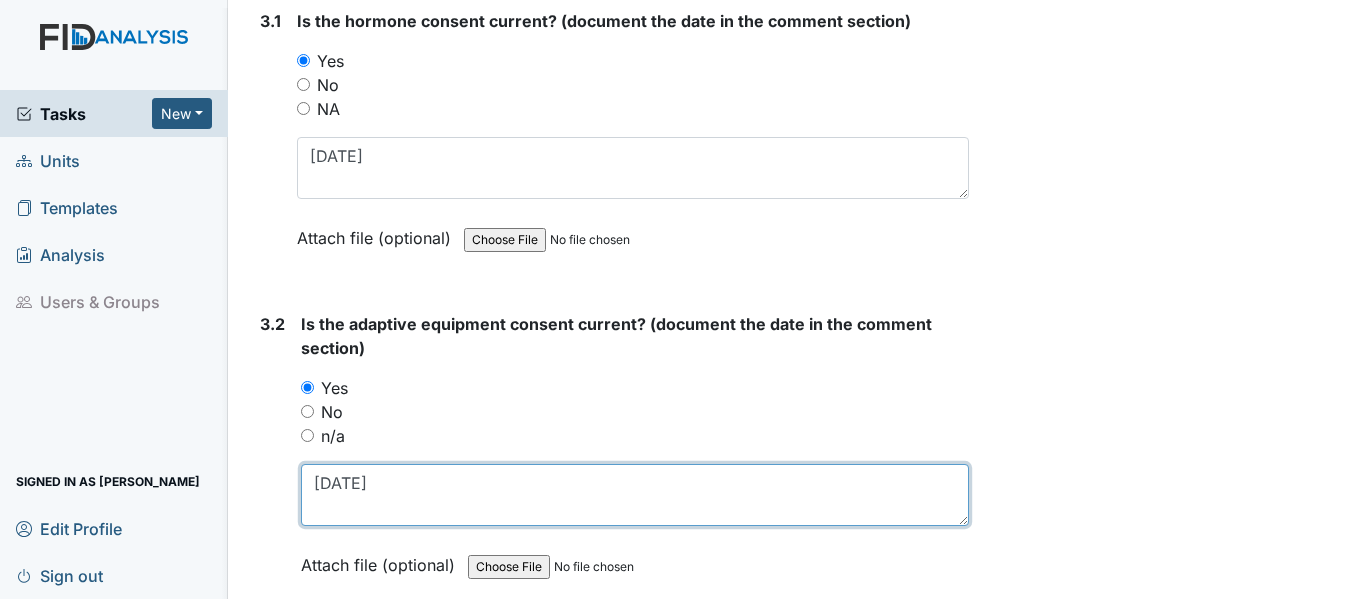type on "[DATE]" 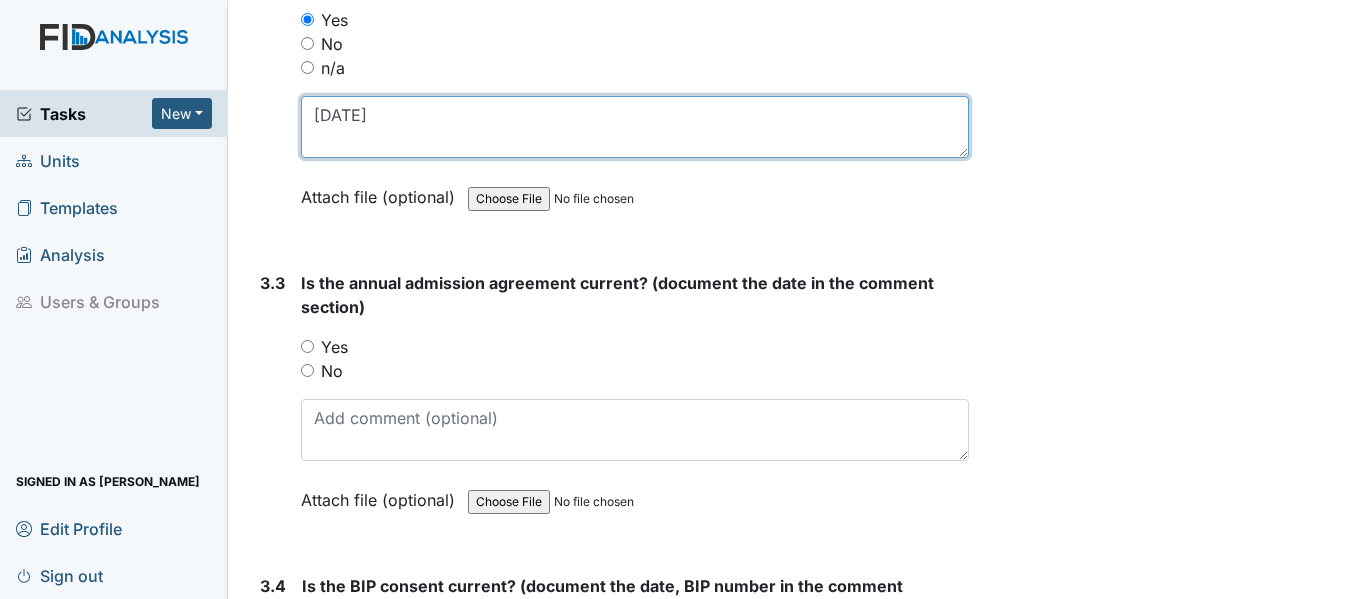 scroll, scrollTop: 5200, scrollLeft: 0, axis: vertical 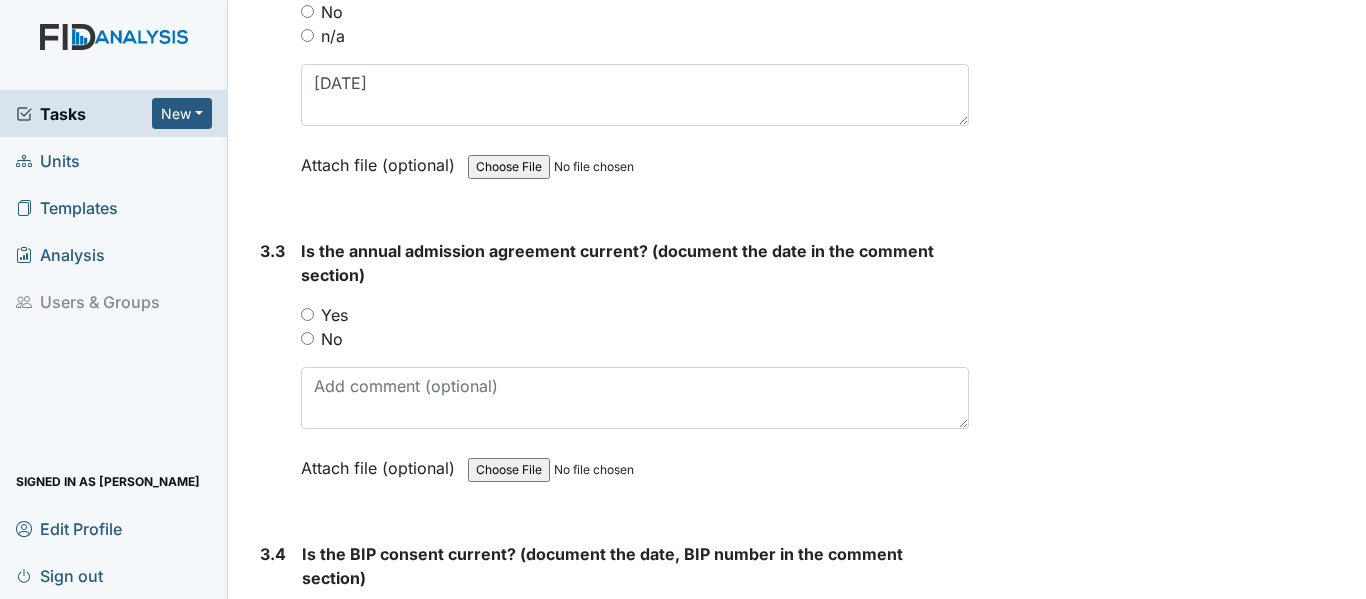 click on "Yes" at bounding box center [307, 314] 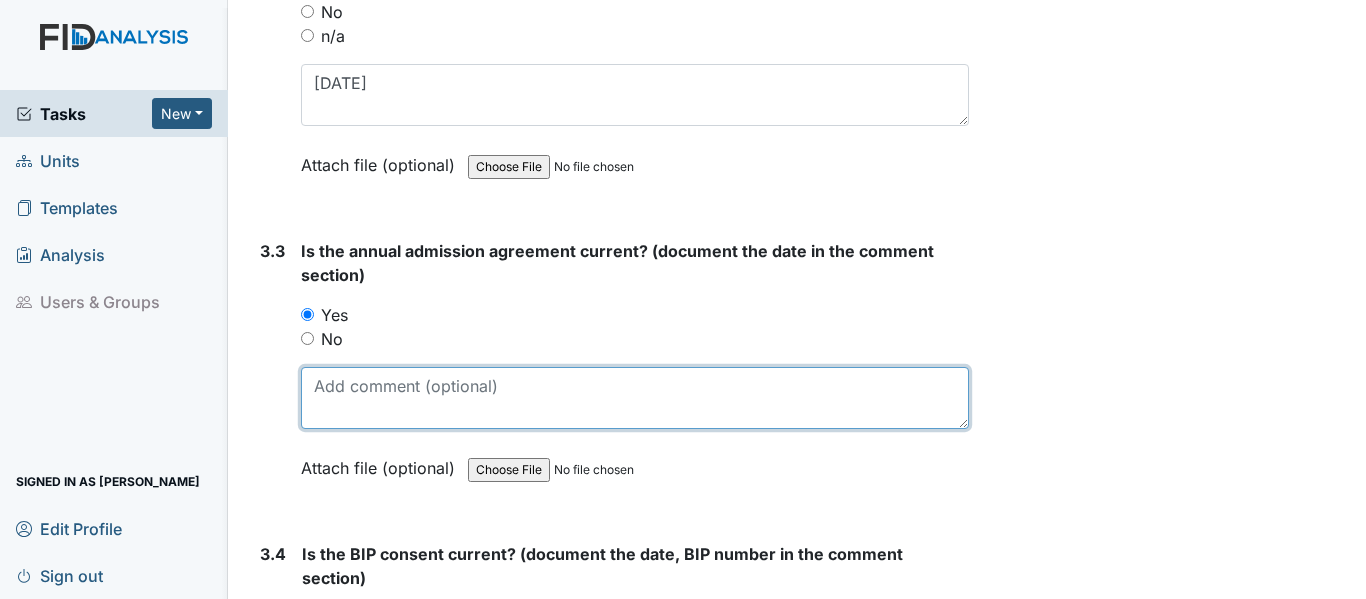 click at bounding box center [635, 398] 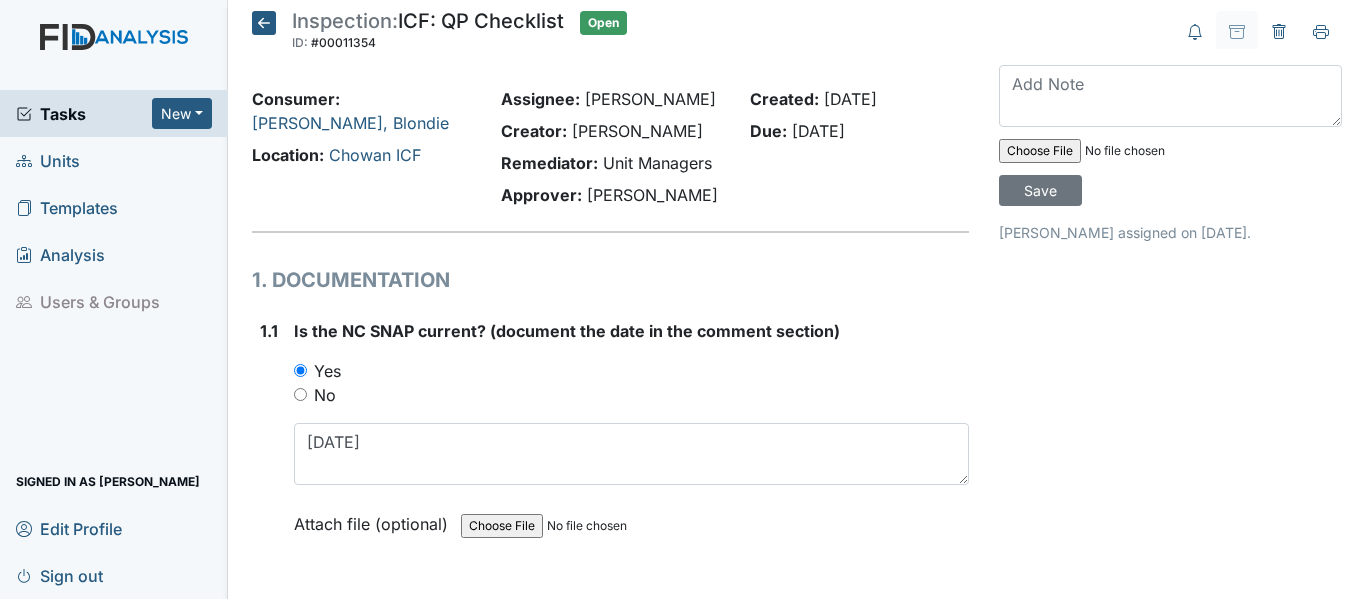 scroll, scrollTop: 0, scrollLeft: 0, axis: both 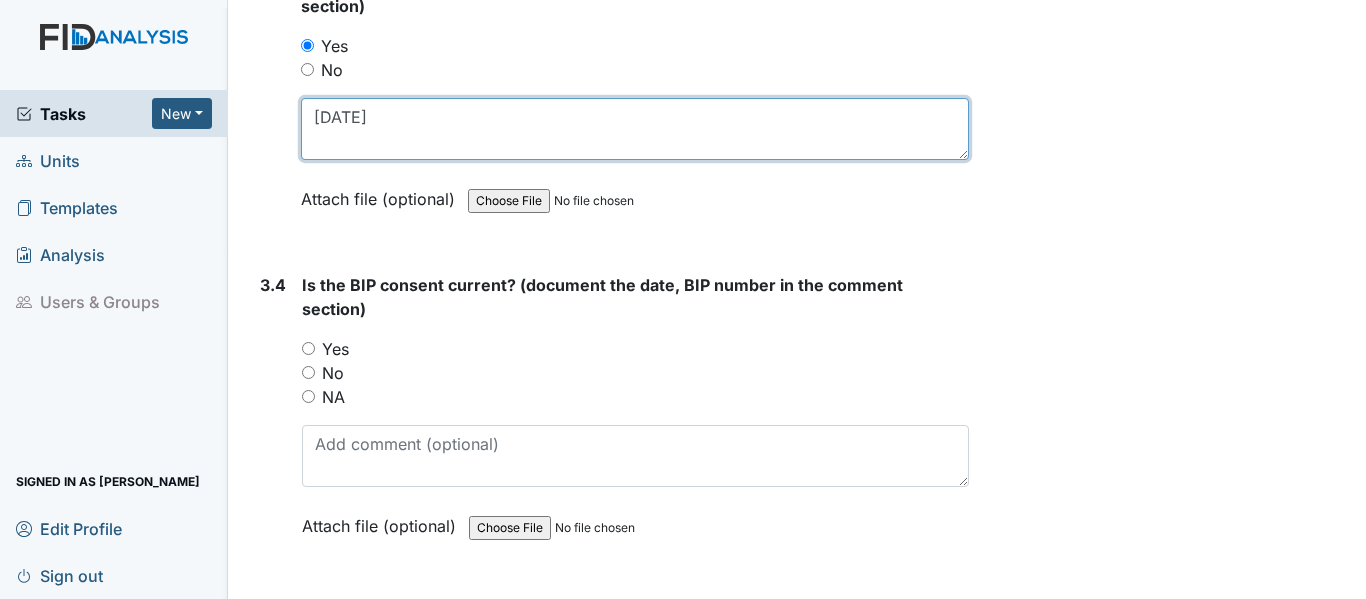 type on "[DATE]" 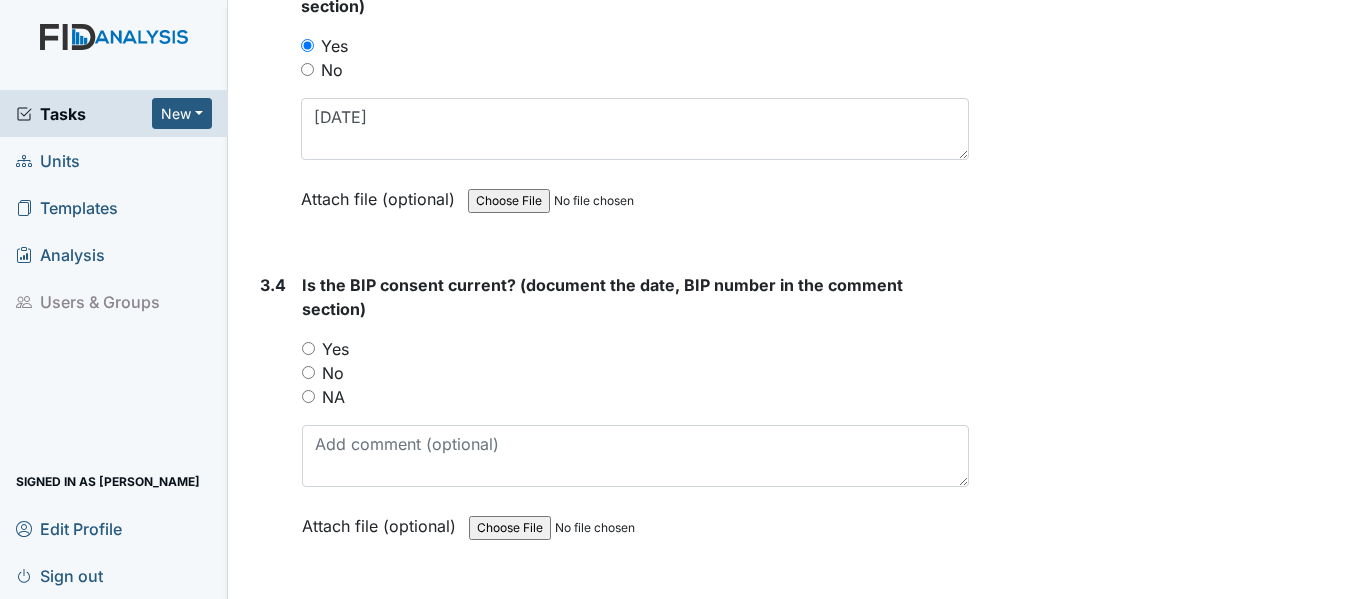 click on "Yes" at bounding box center [308, 348] 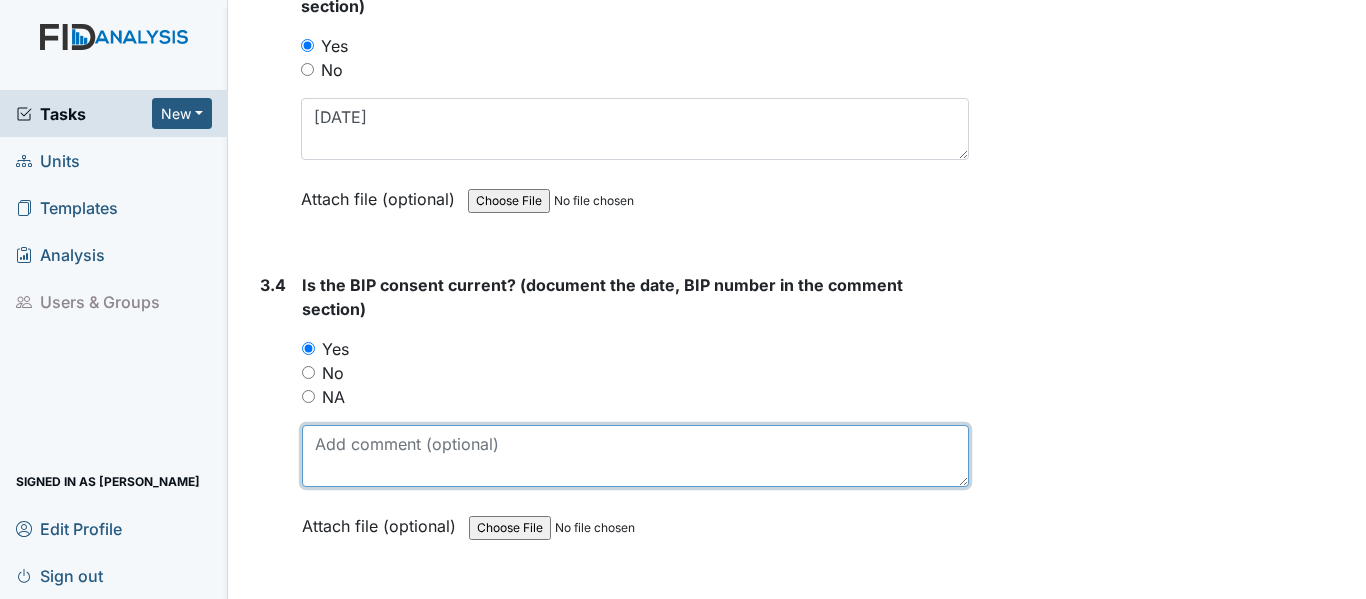 click at bounding box center [635, 456] 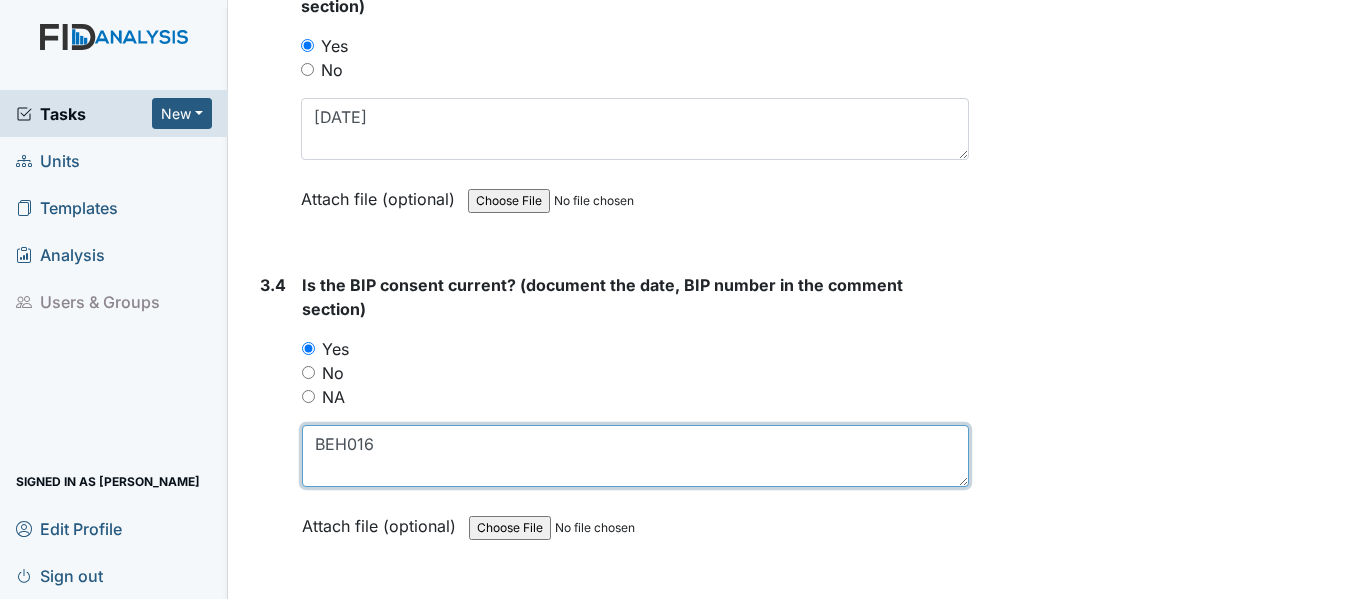 click on "BEH016" at bounding box center [635, 456] 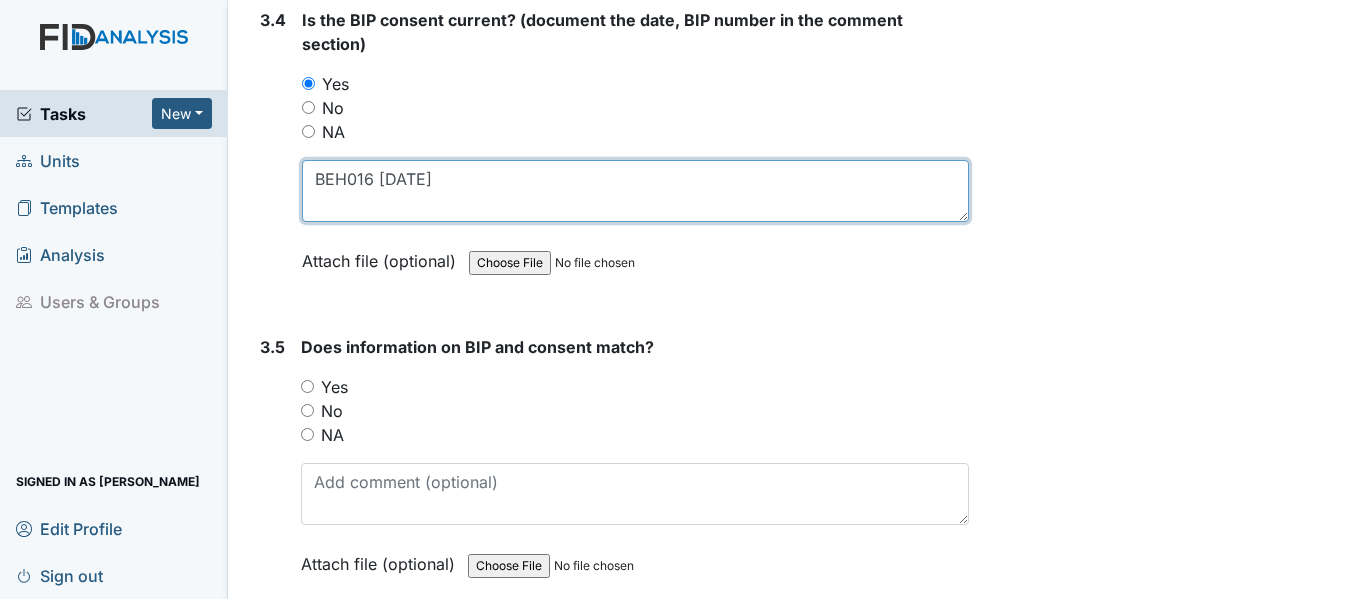 scroll, scrollTop: 5769, scrollLeft: 0, axis: vertical 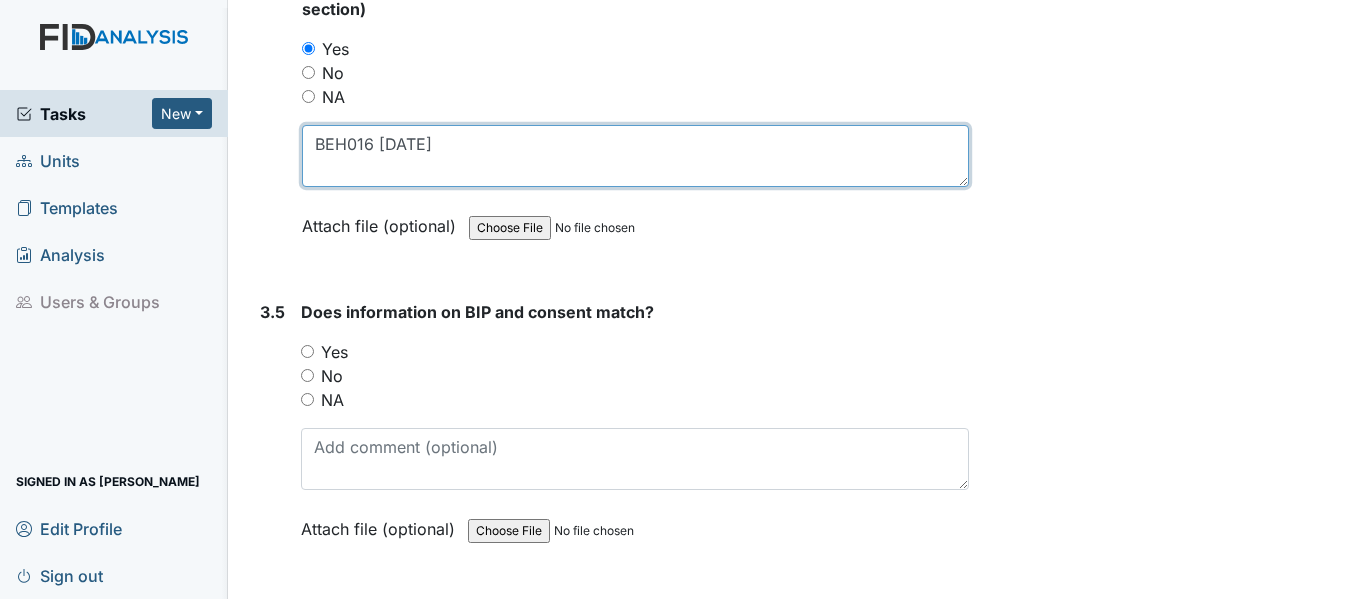 type on "BEH016 [DATE]" 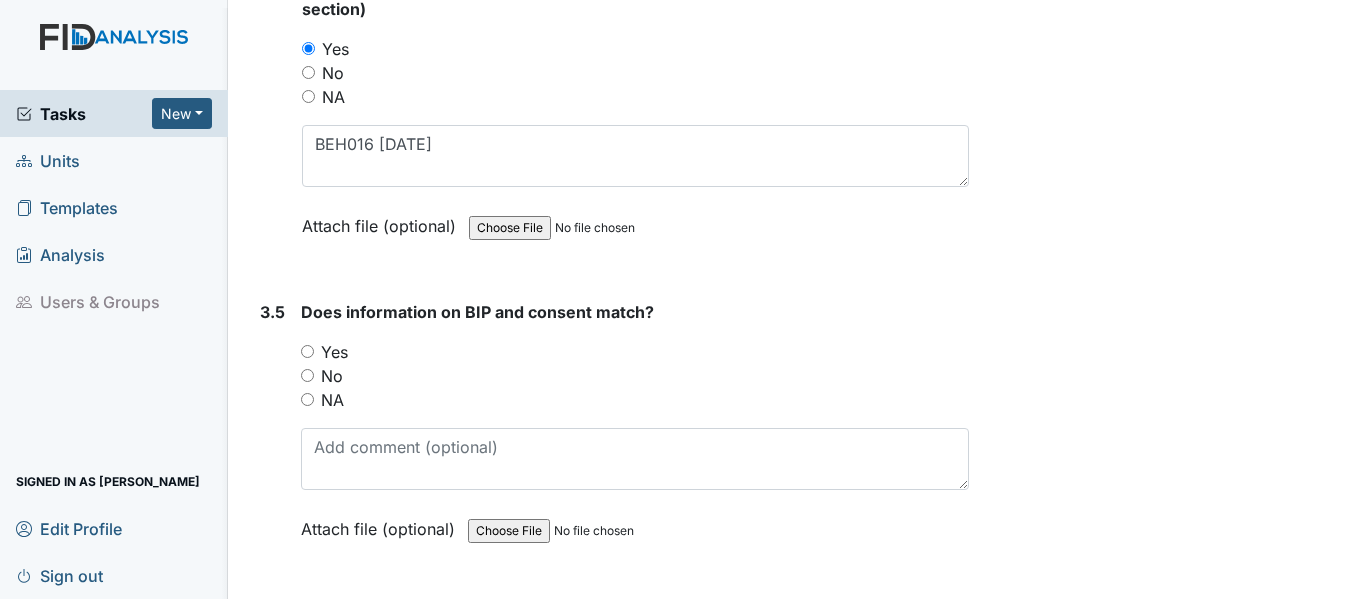 click on "Yes" at bounding box center (307, 351) 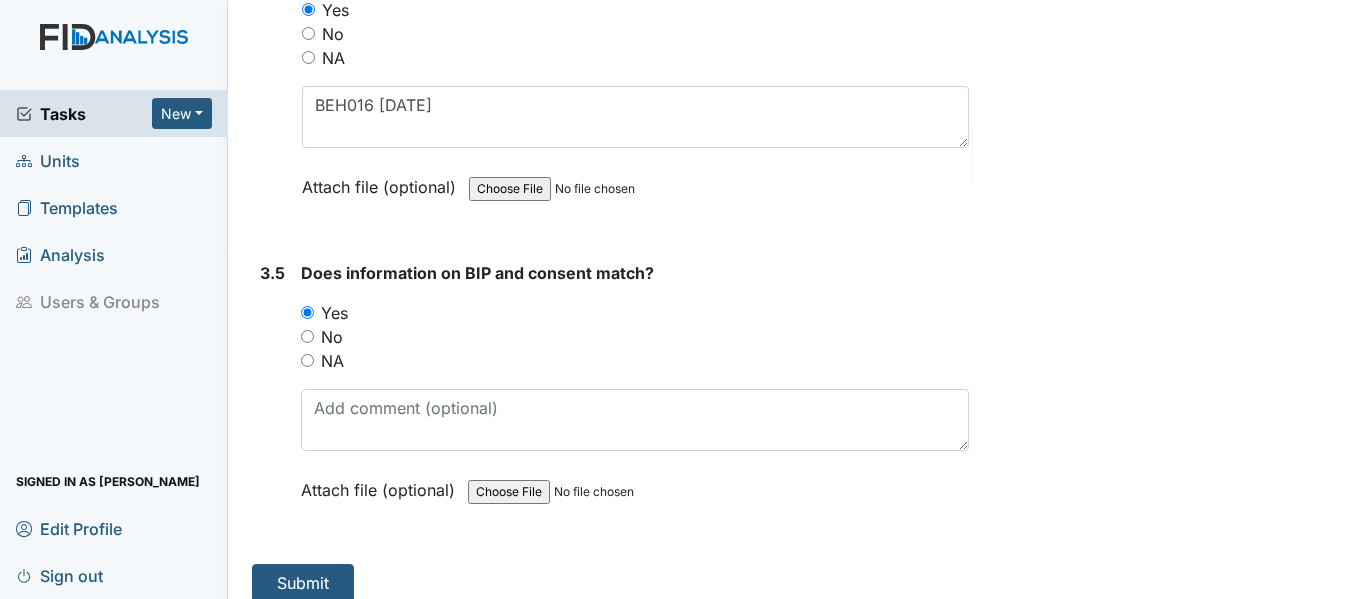 scroll, scrollTop: 5827, scrollLeft: 0, axis: vertical 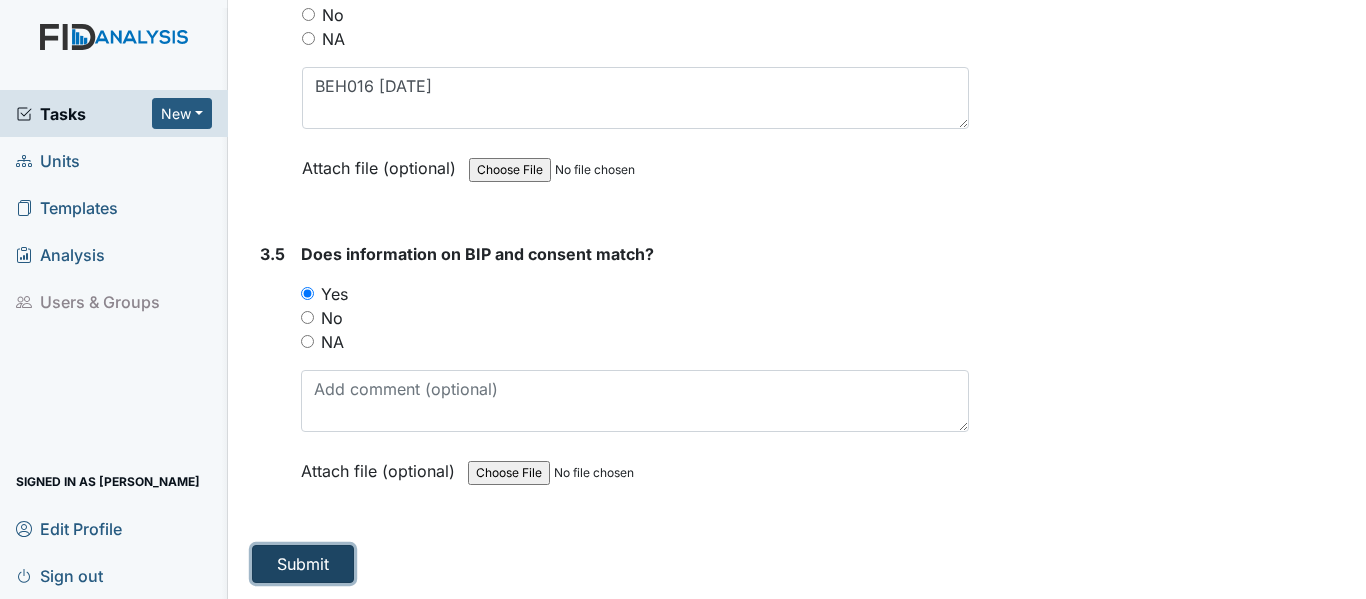 click on "Submit" at bounding box center [303, 564] 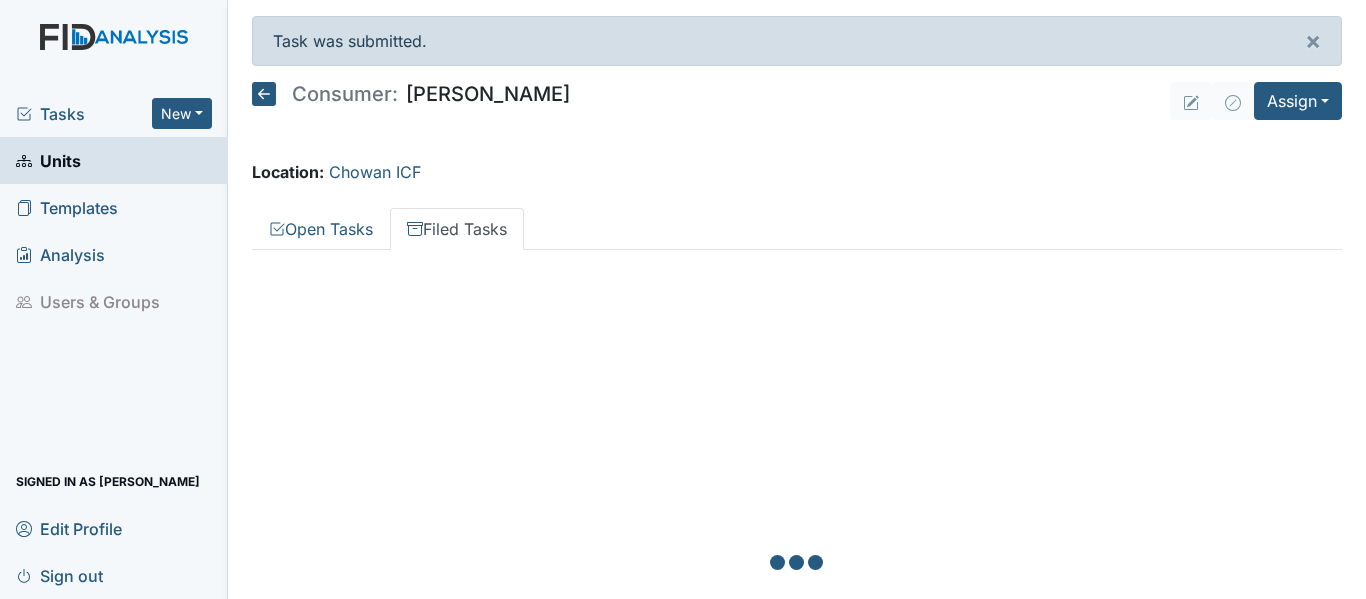 scroll, scrollTop: 0, scrollLeft: 0, axis: both 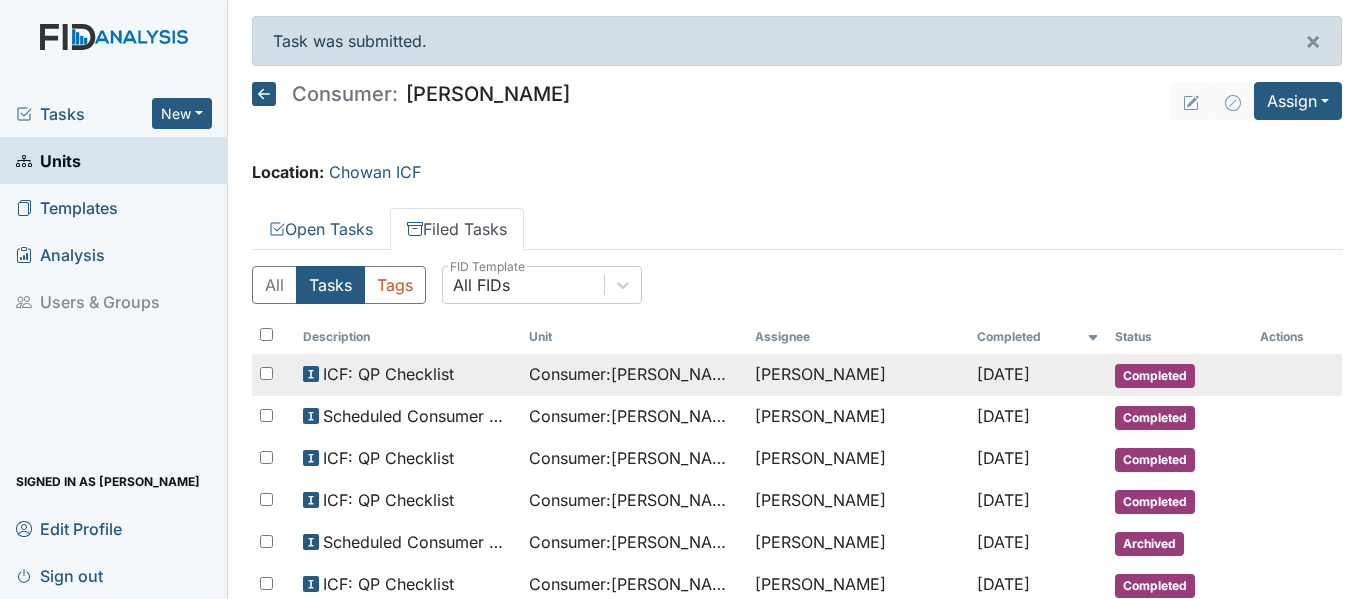 click on "Consumer :  Graves, Blondie" at bounding box center [634, 374] 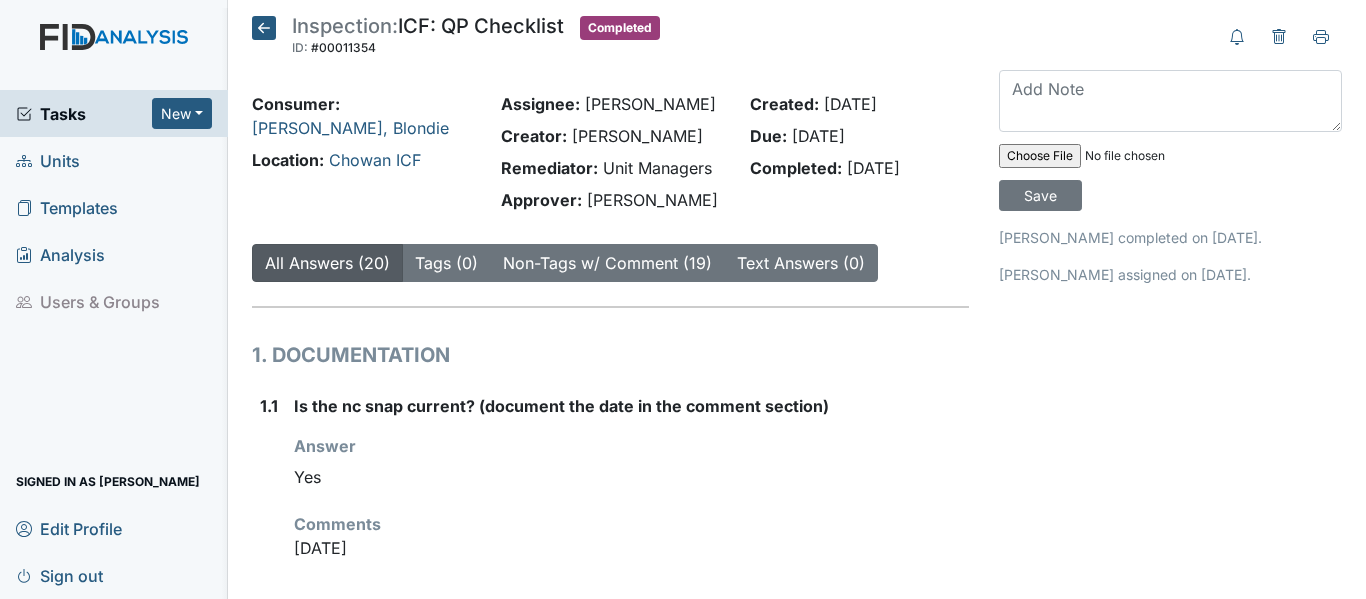 scroll, scrollTop: 0, scrollLeft: 0, axis: both 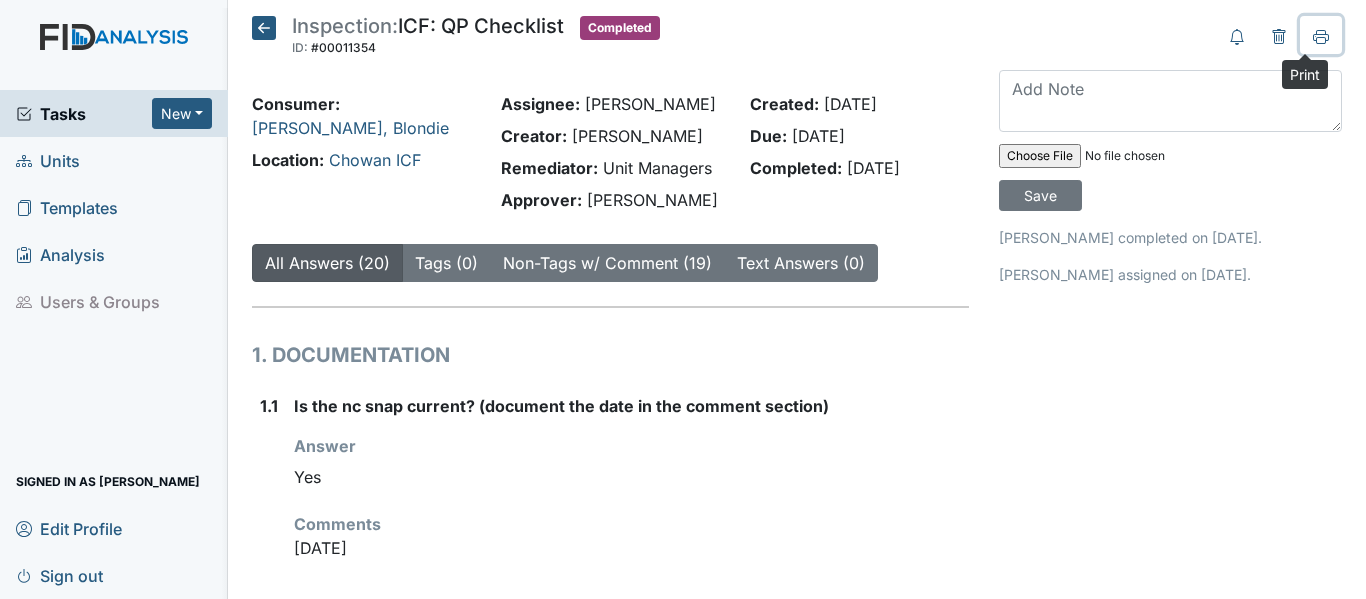 click 